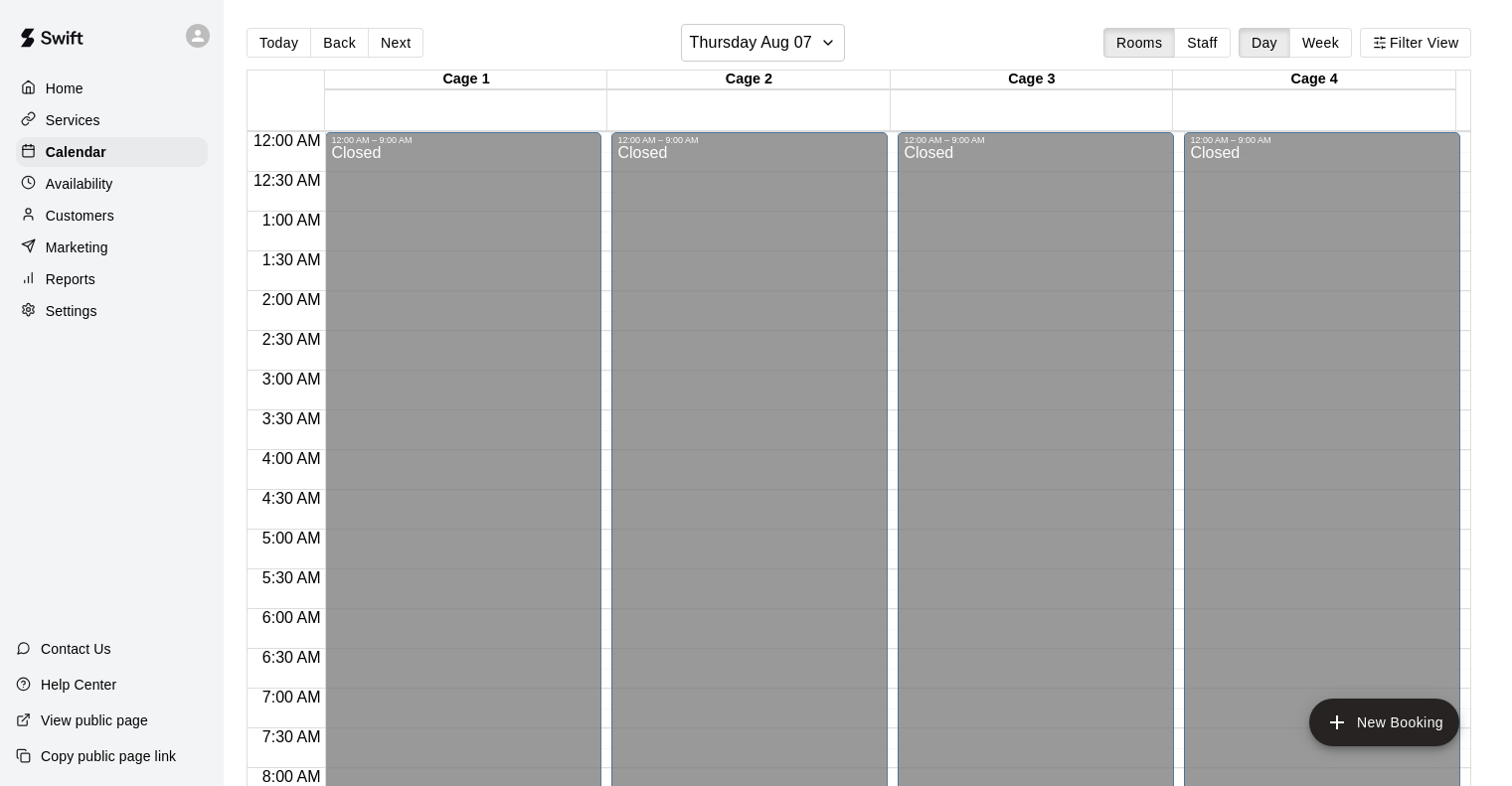 scroll, scrollTop: 0, scrollLeft: 0, axis: both 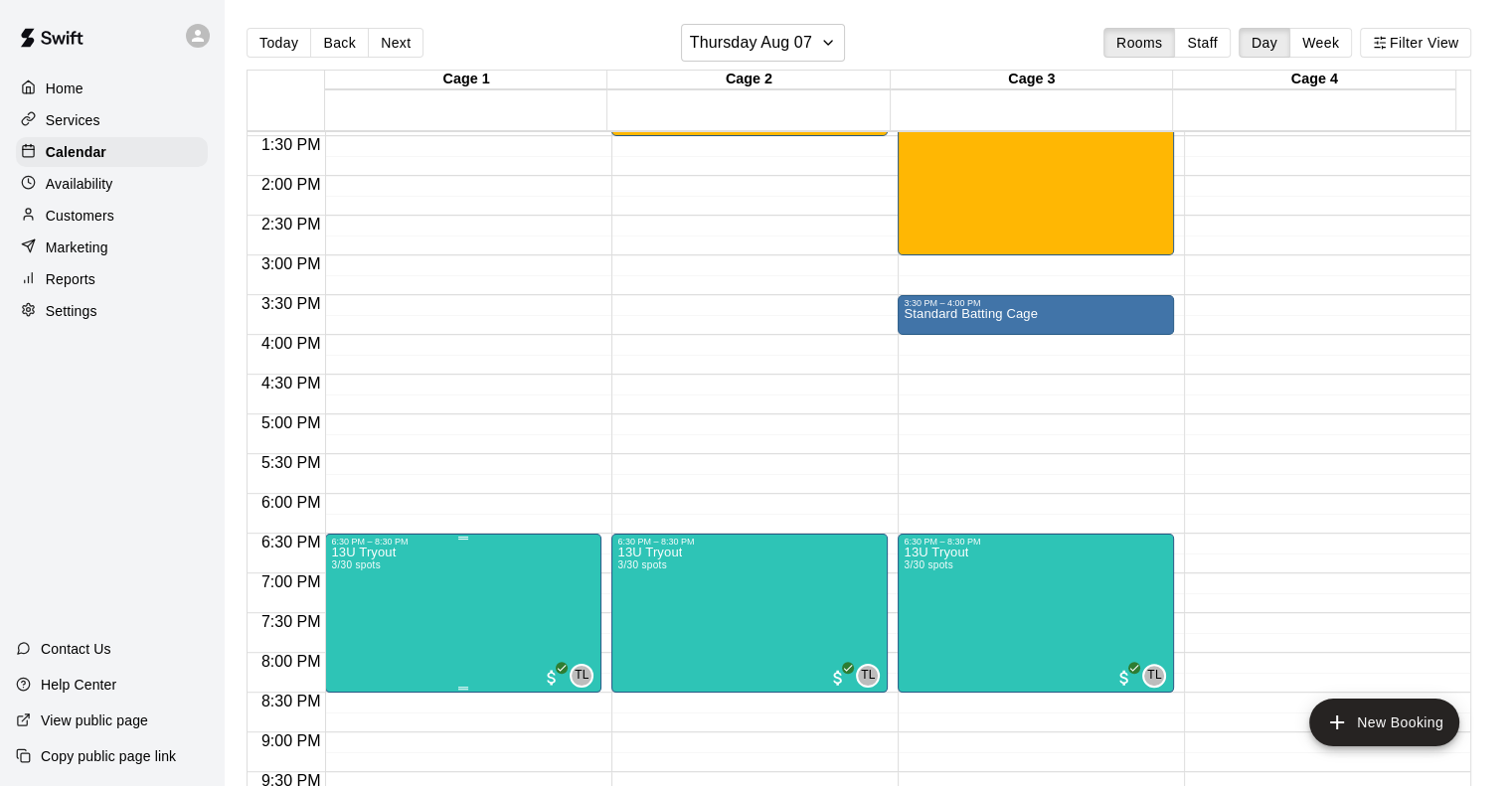 click on "13U Tryout 3/30 spots TL 0" at bounding box center (463, 939) 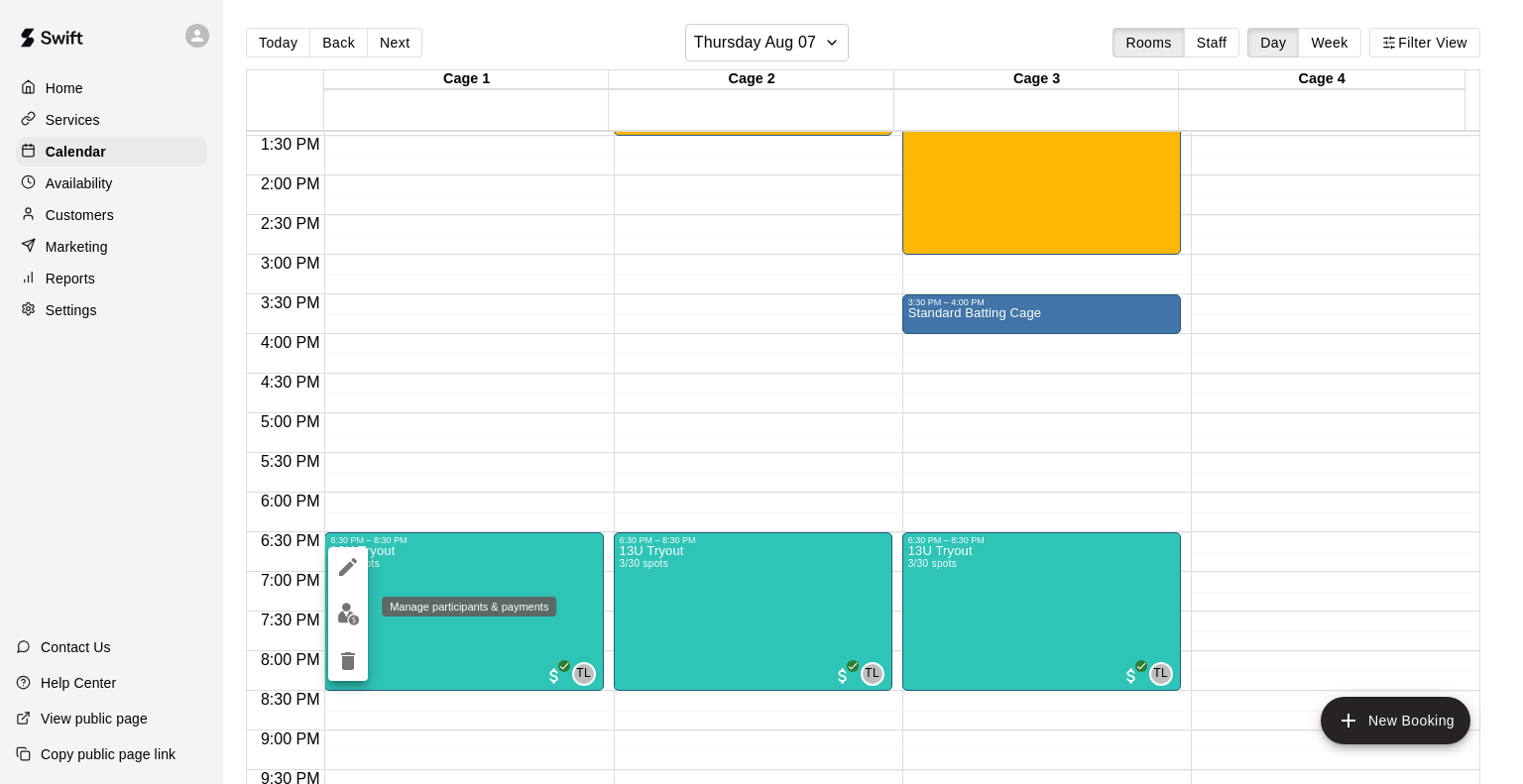 click at bounding box center [348, 614] 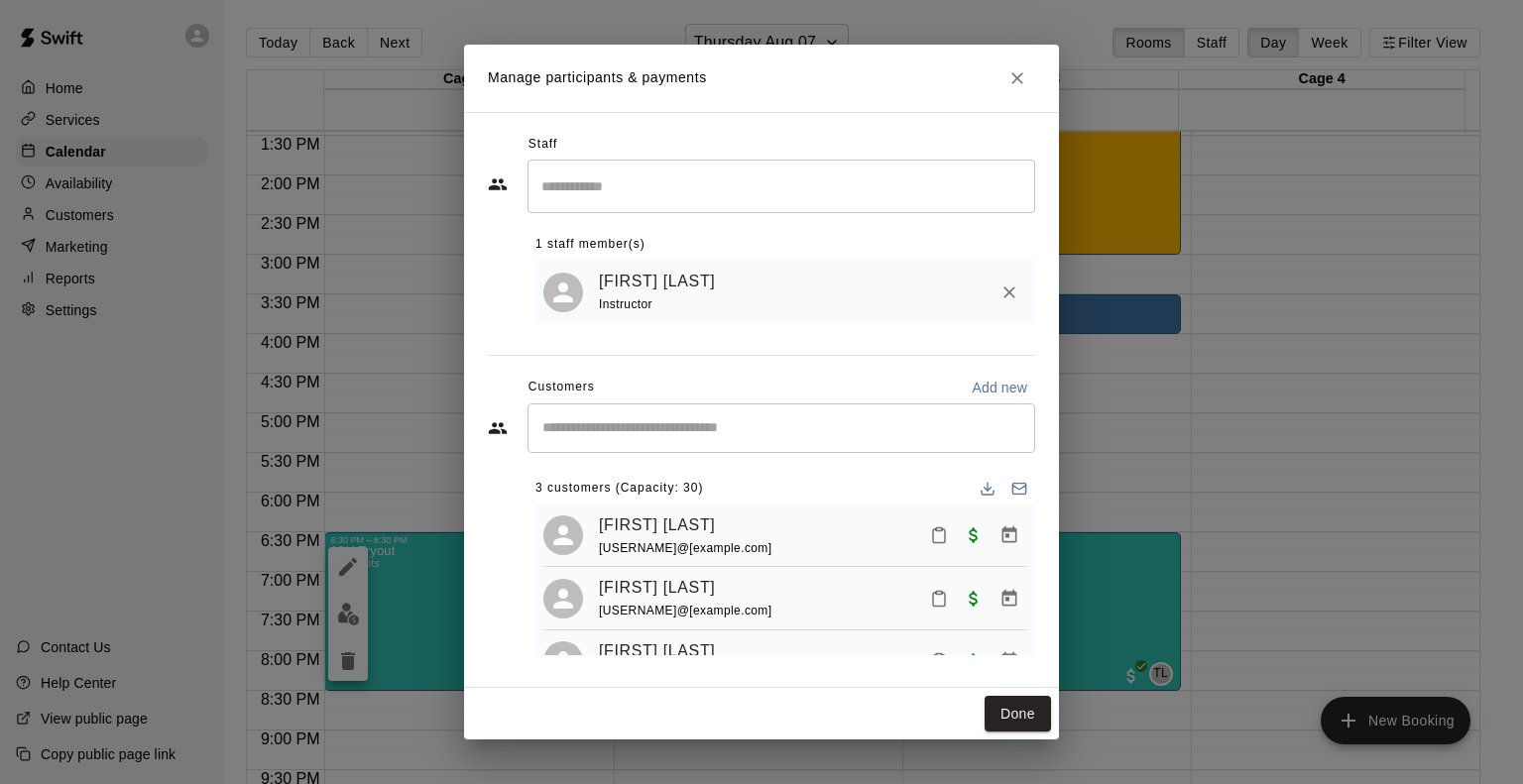 click on "Add new" at bounding box center (999, 388) 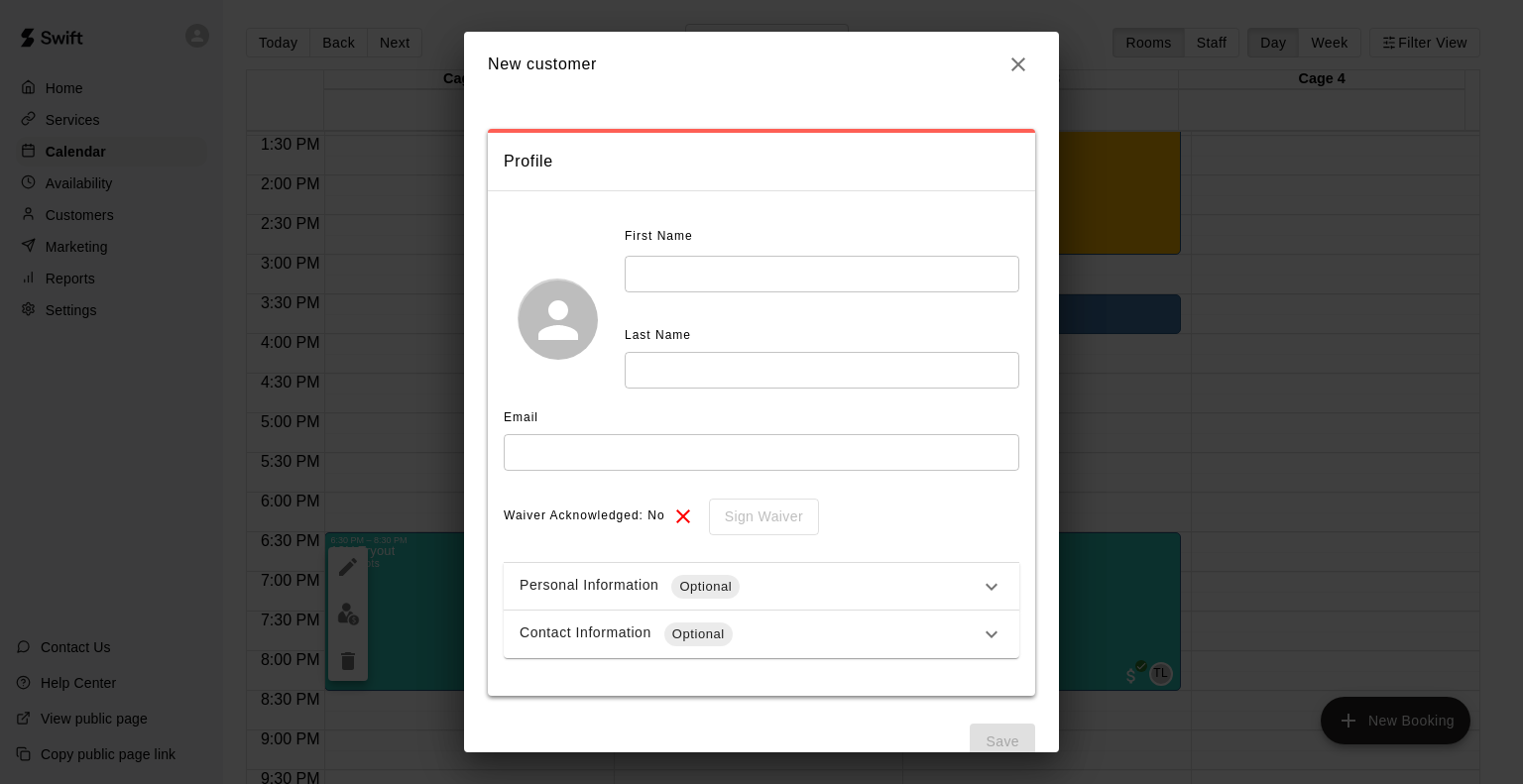 click at bounding box center (822, 274) 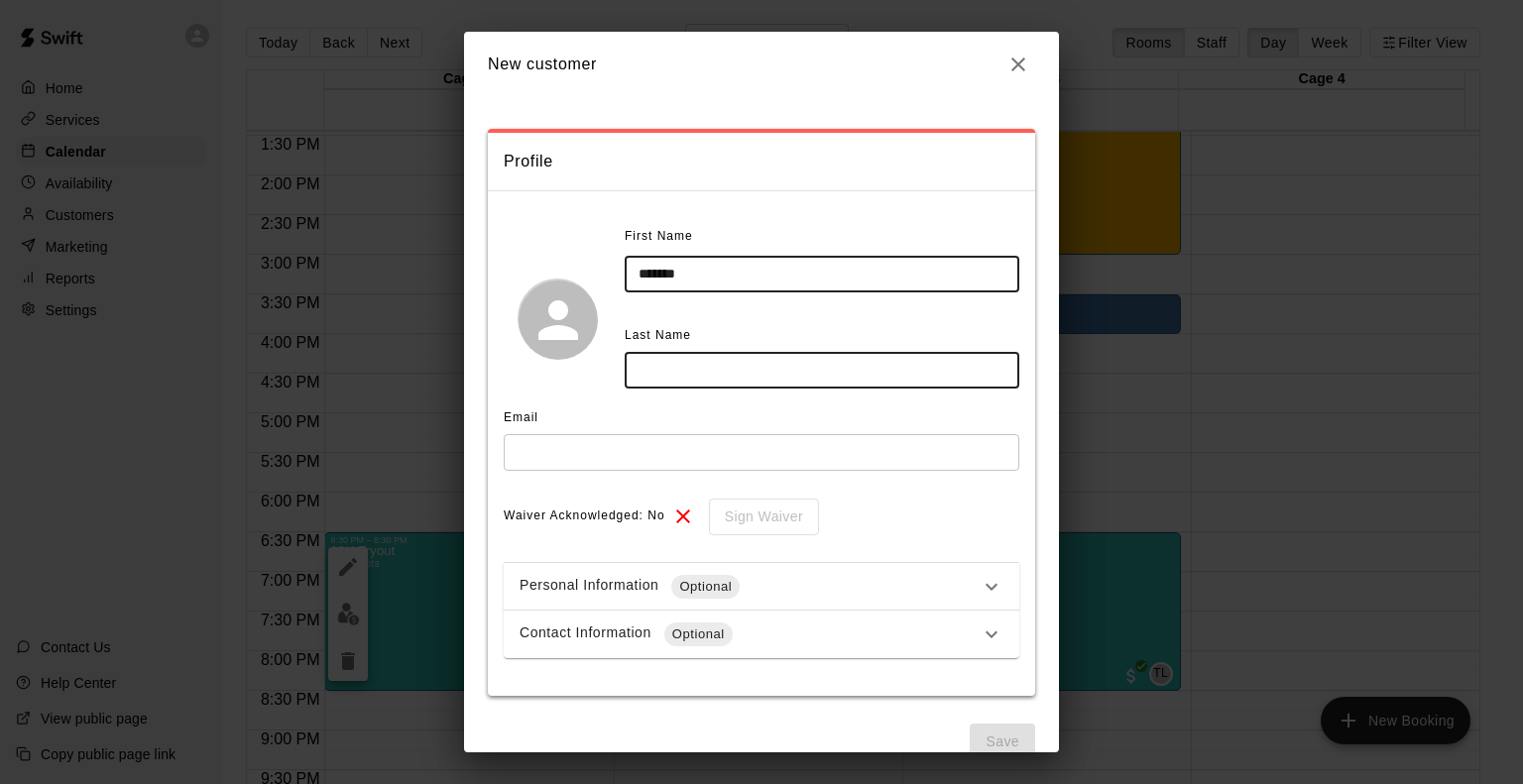 type on "*******" 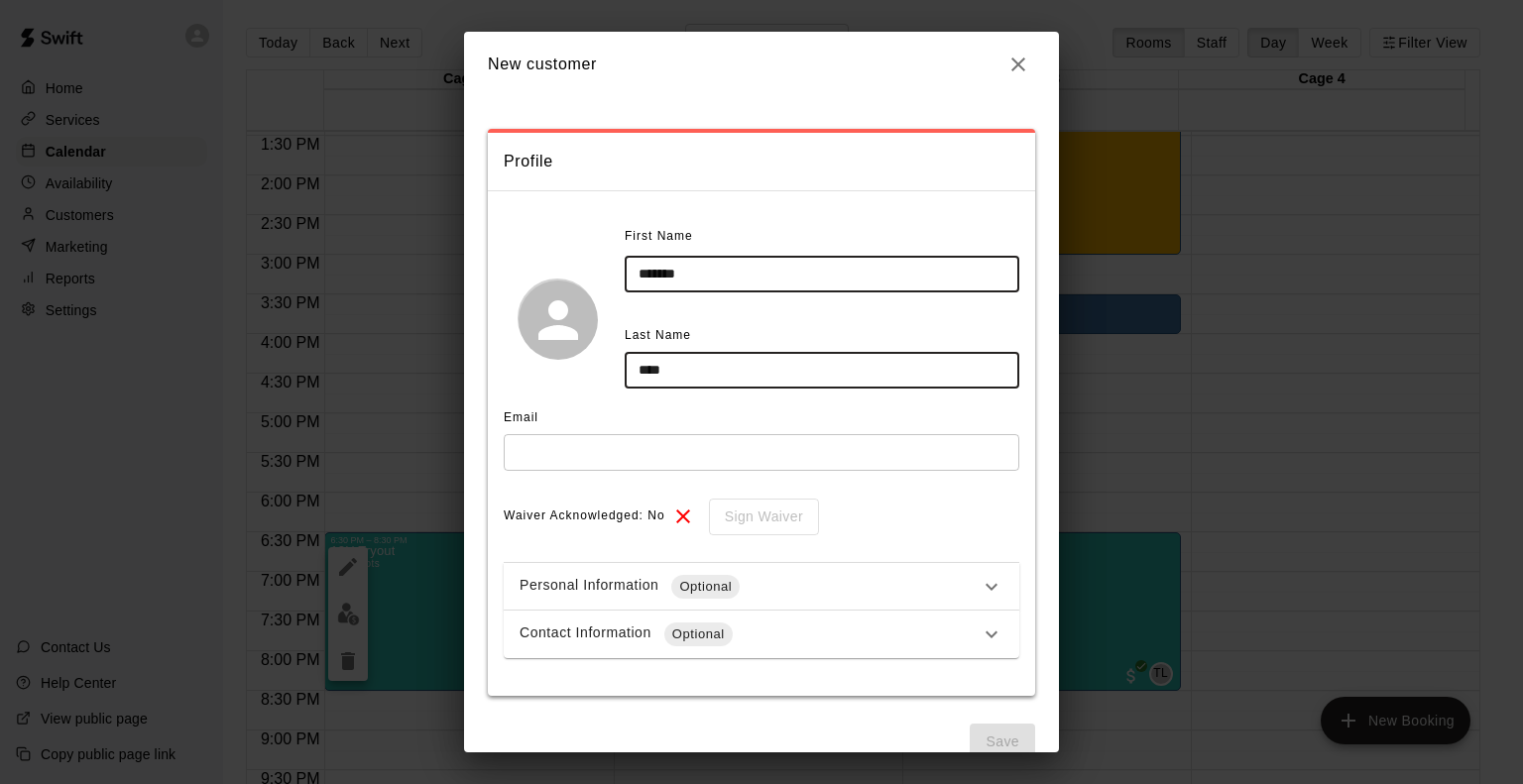 type on "****" 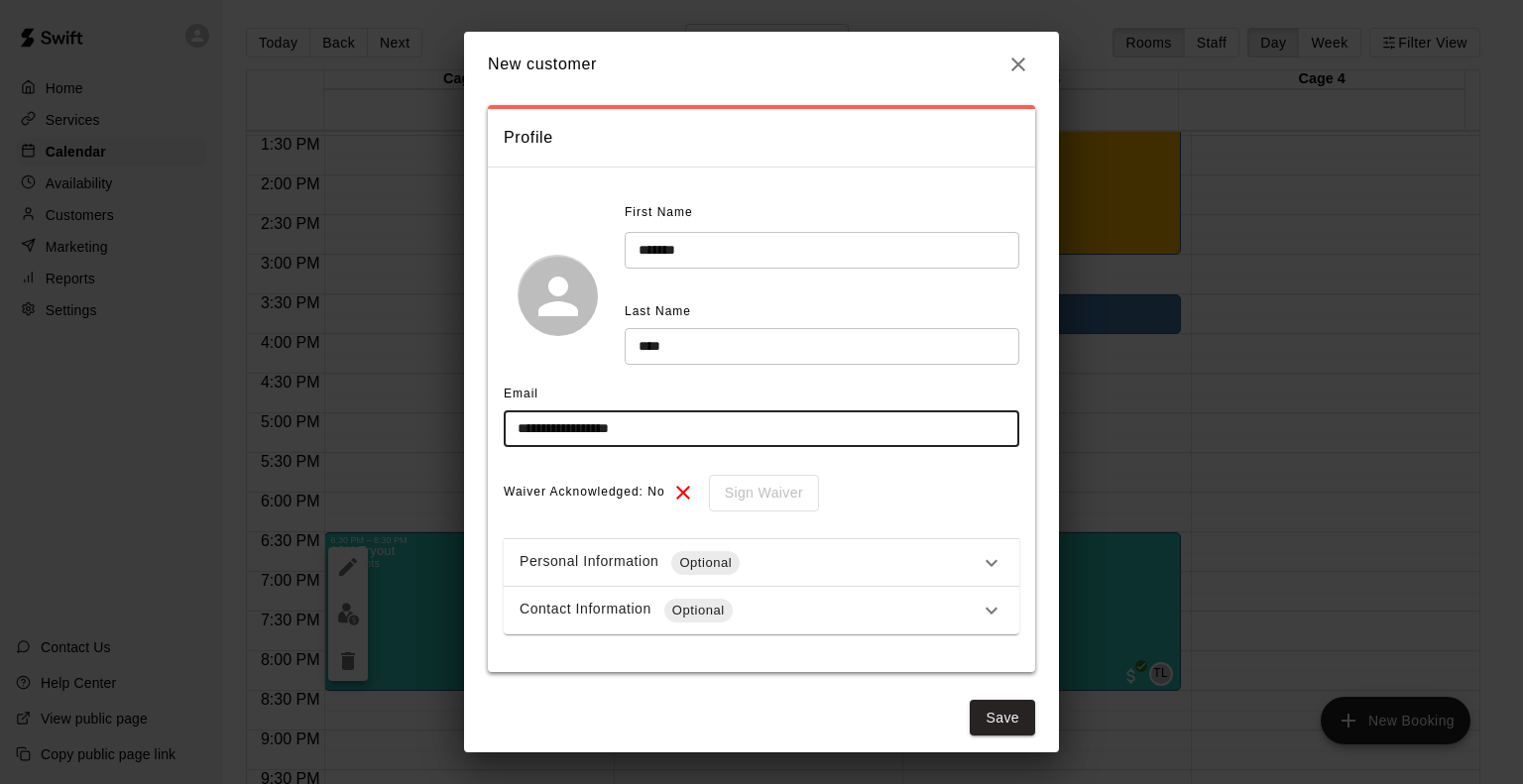 scroll, scrollTop: 34, scrollLeft: 0, axis: vertical 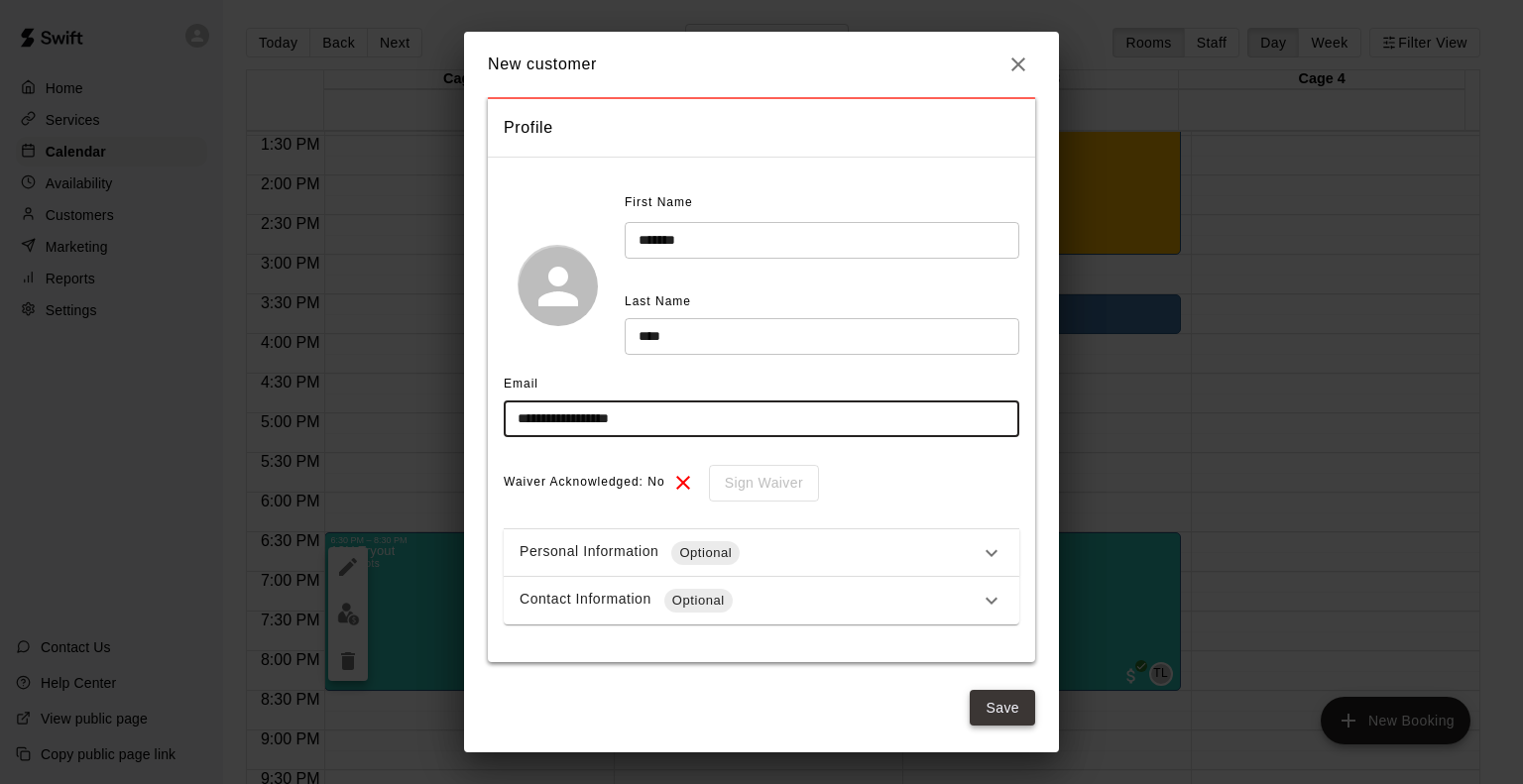 type on "**********" 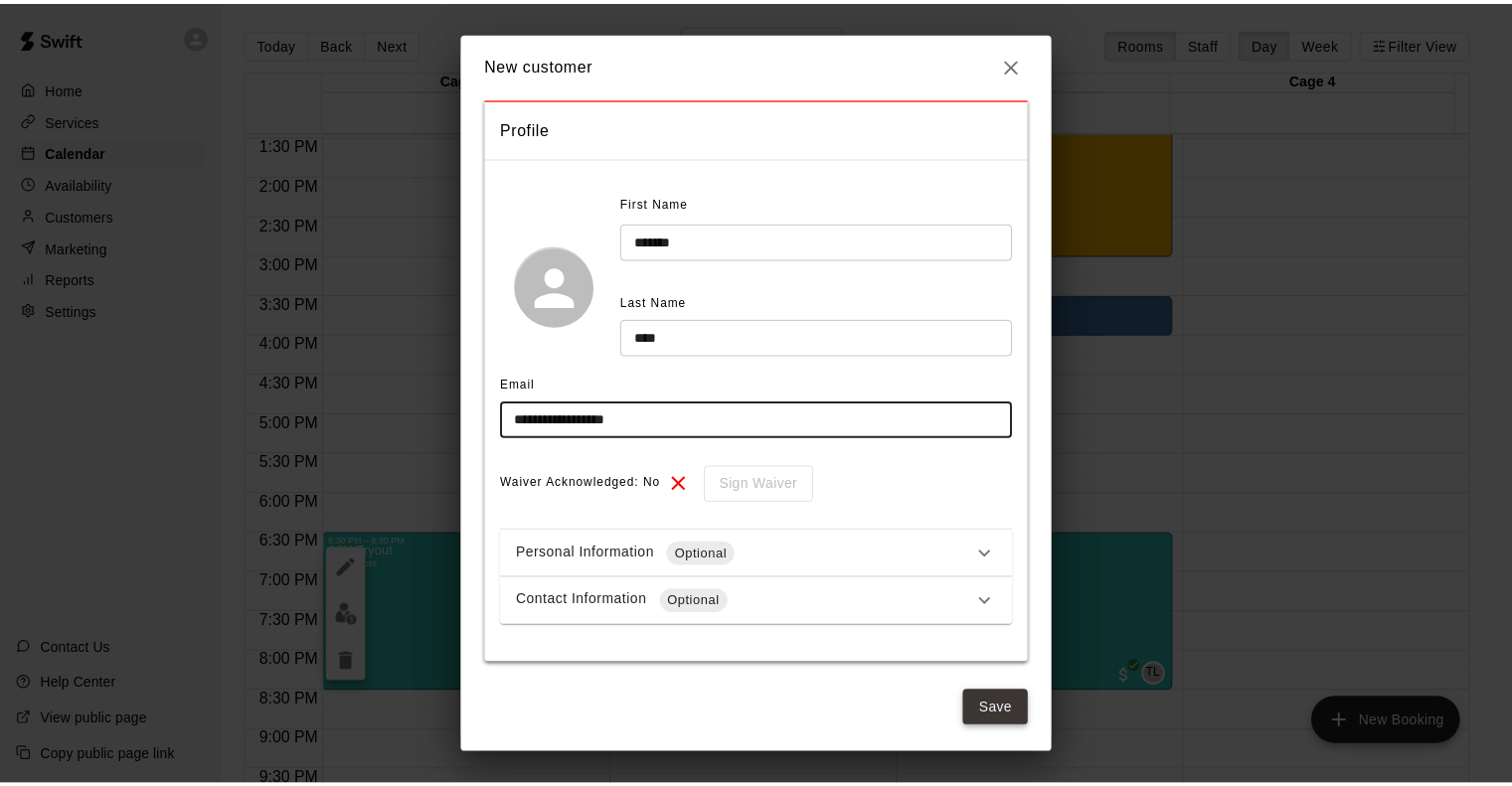scroll, scrollTop: 0, scrollLeft: 0, axis: both 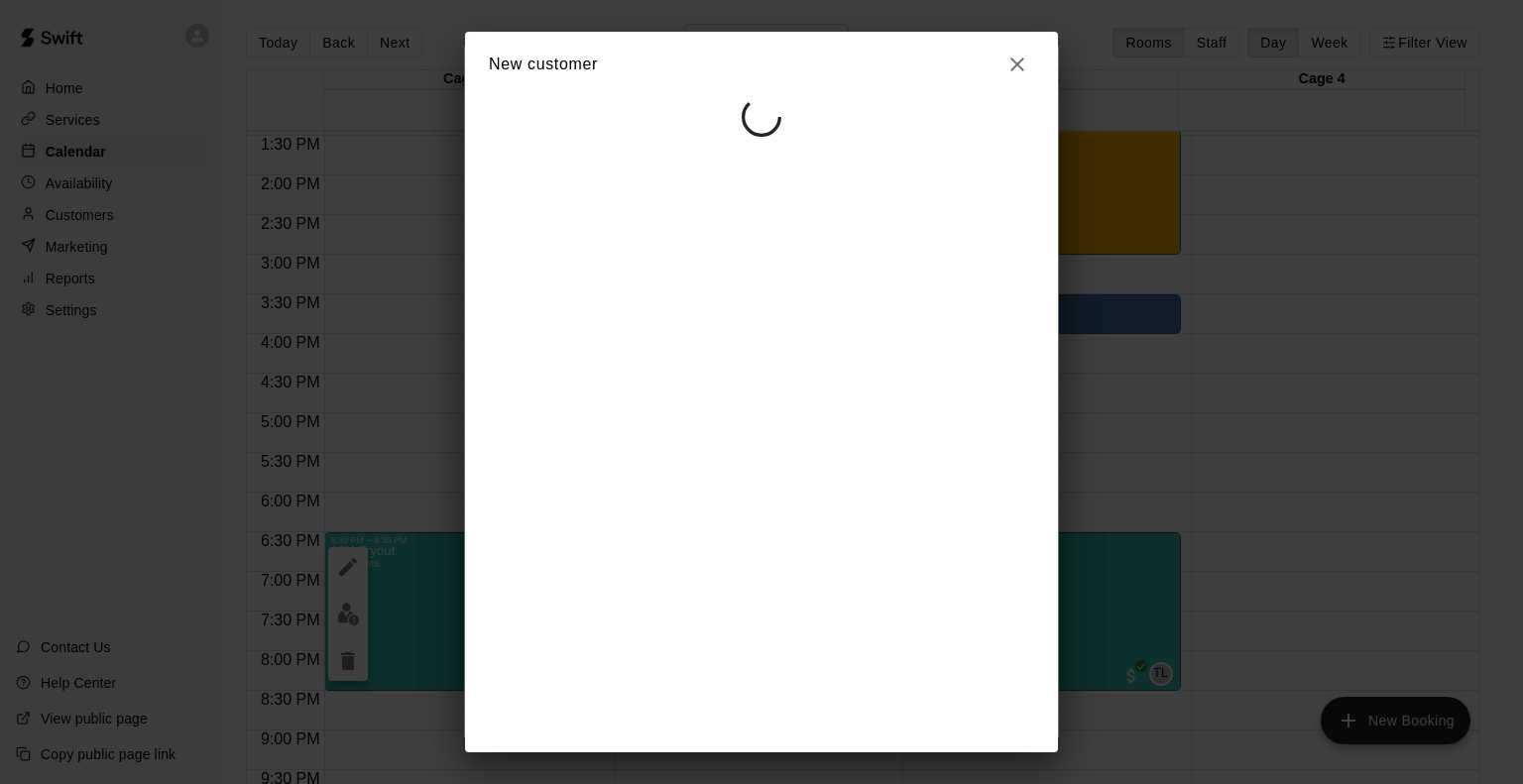 select on "**" 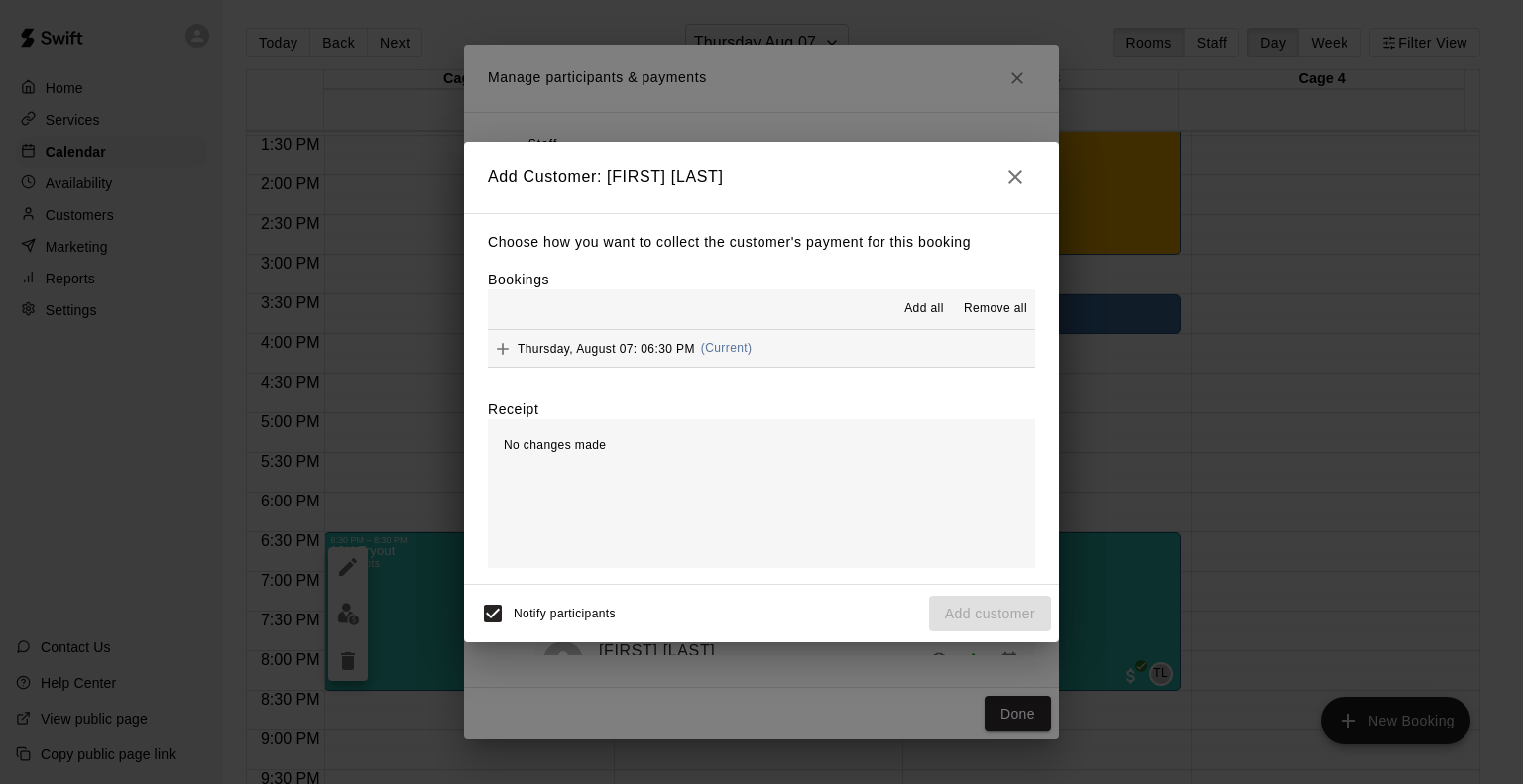 click on "Thursday, August 07: 06:30 PM" at bounding box center (606, 348) 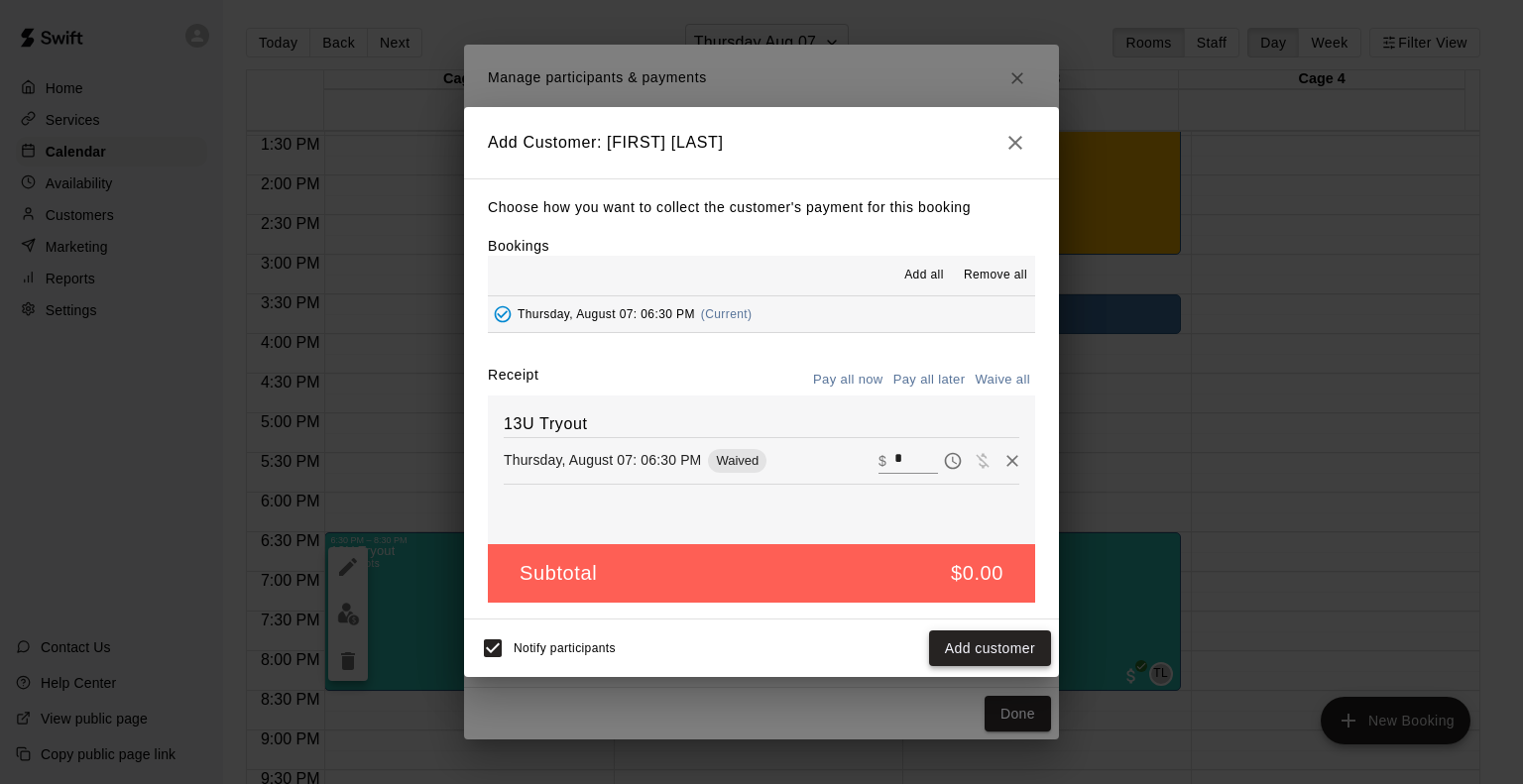 click on "Add customer" at bounding box center (990, 648) 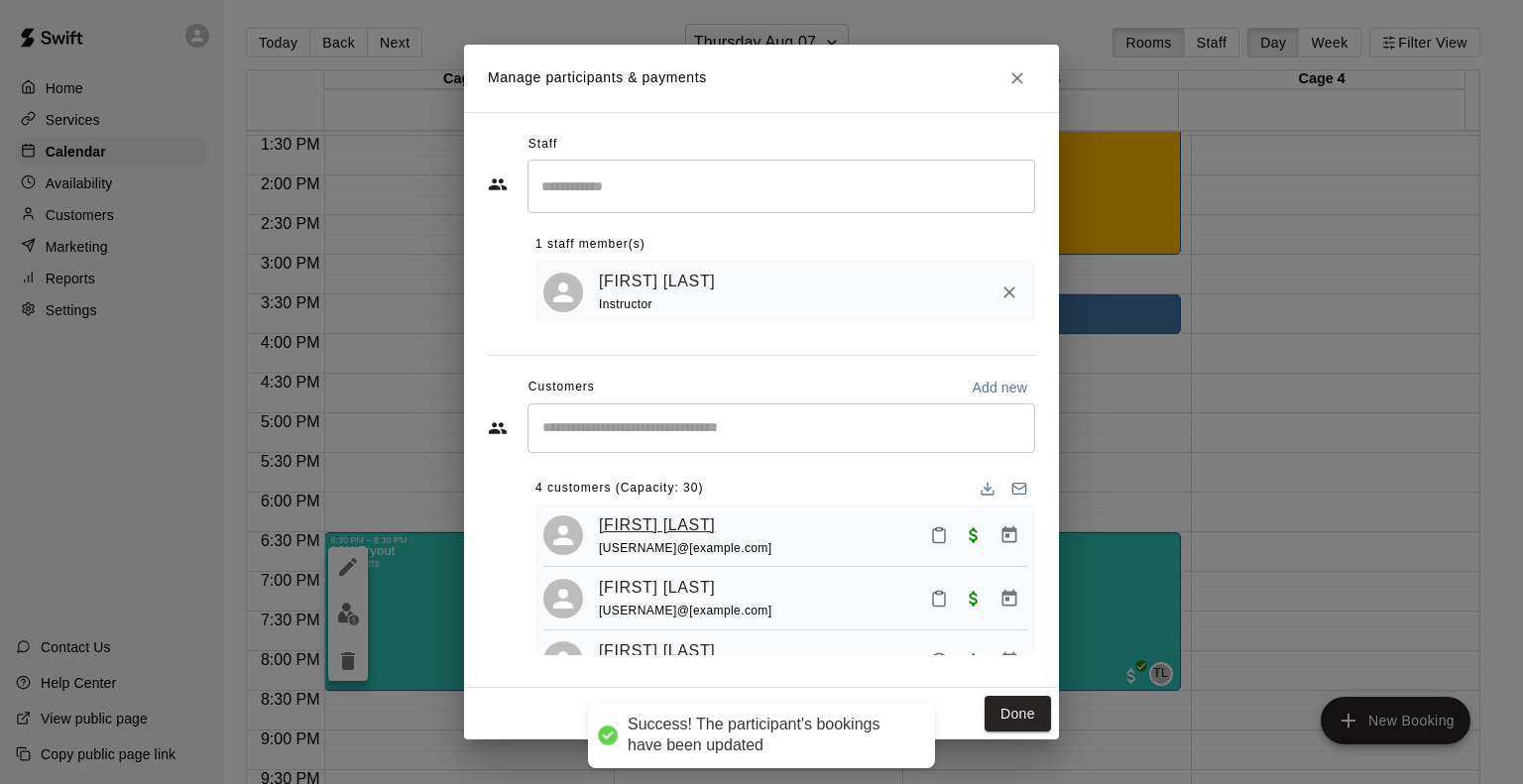 click on "carmelo popa" at bounding box center [656, 525] 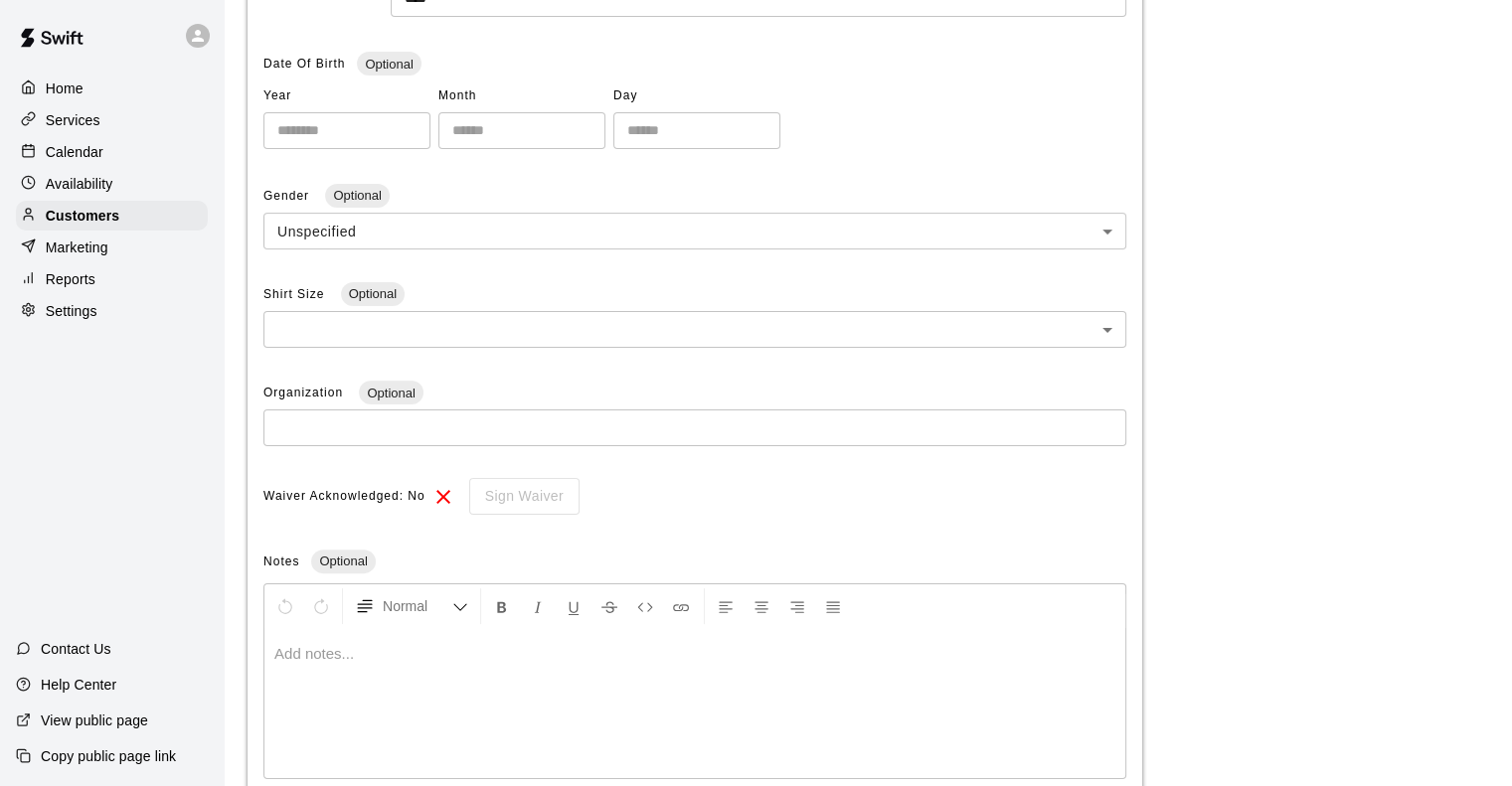 scroll, scrollTop: 497, scrollLeft: 0, axis: vertical 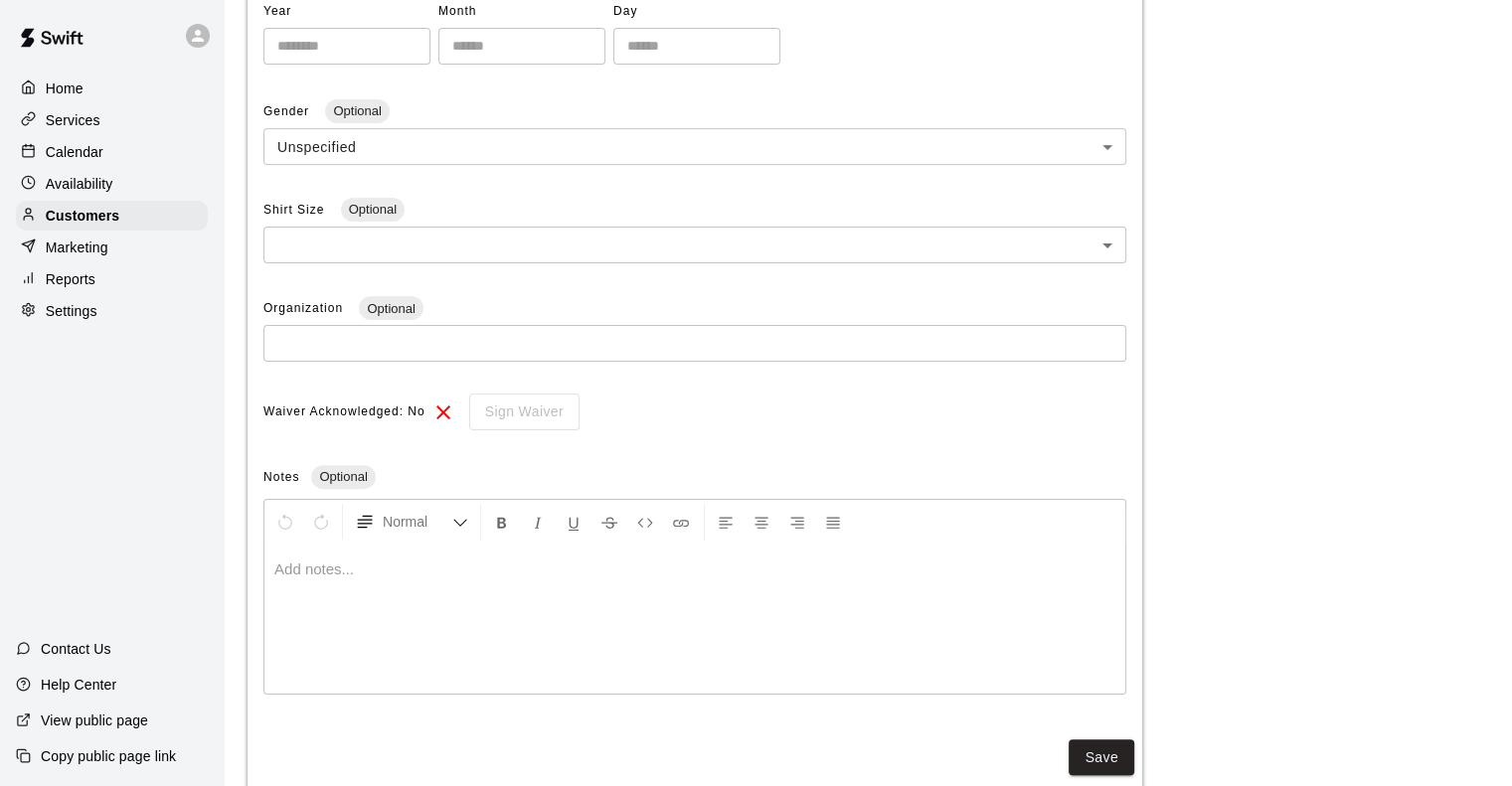 click at bounding box center (695, 619) 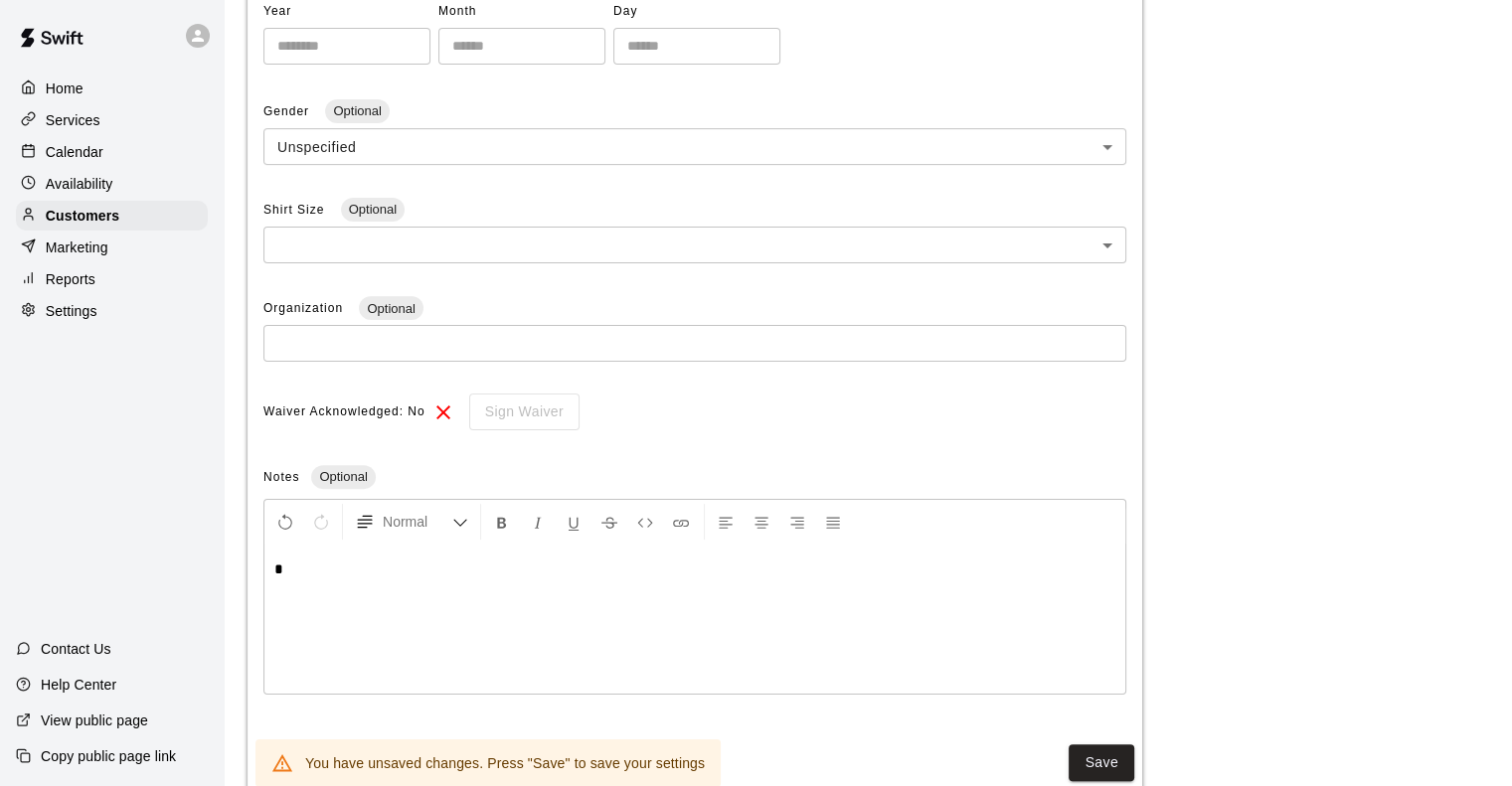 type 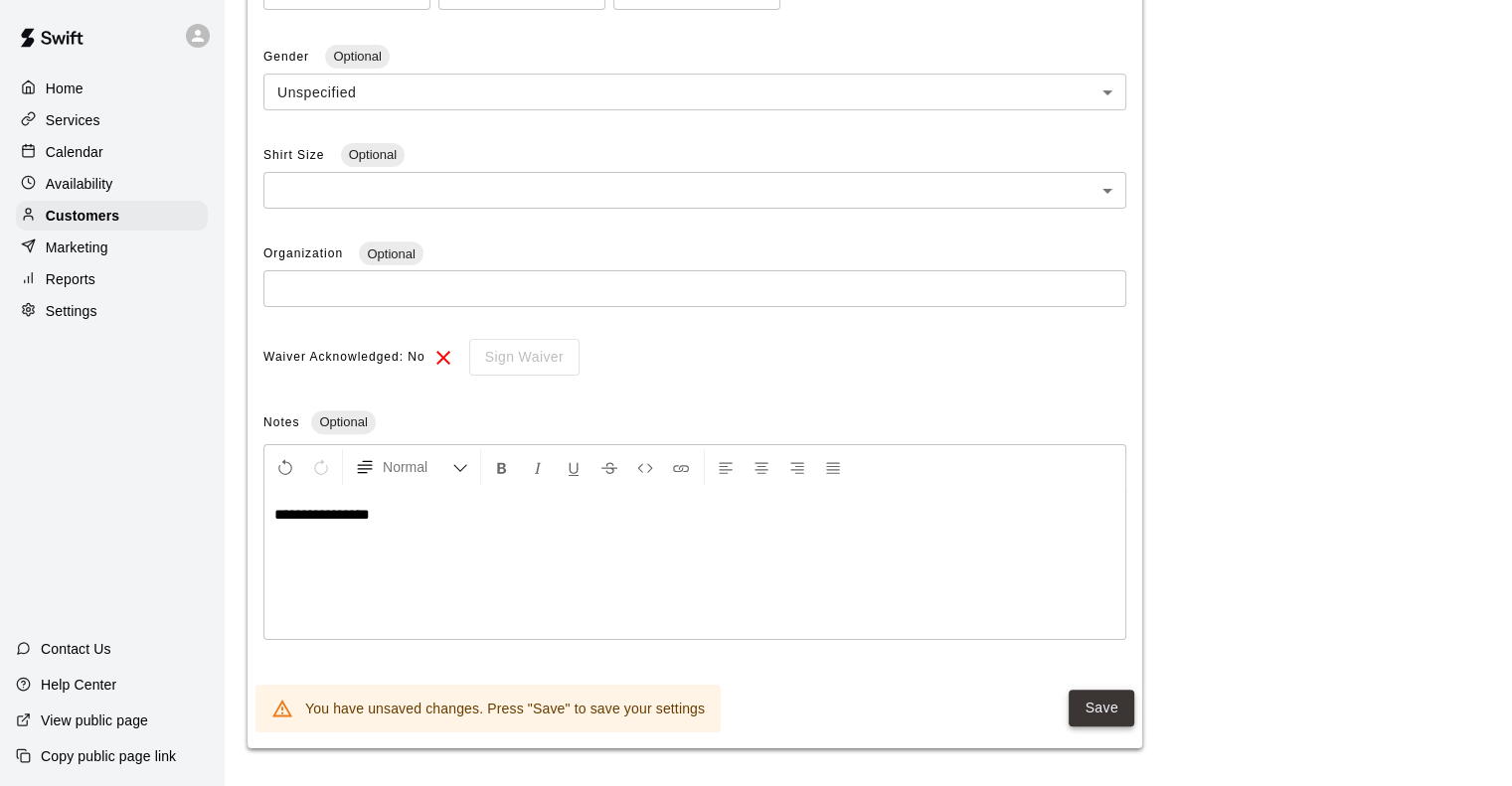 click on "Save" at bounding box center (1101, 707) 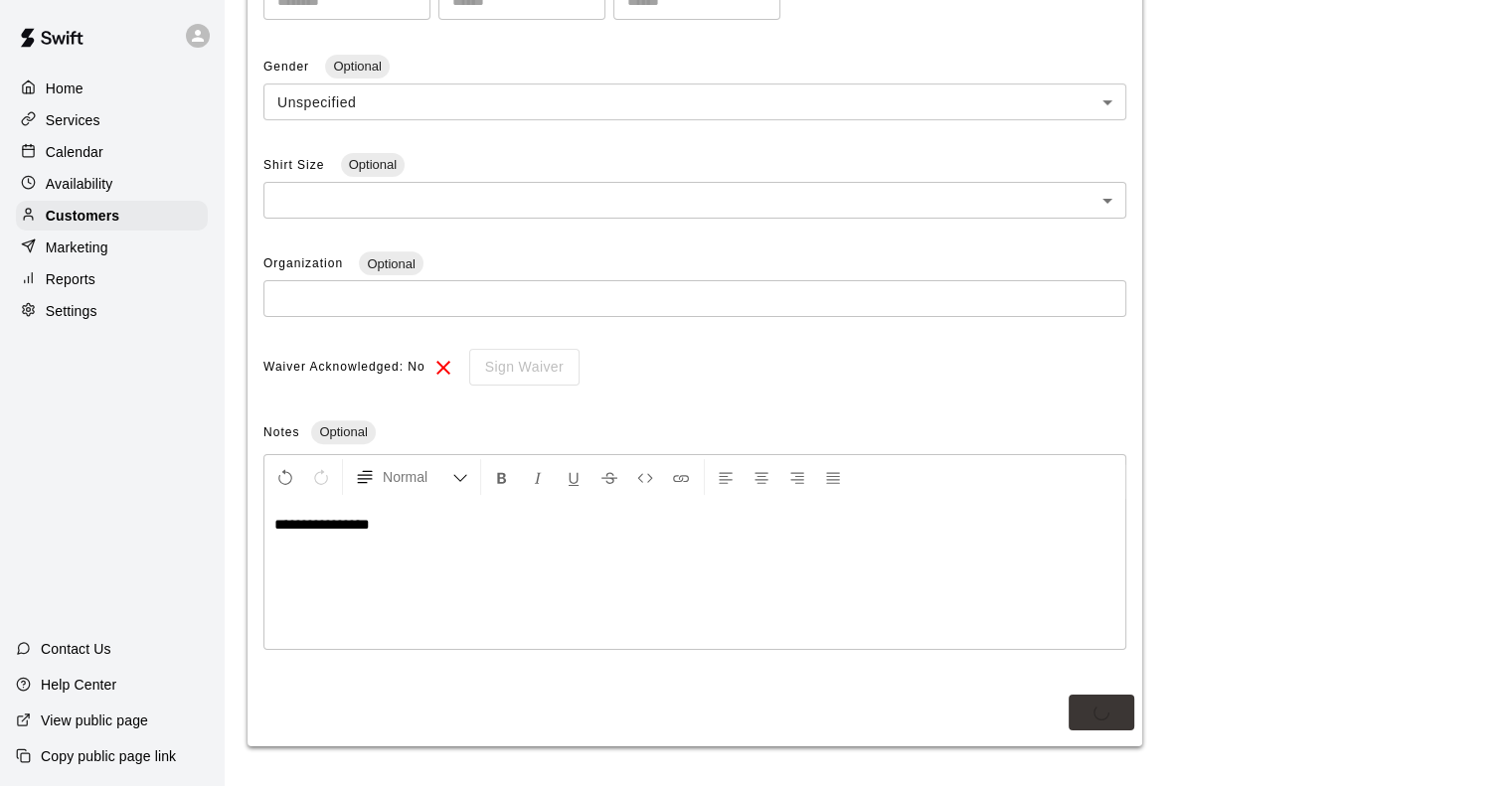 scroll, scrollTop: 540, scrollLeft: 0, axis: vertical 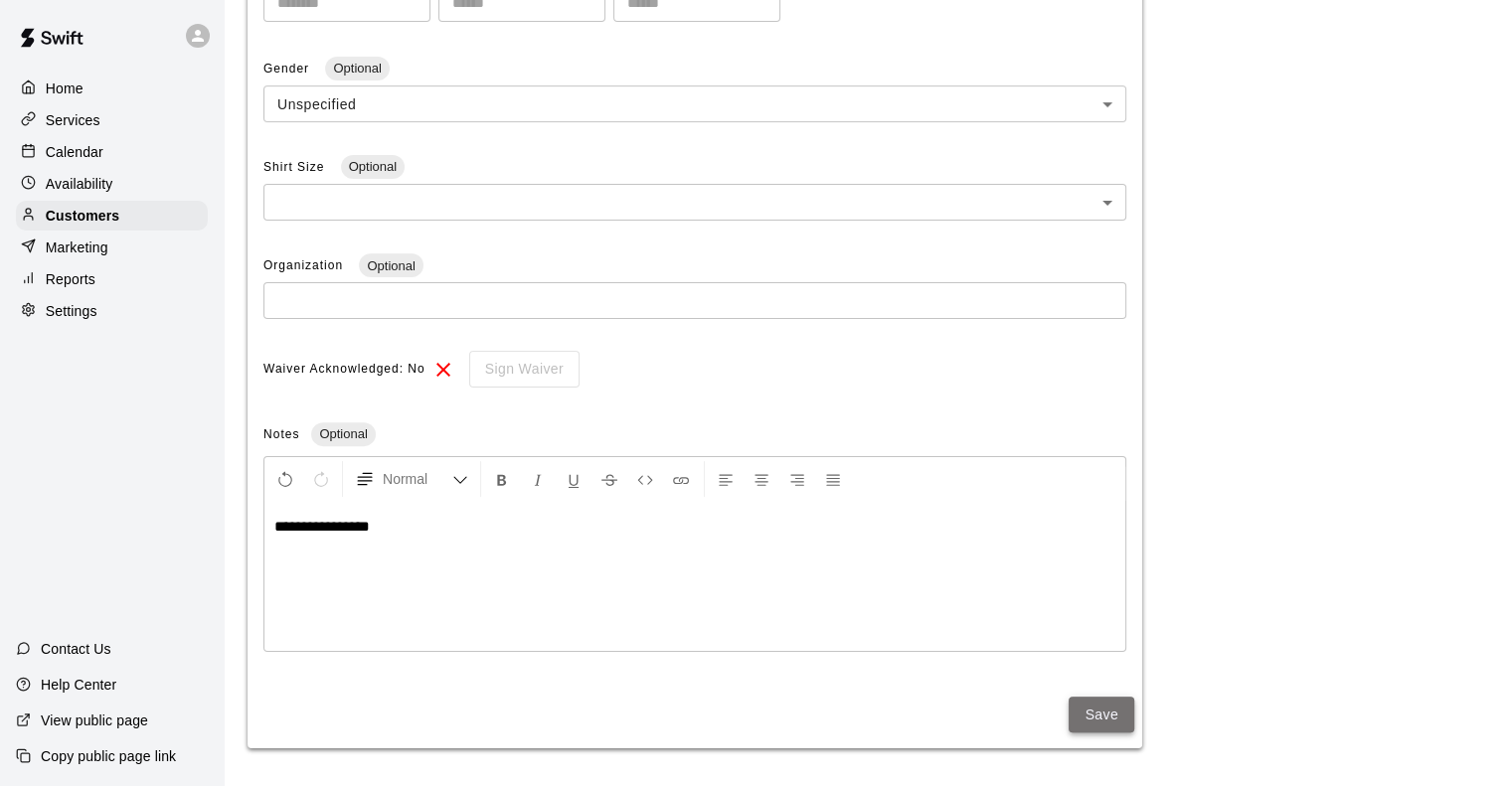 click on "Save" at bounding box center [1101, 714] 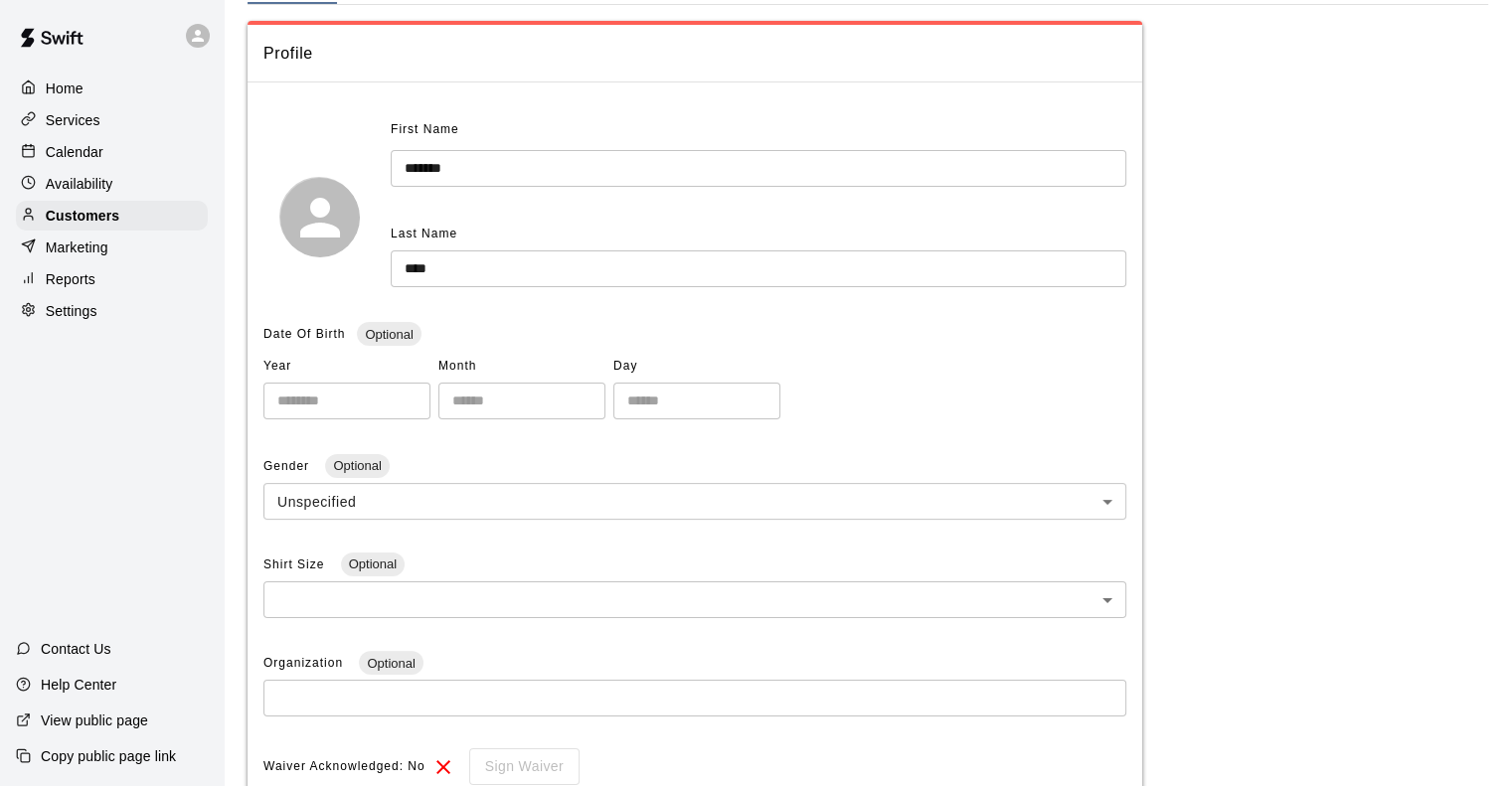scroll, scrollTop: 0, scrollLeft: 0, axis: both 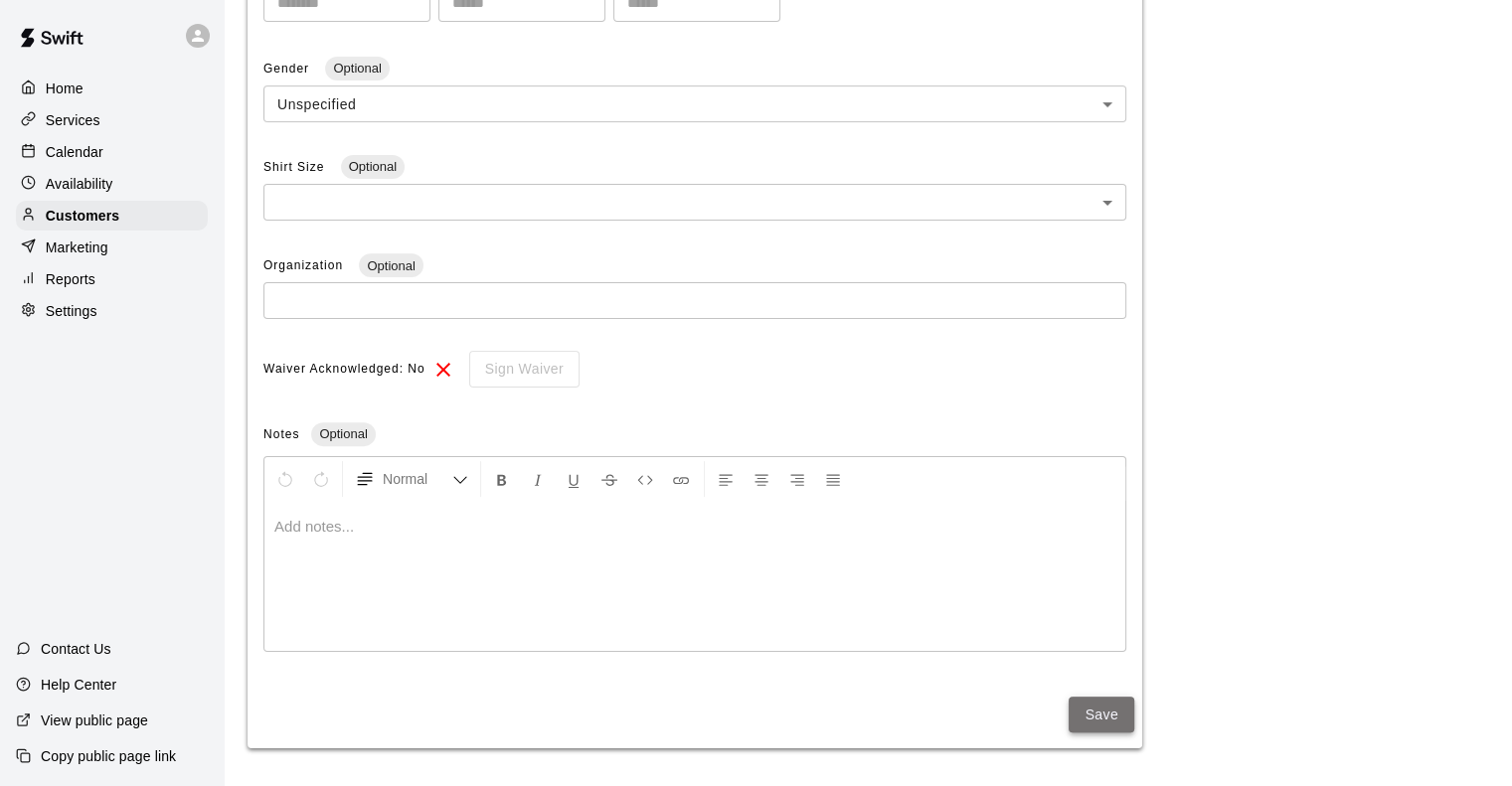 click on "Save" at bounding box center [1101, 714] 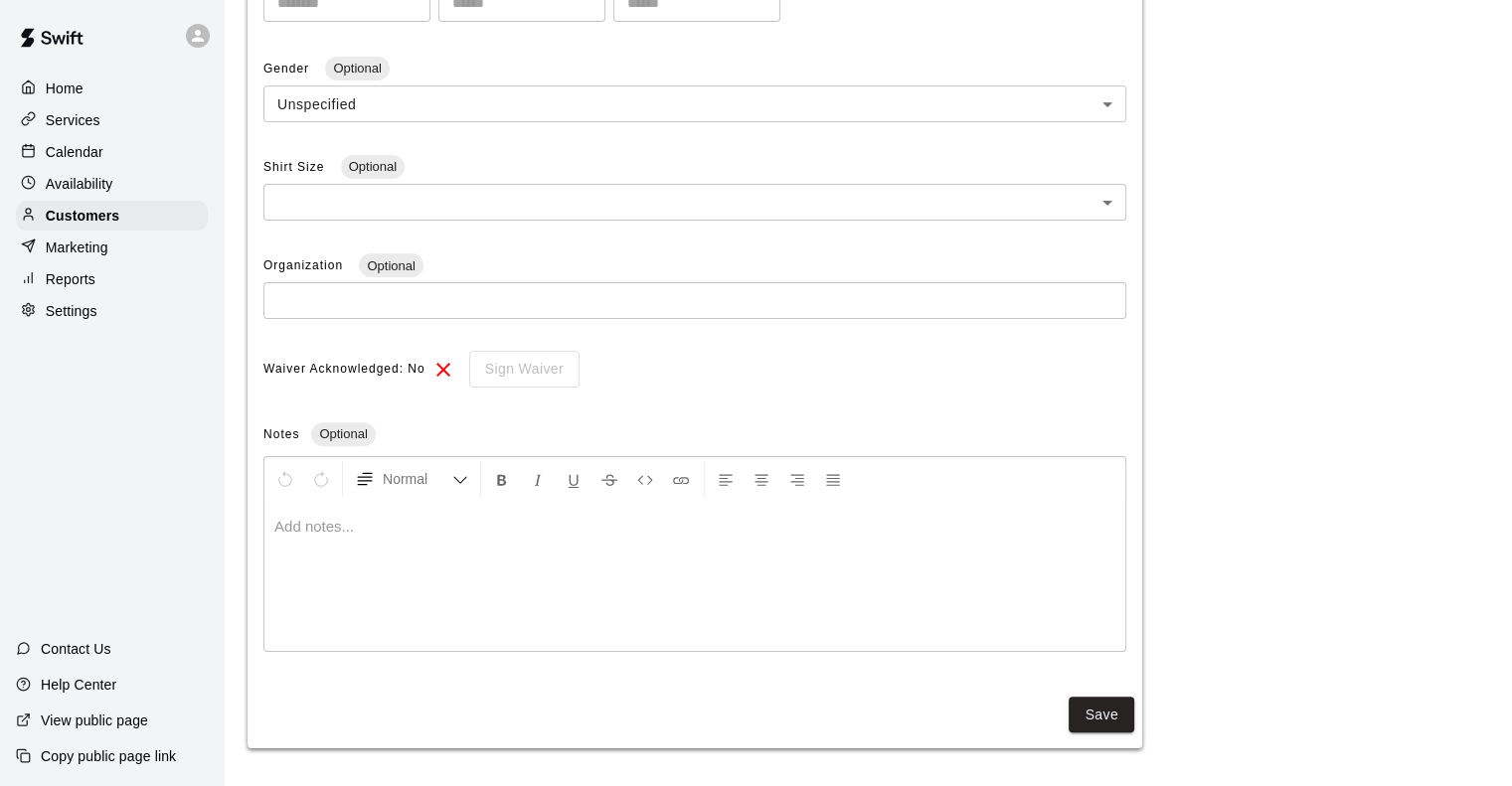 click on "Save" at bounding box center (695, 714) 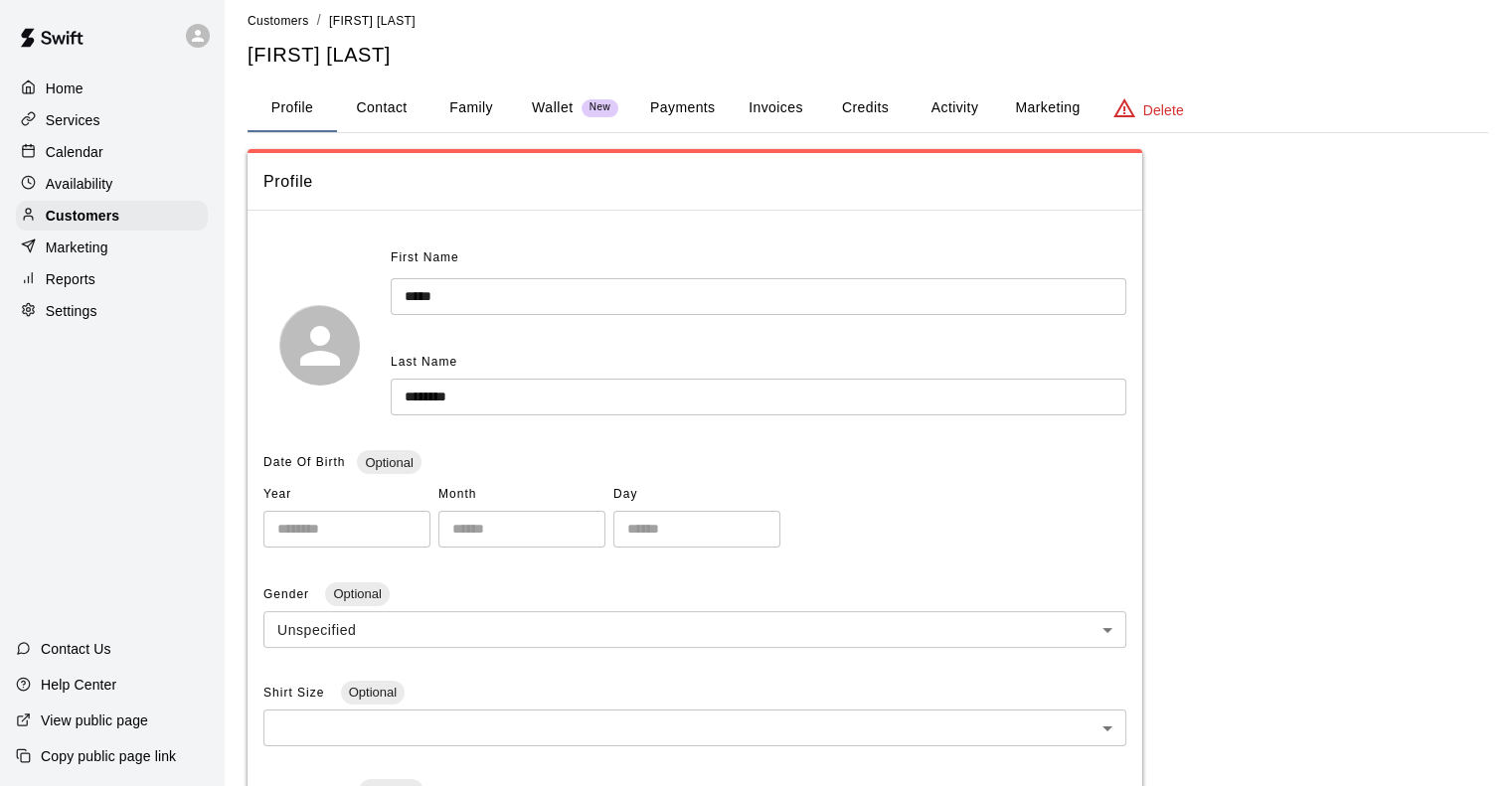 scroll, scrollTop: 0, scrollLeft: 0, axis: both 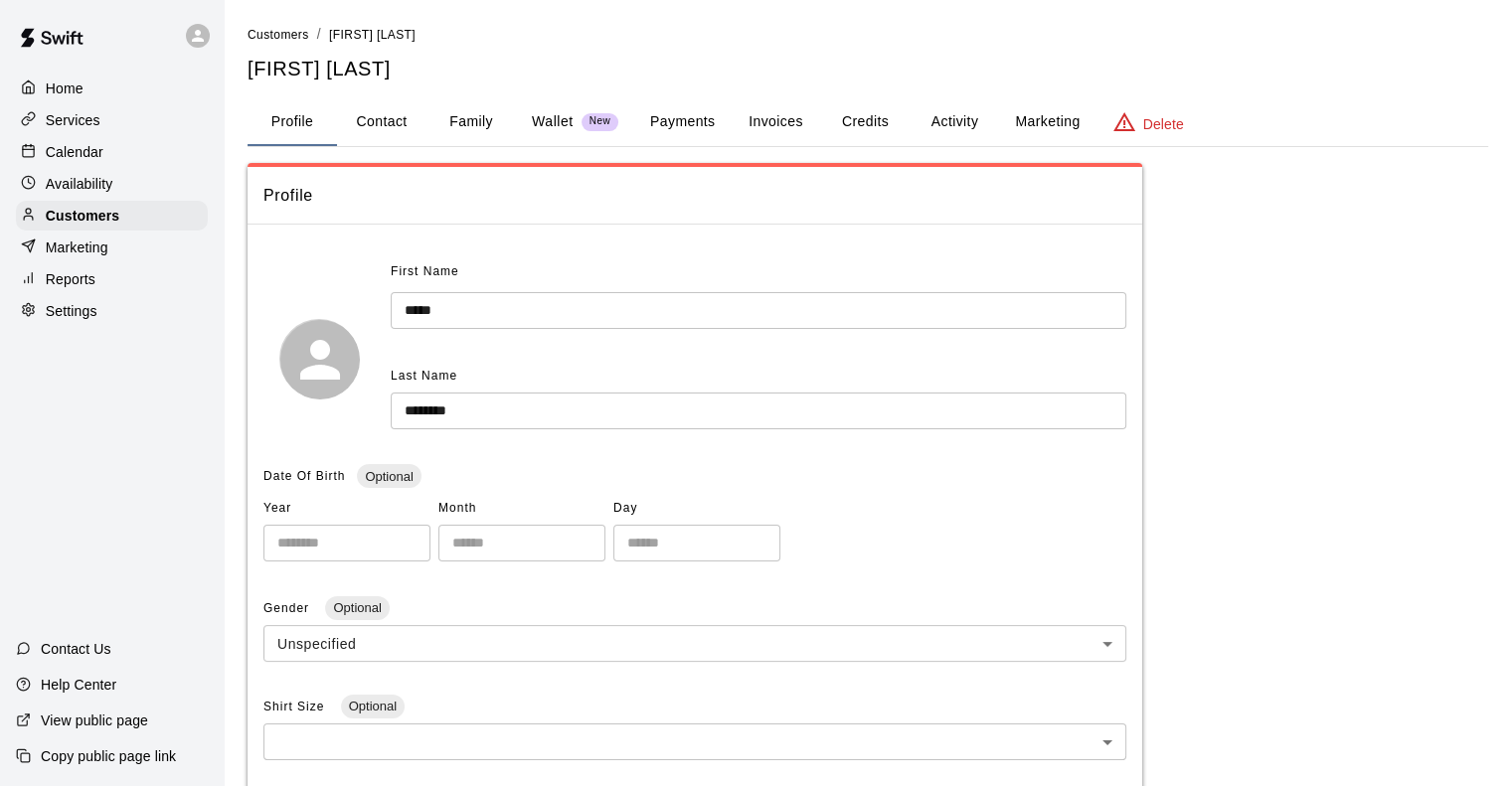click on "Calendar" at bounding box center (75, 152) 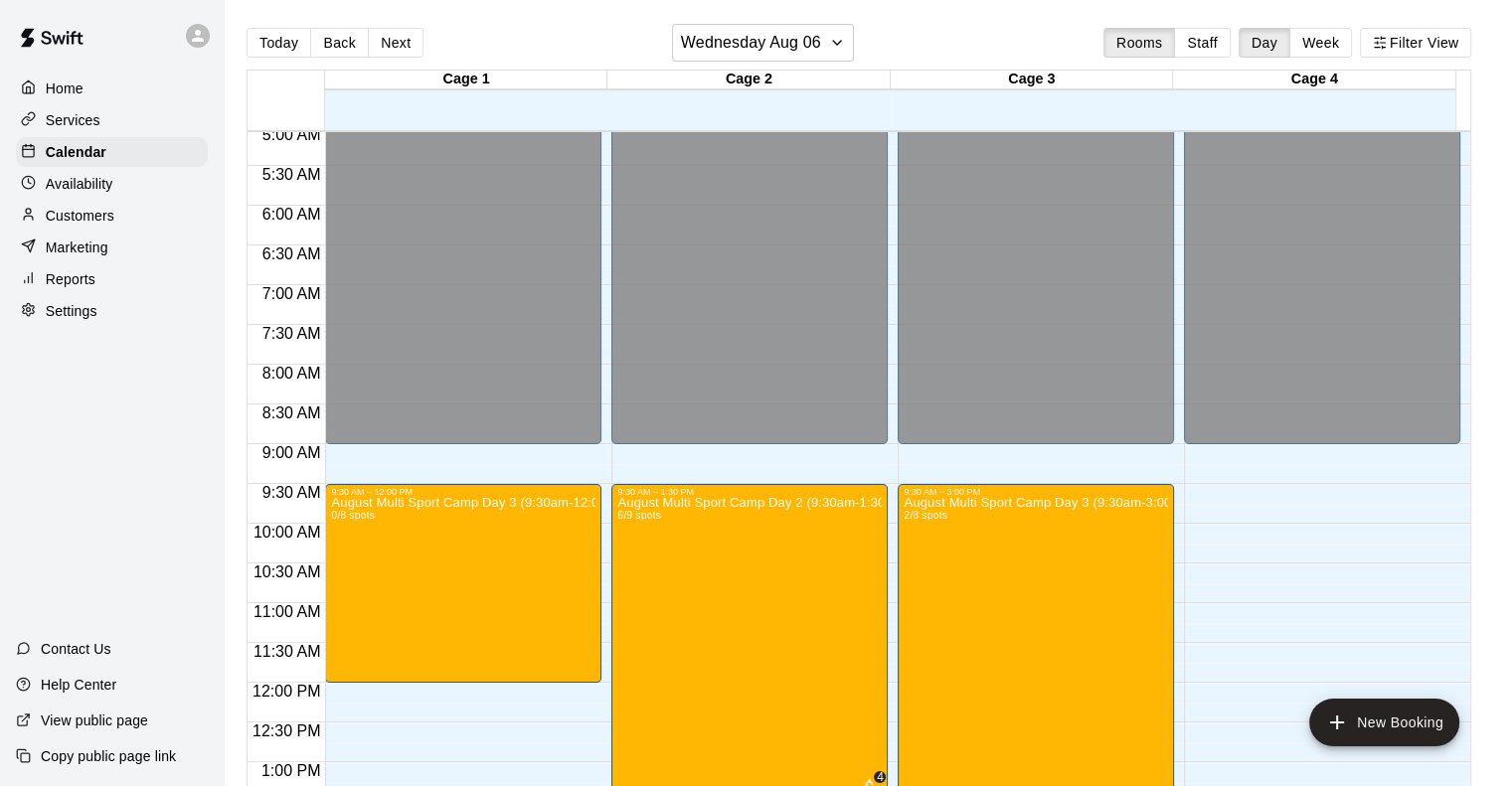 scroll, scrollTop: 435, scrollLeft: 0, axis: vertical 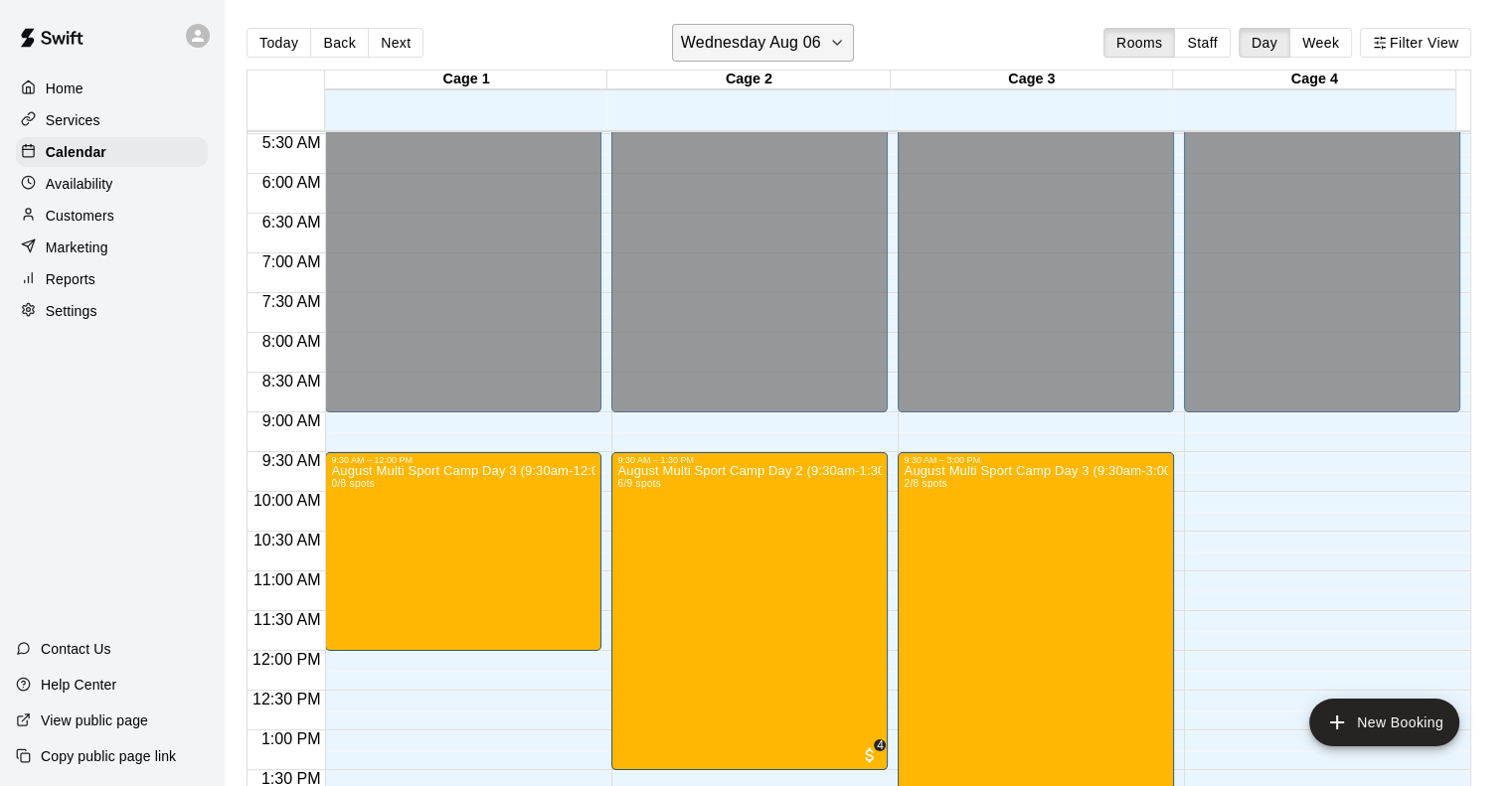 click on "Wednesday Aug 06" at bounding box center (751, 43) 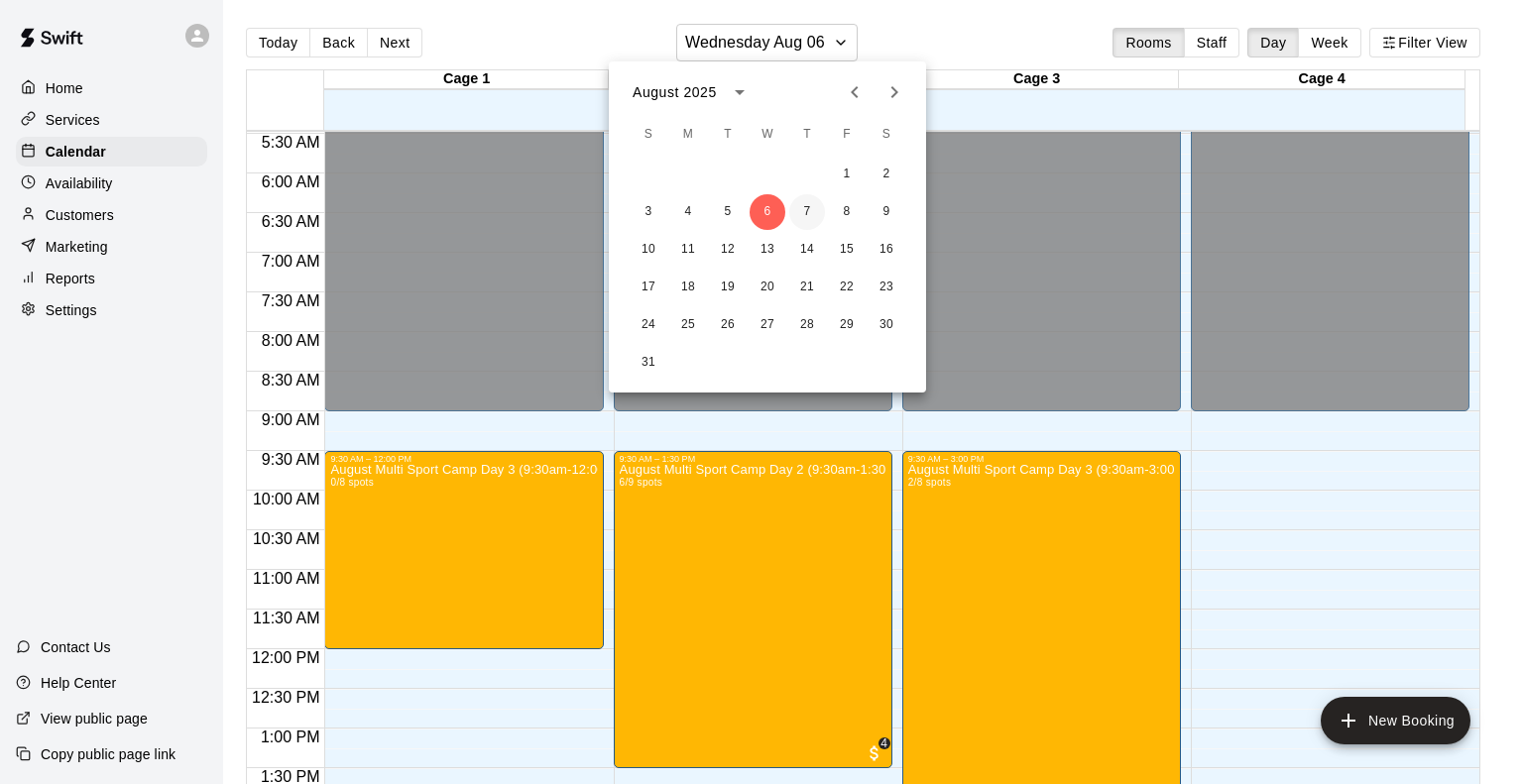 click on "7" at bounding box center [807, 212] 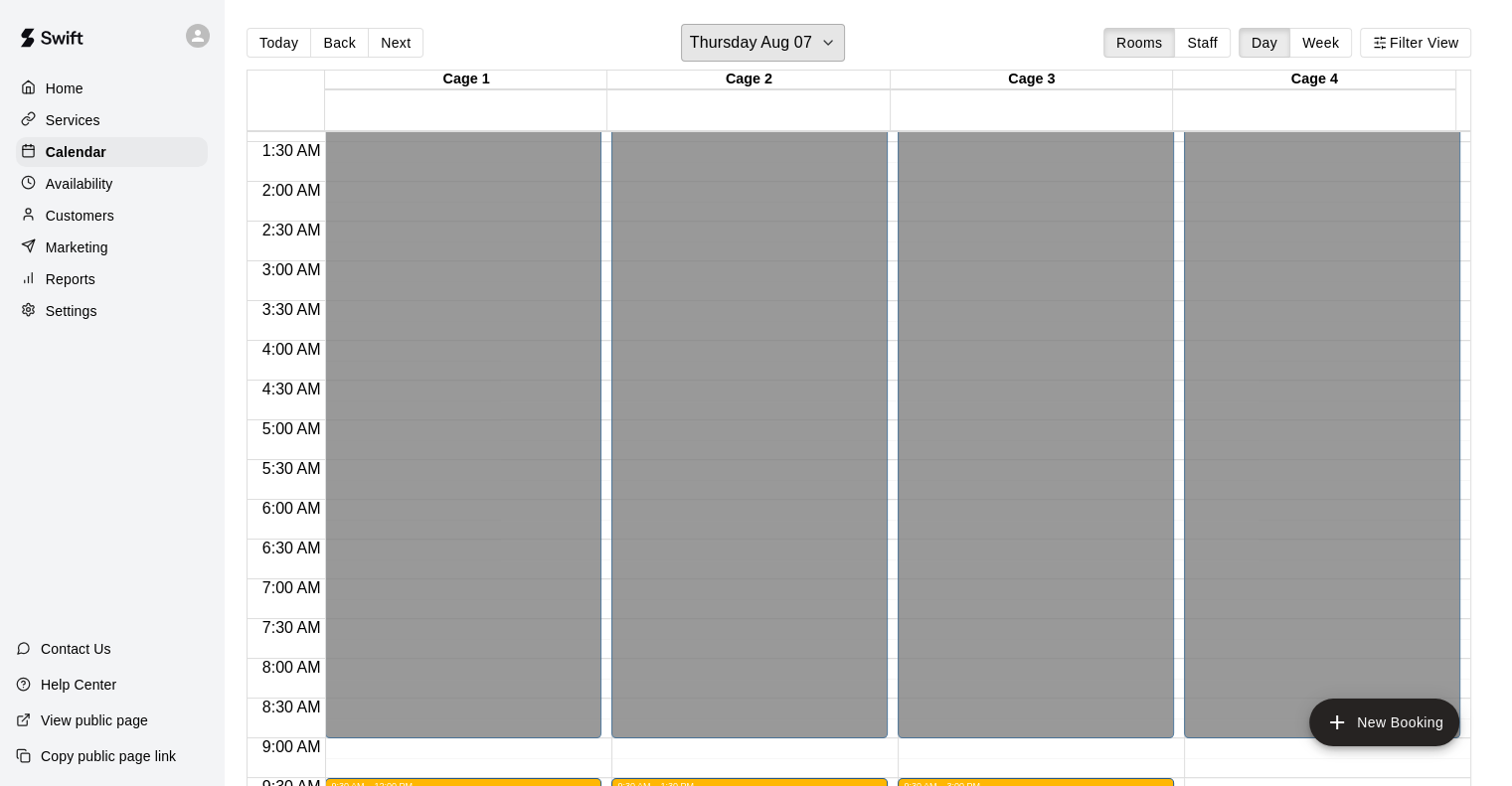 scroll, scrollTop: 0, scrollLeft: 0, axis: both 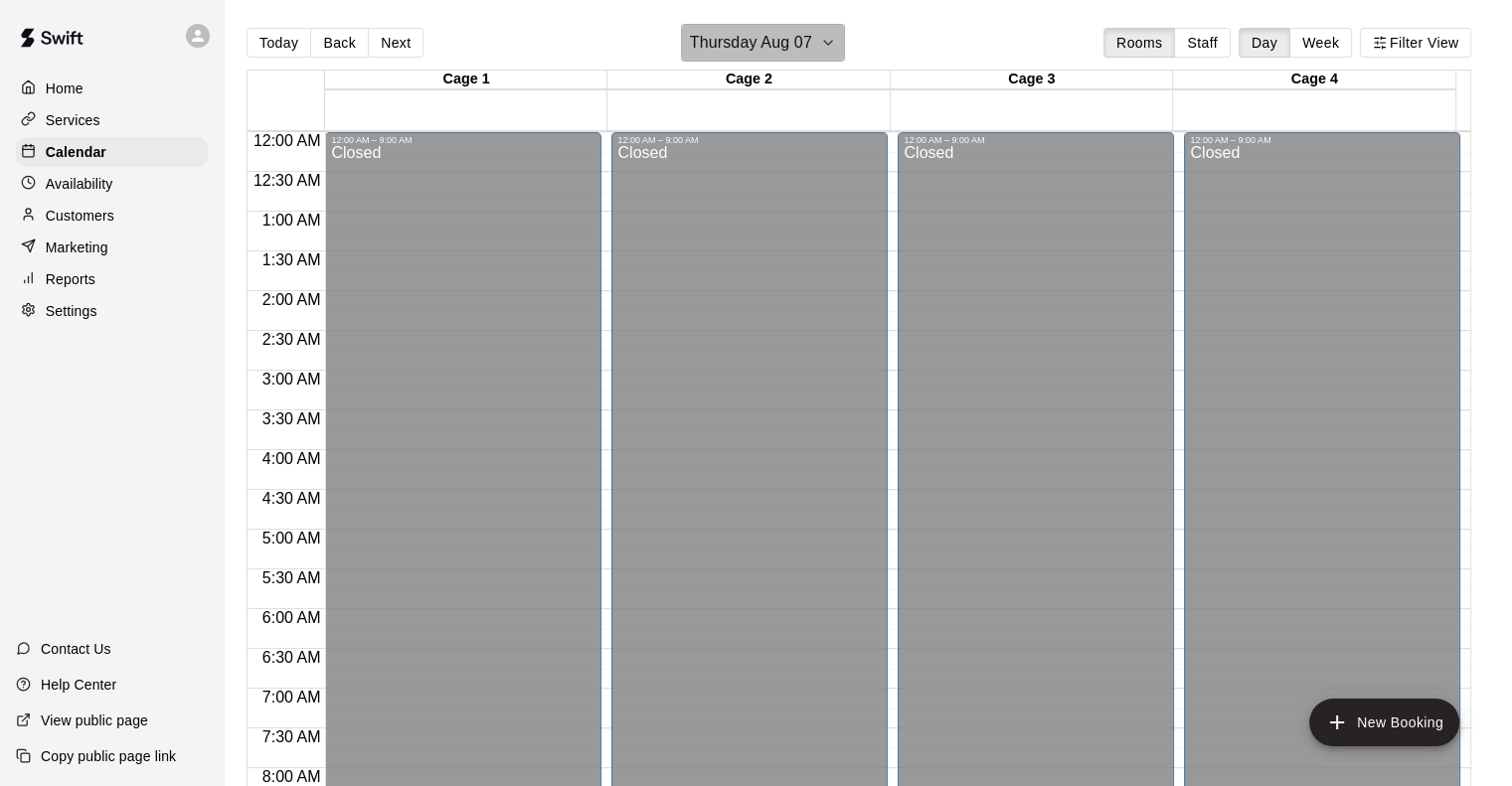 click on "Thursday Aug 07" at bounding box center (751, 43) 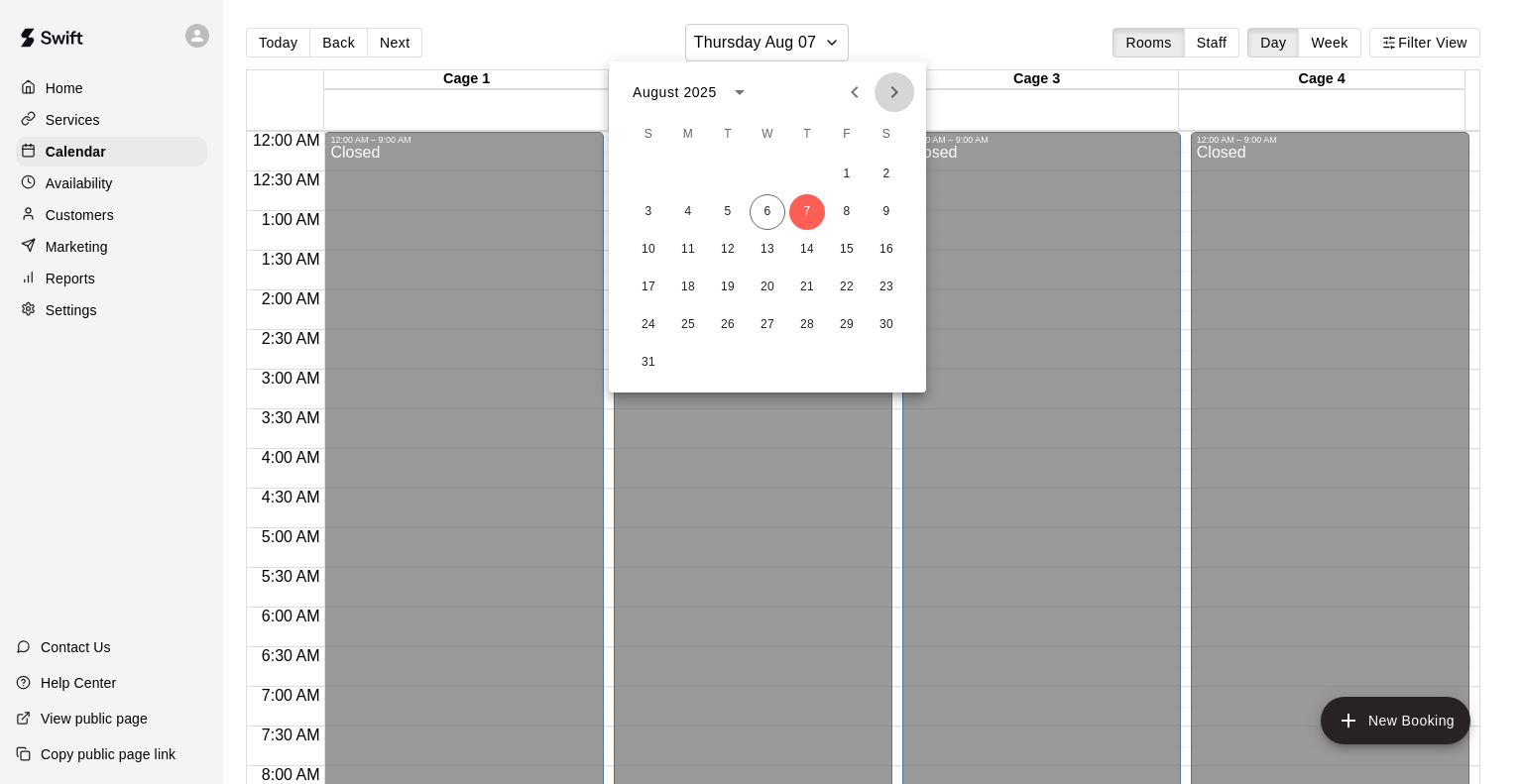 click 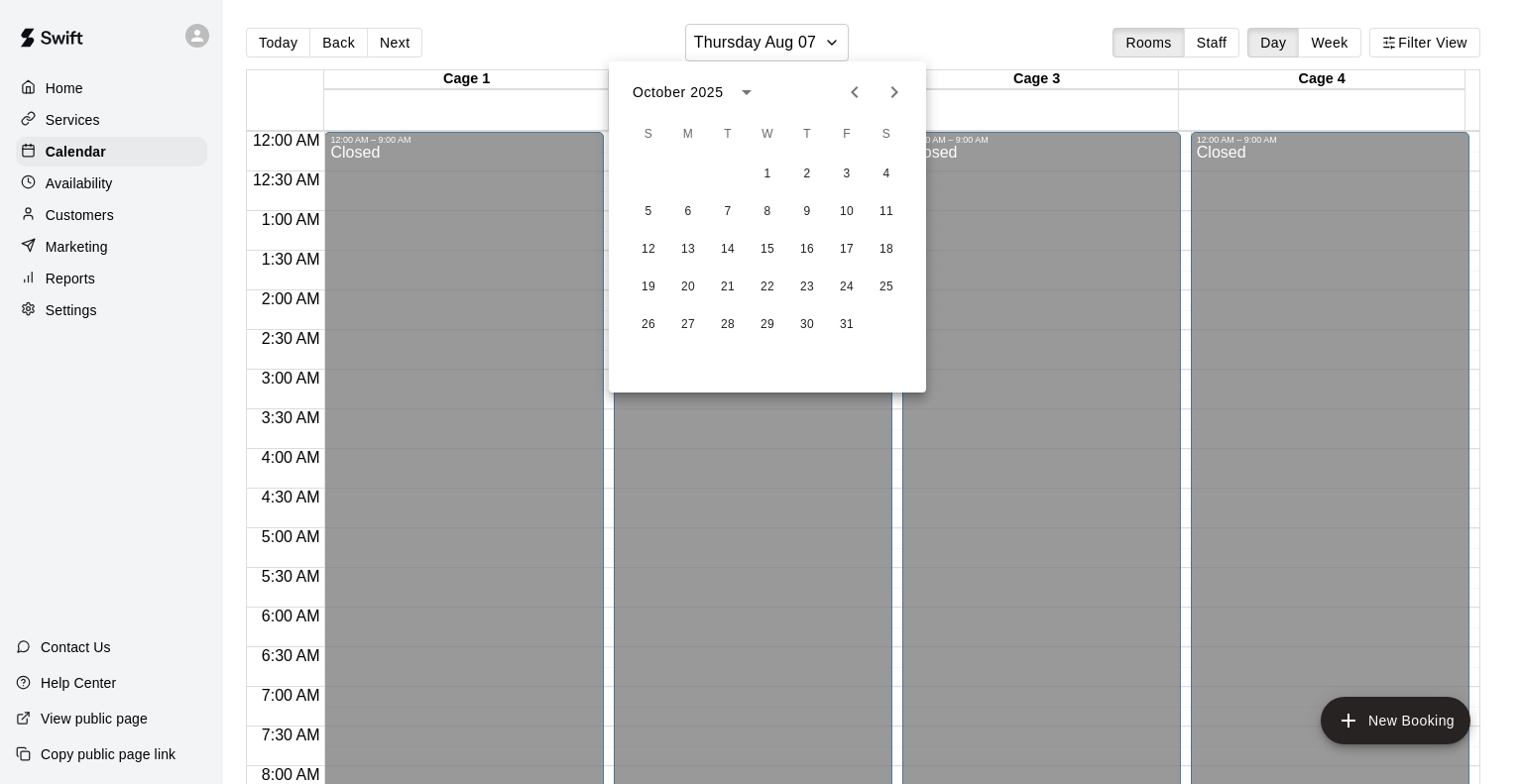 click 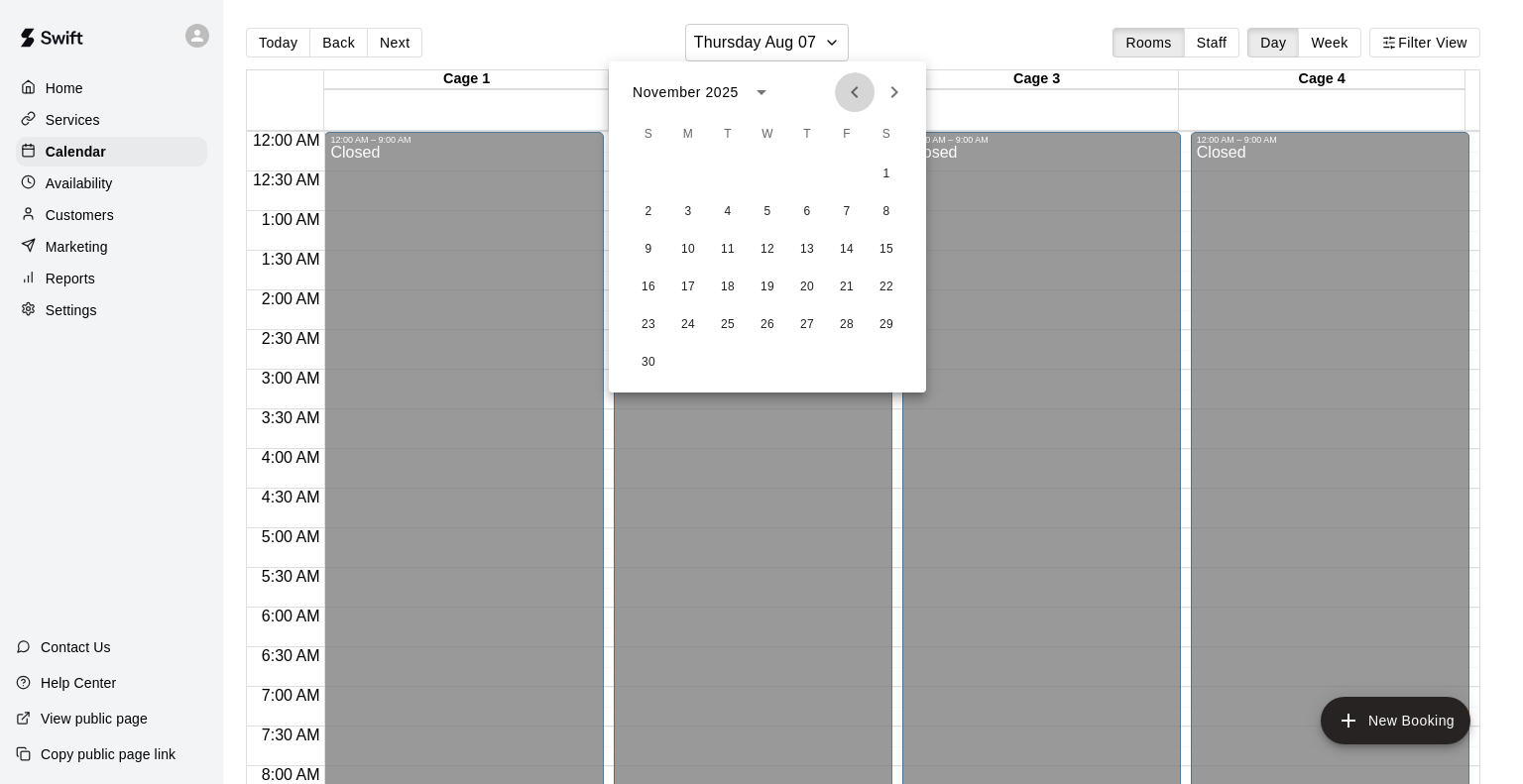 click 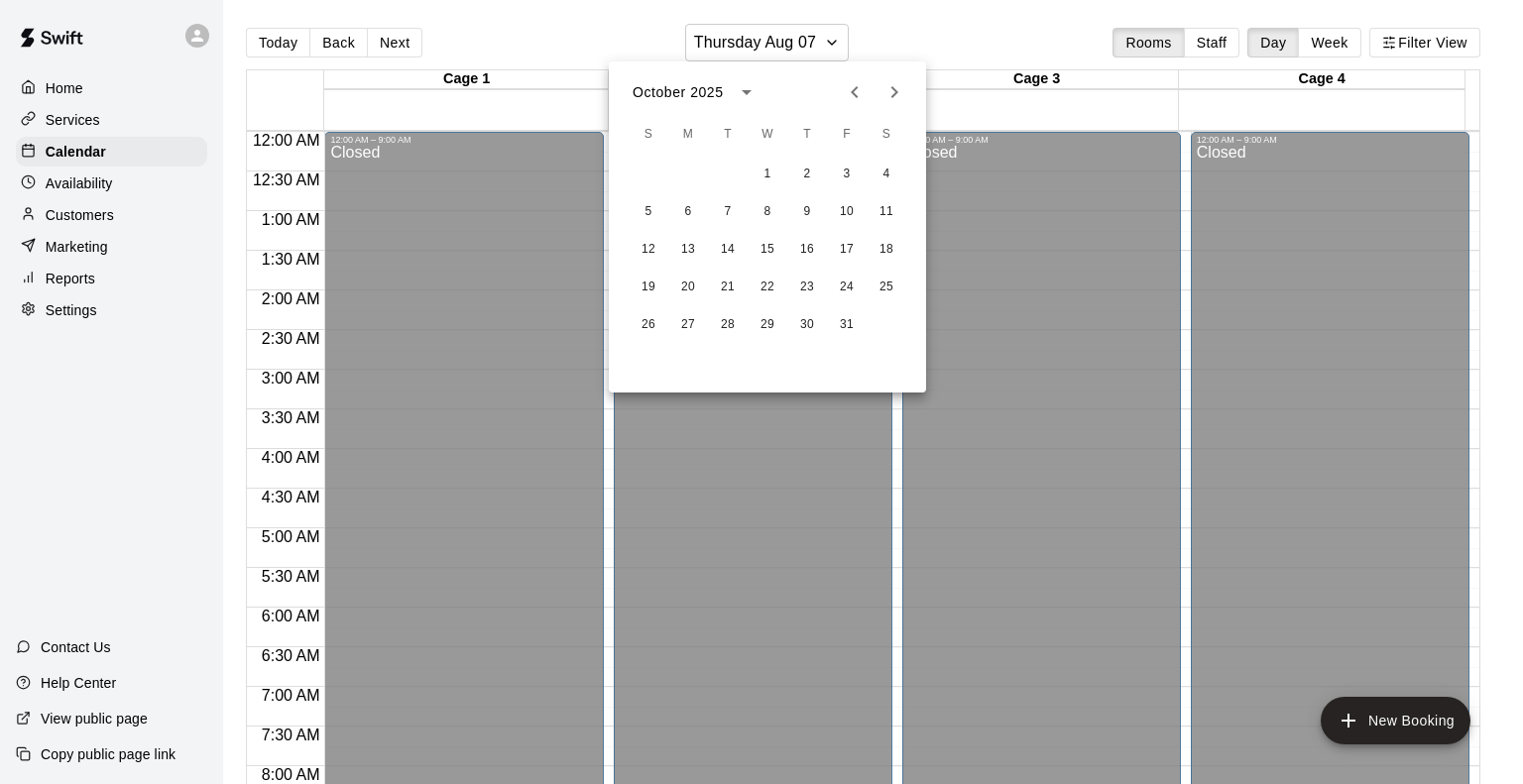 click 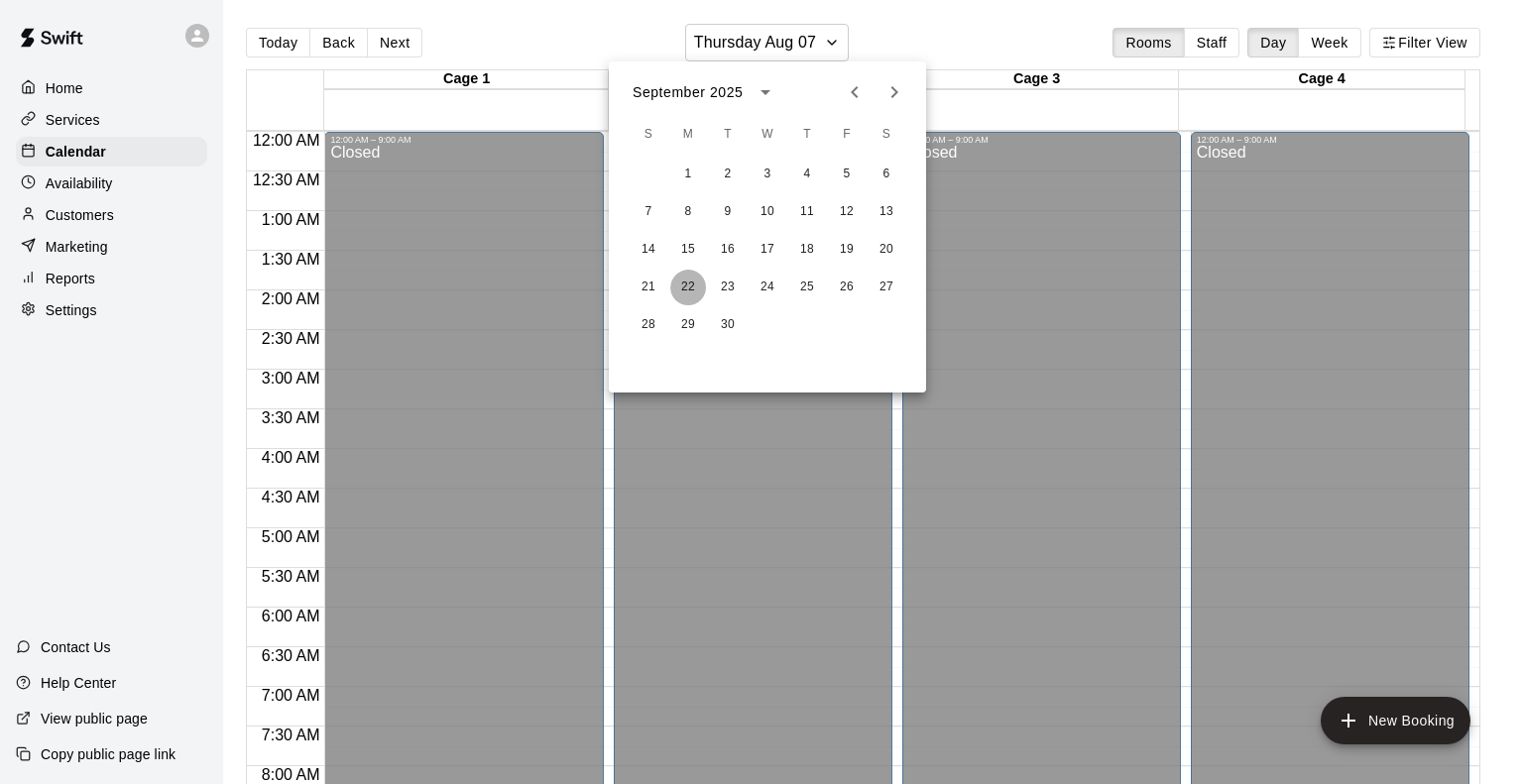 click on "22" at bounding box center [688, 287] 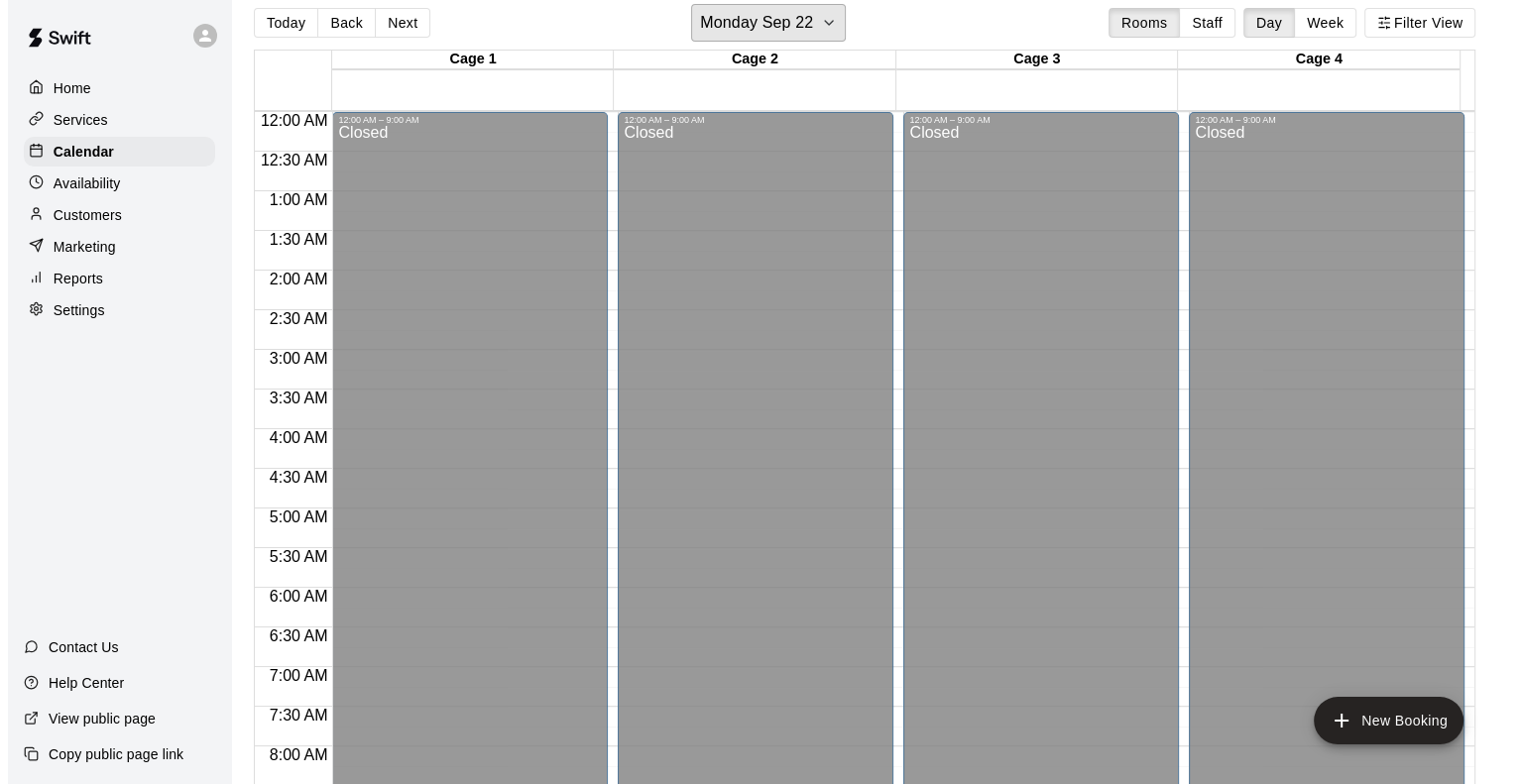 scroll, scrollTop: 32, scrollLeft: 0, axis: vertical 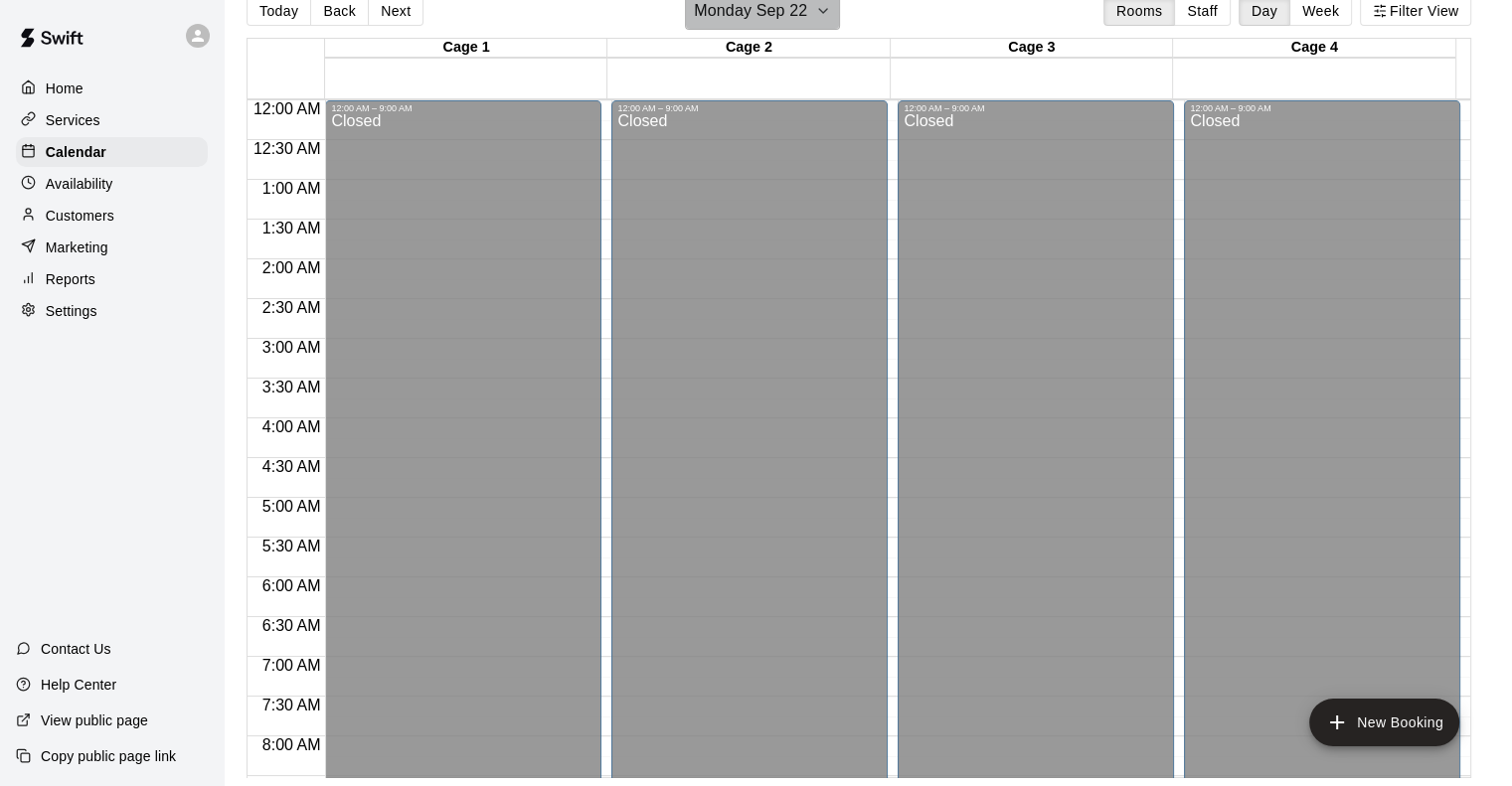 click 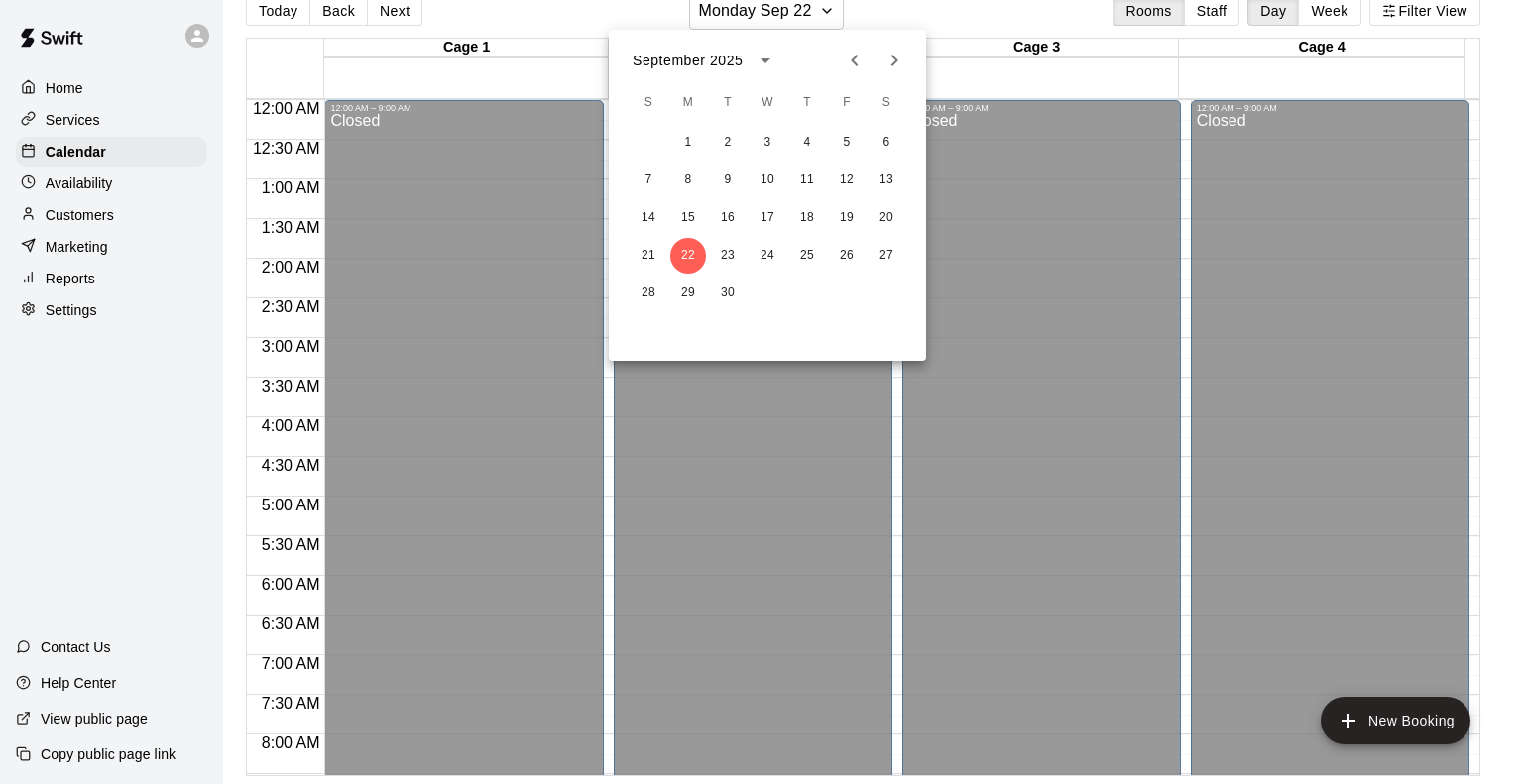 click at bounding box center [762, 392] 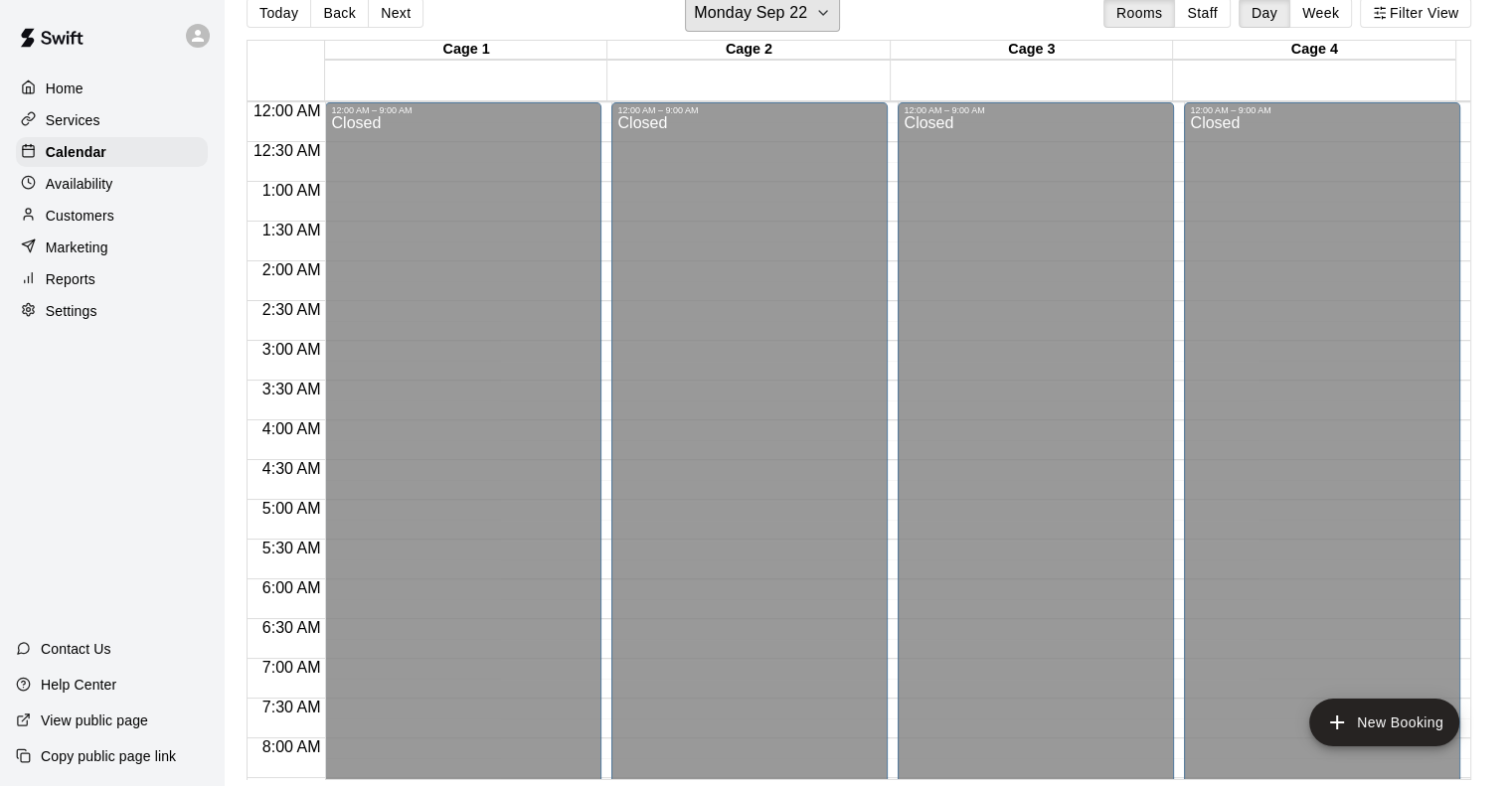 scroll, scrollTop: 32, scrollLeft: 0, axis: vertical 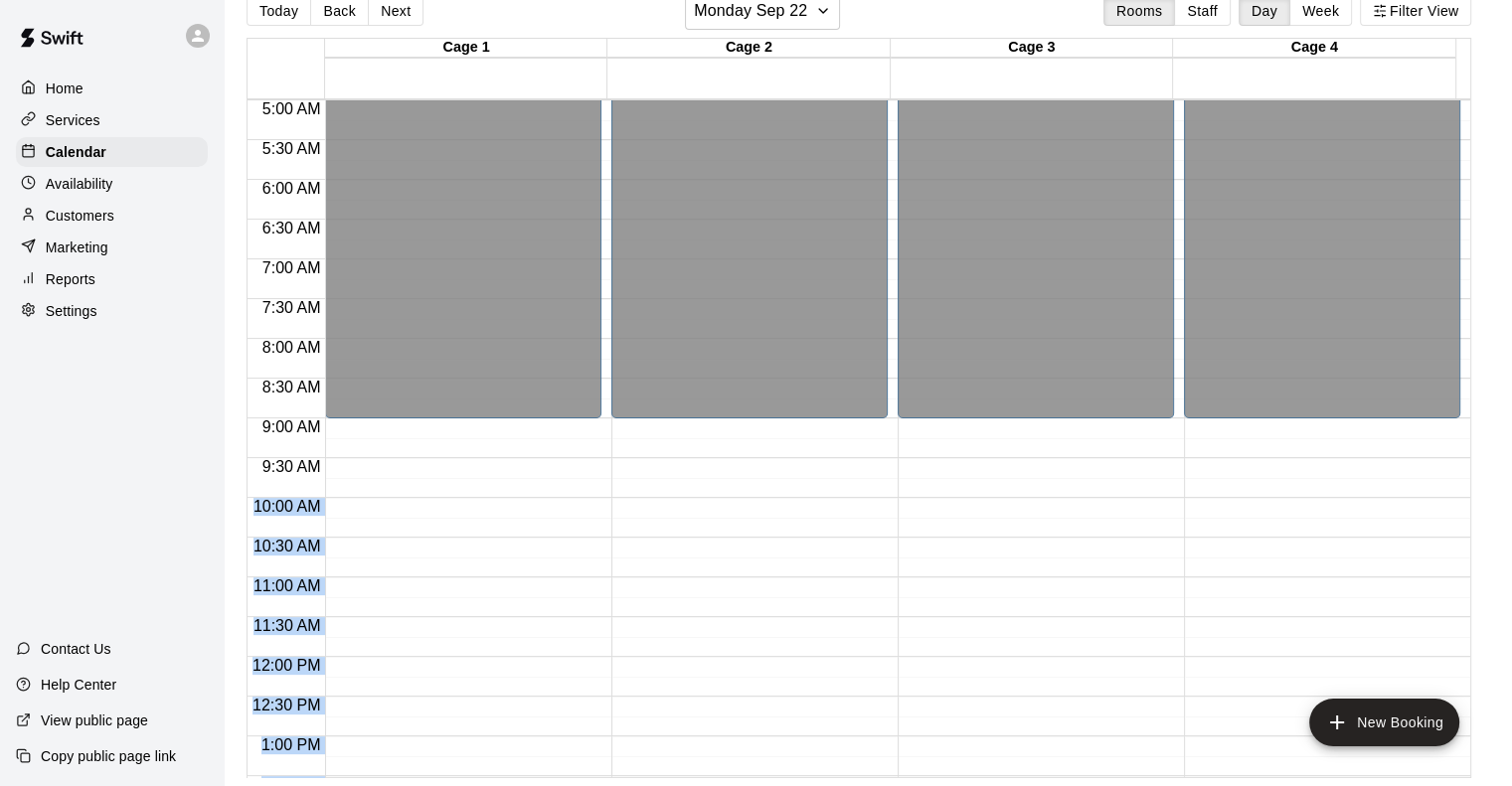 drag, startPoint x: 252, startPoint y: 509, endPoint x: 336, endPoint y: 576, distance: 107.44766 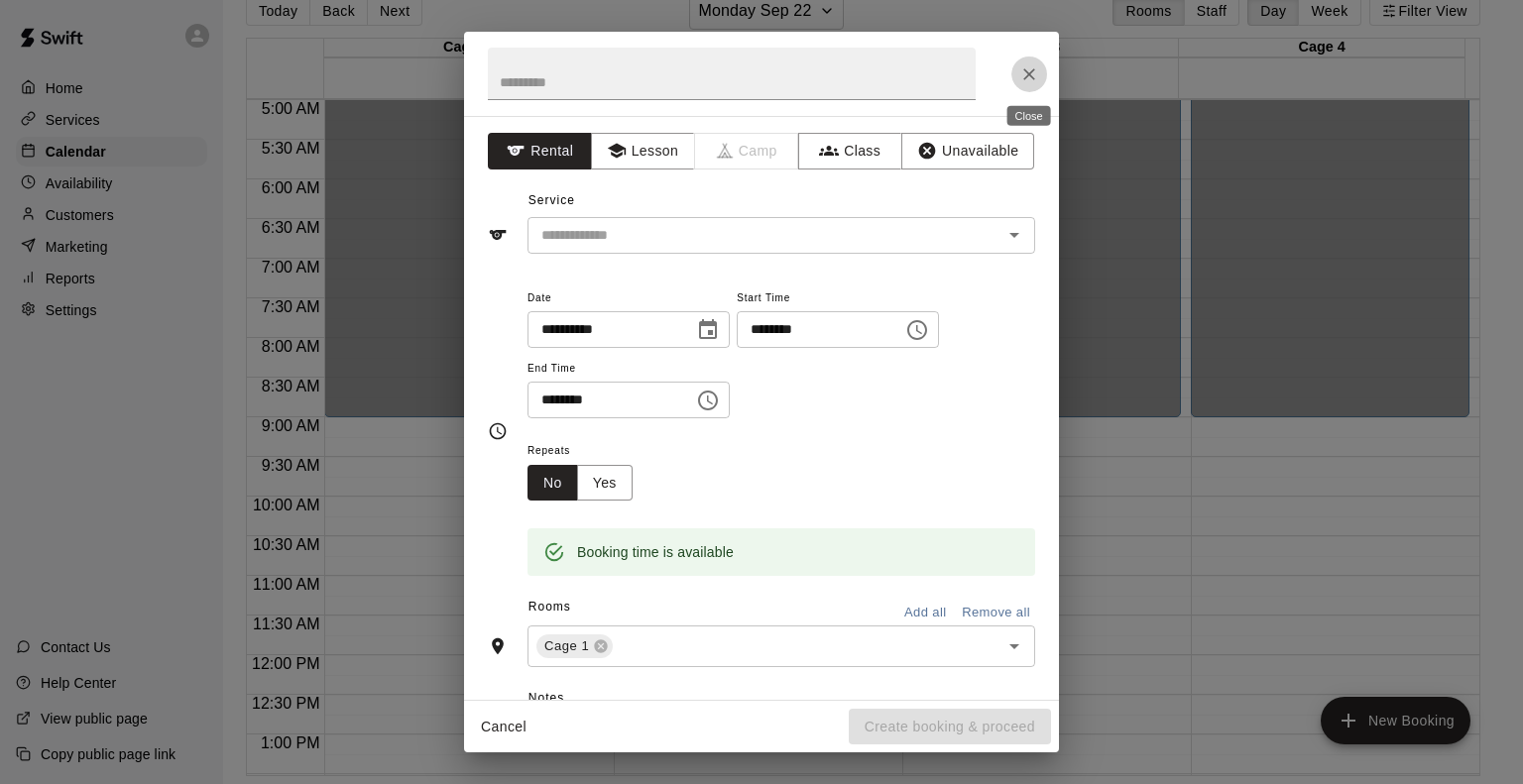 click 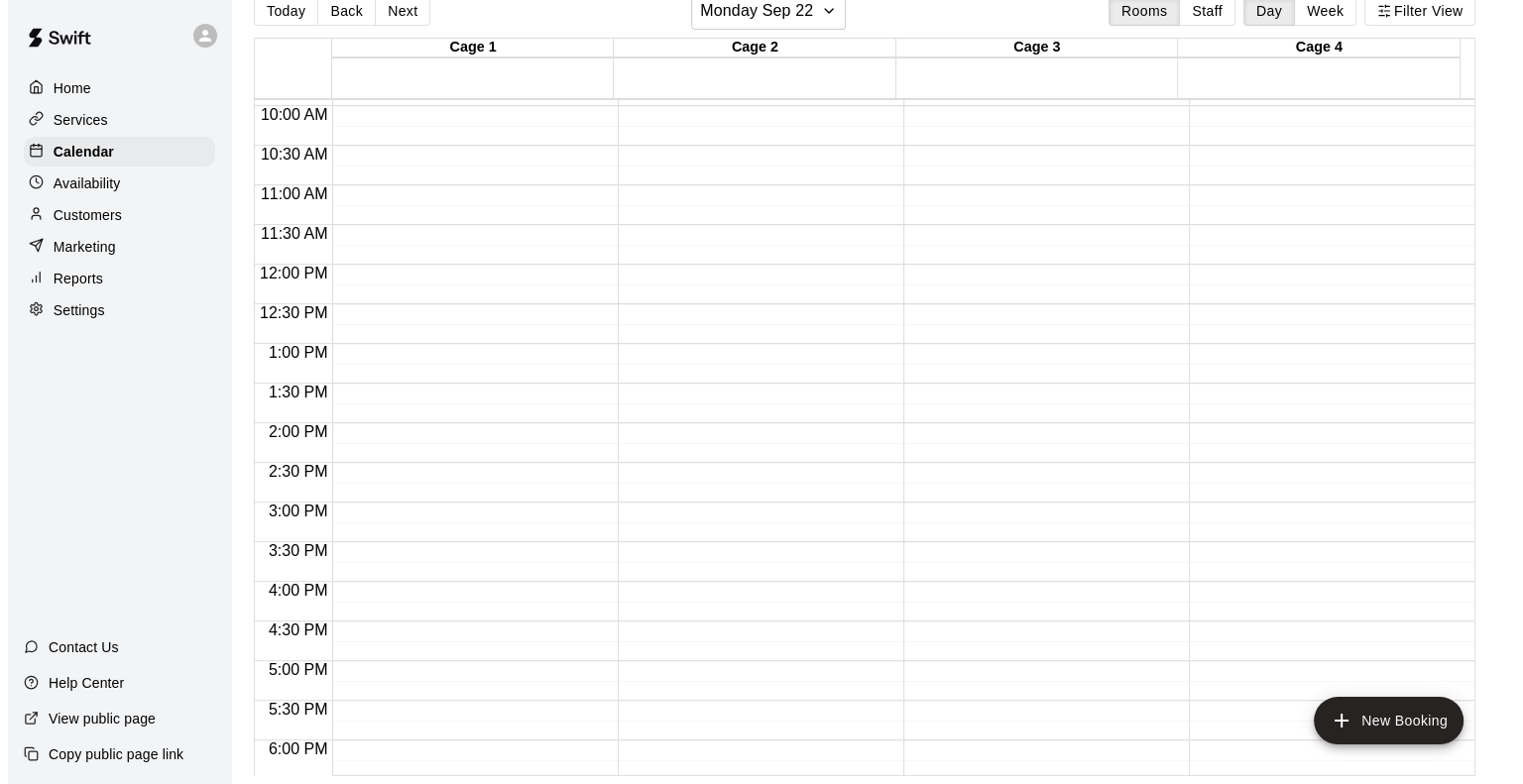 scroll, scrollTop: 632, scrollLeft: 0, axis: vertical 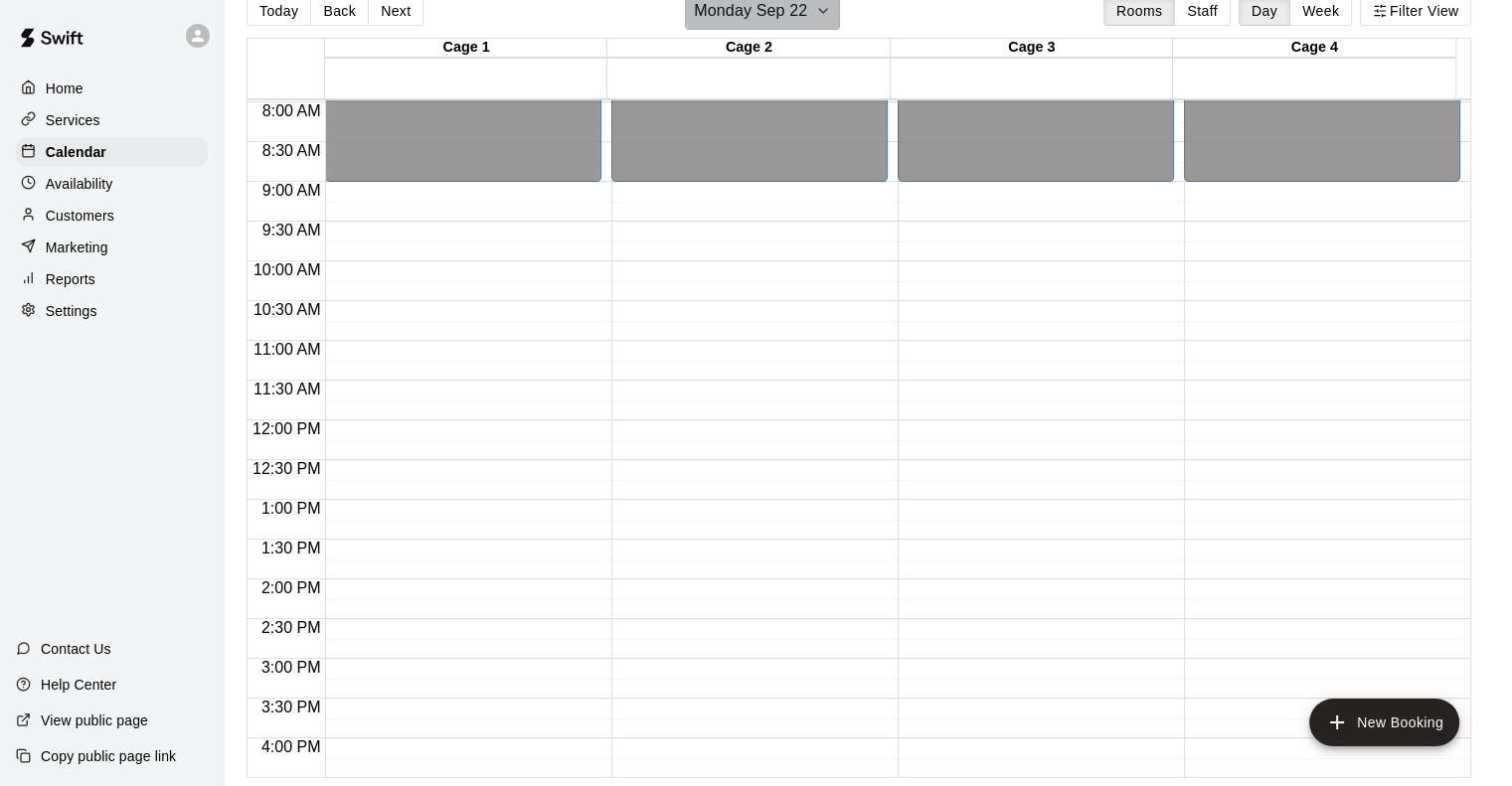 click on "Monday Sep 22" at bounding box center (762, 11) 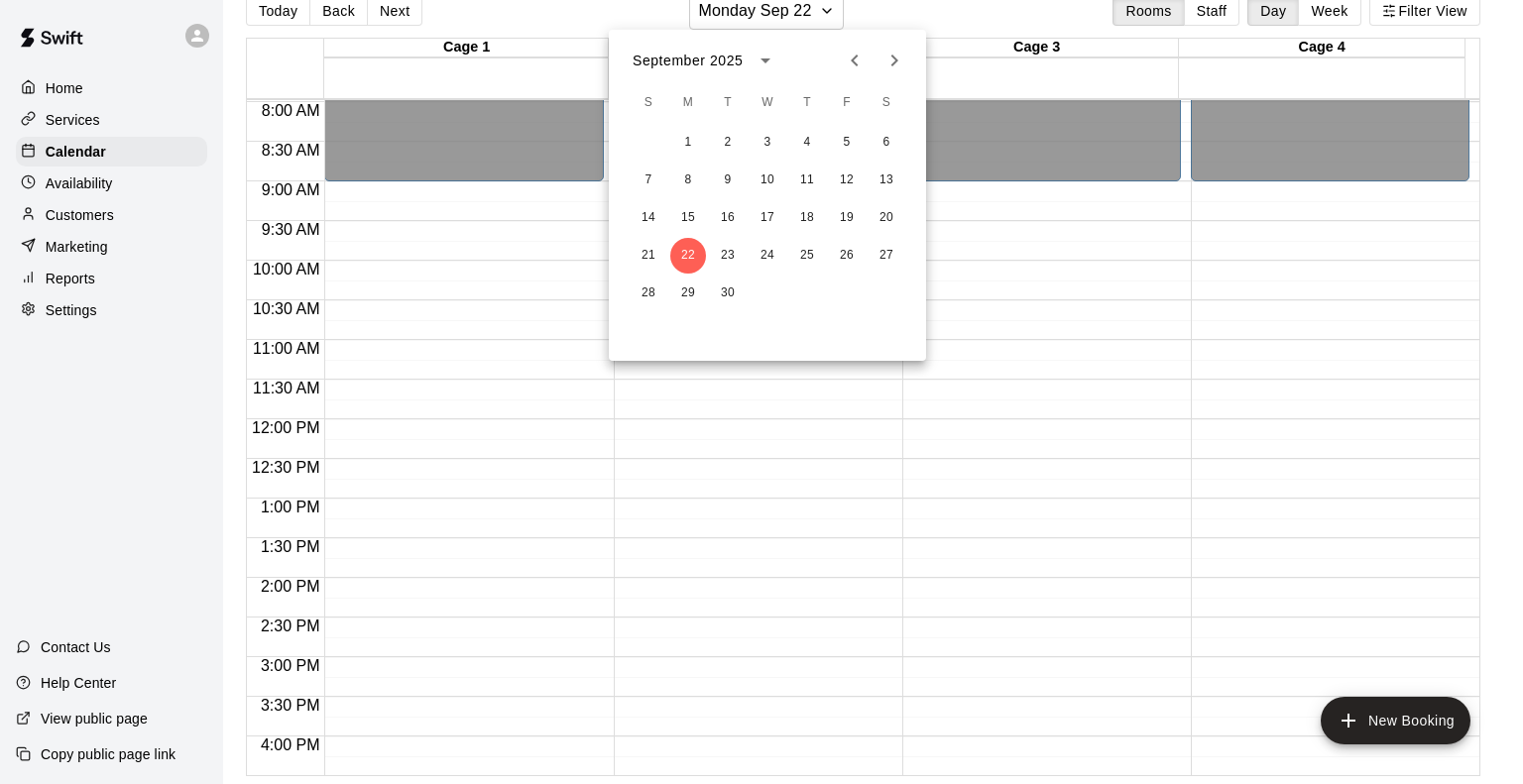 click at bounding box center [762, 392] 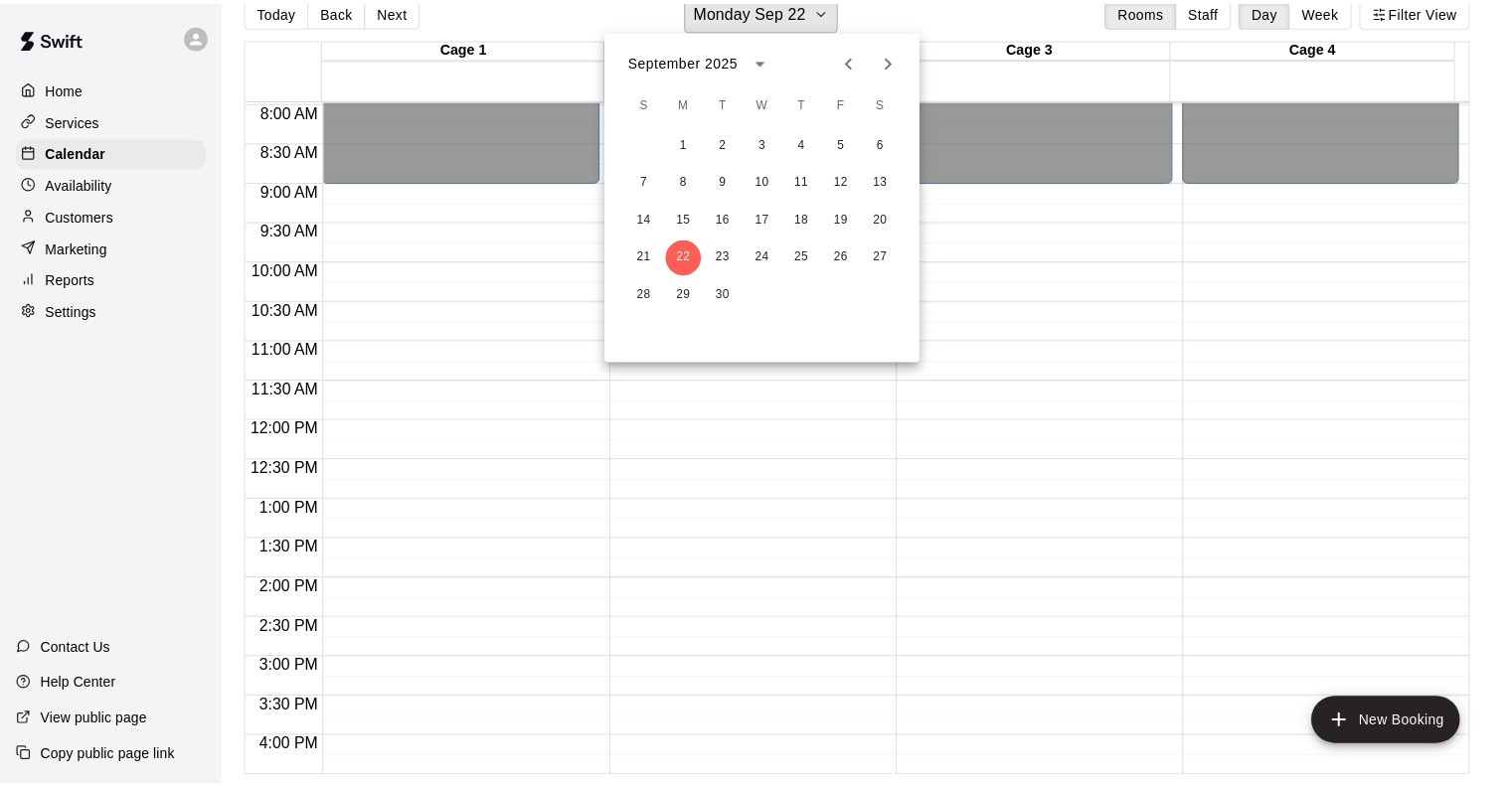 scroll, scrollTop: 24, scrollLeft: 0, axis: vertical 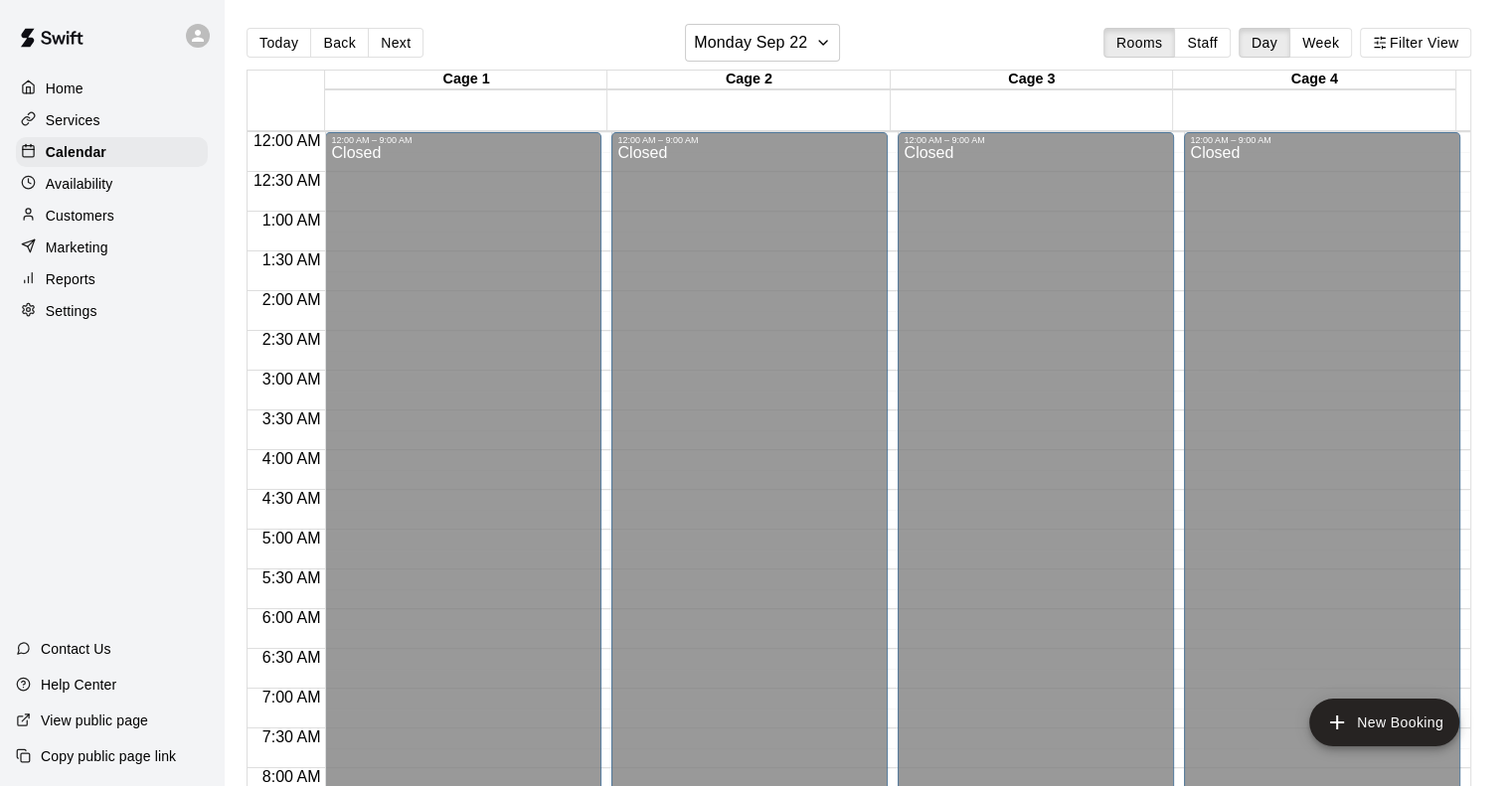 click on "Services" at bounding box center [73, 120] 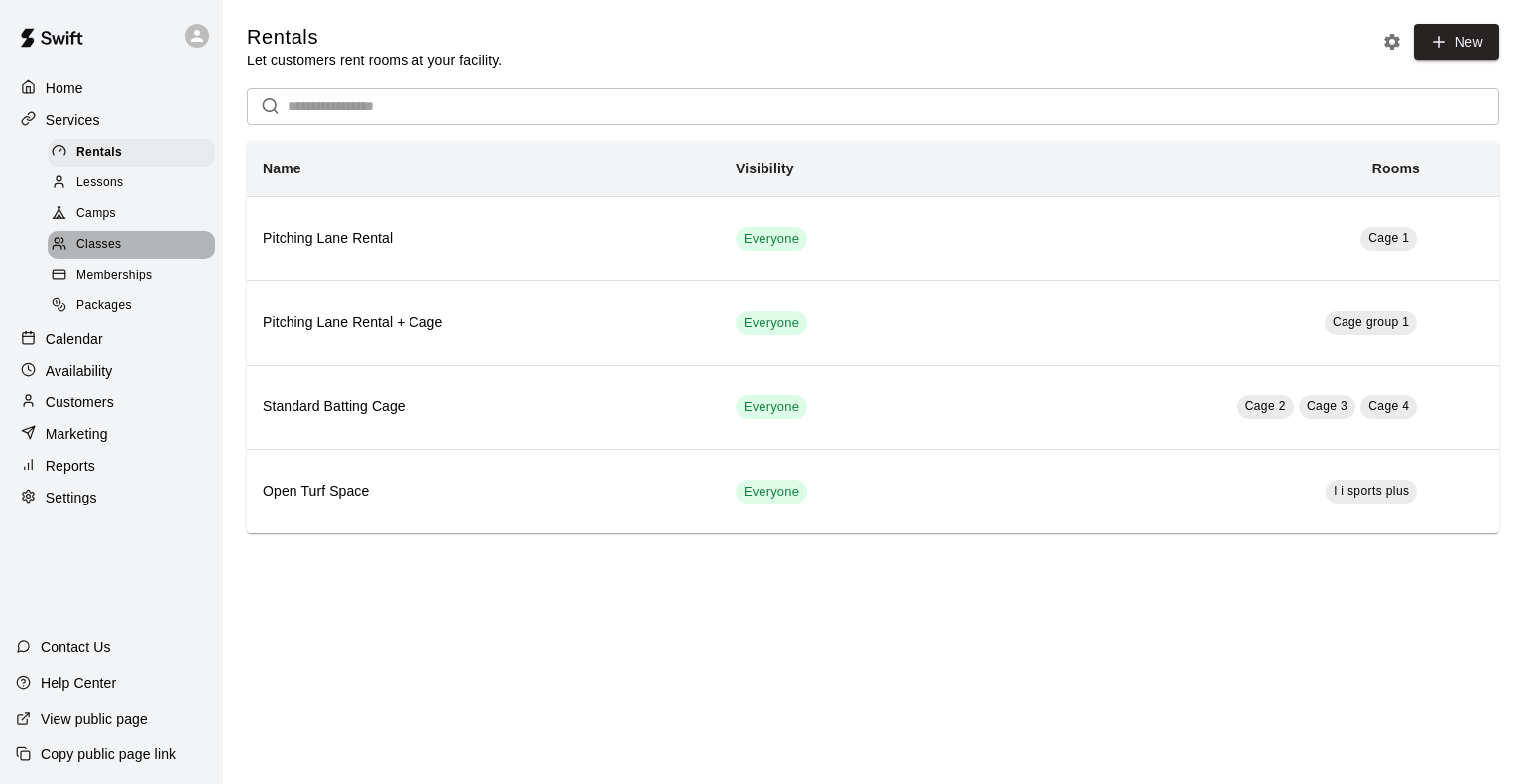 click on "Classes" at bounding box center [98, 245] 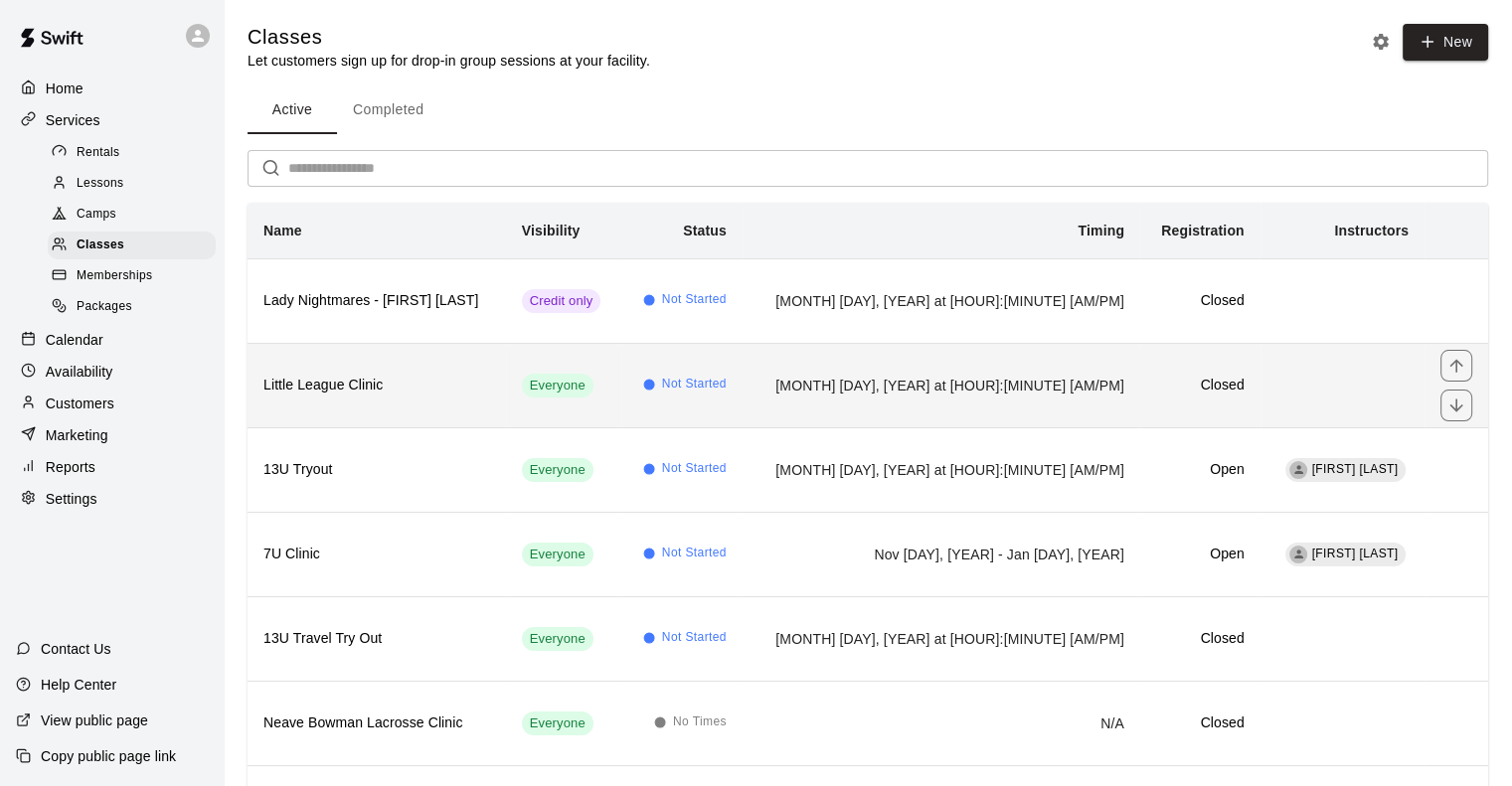click on "Little League Clinic" at bounding box center [377, 386] 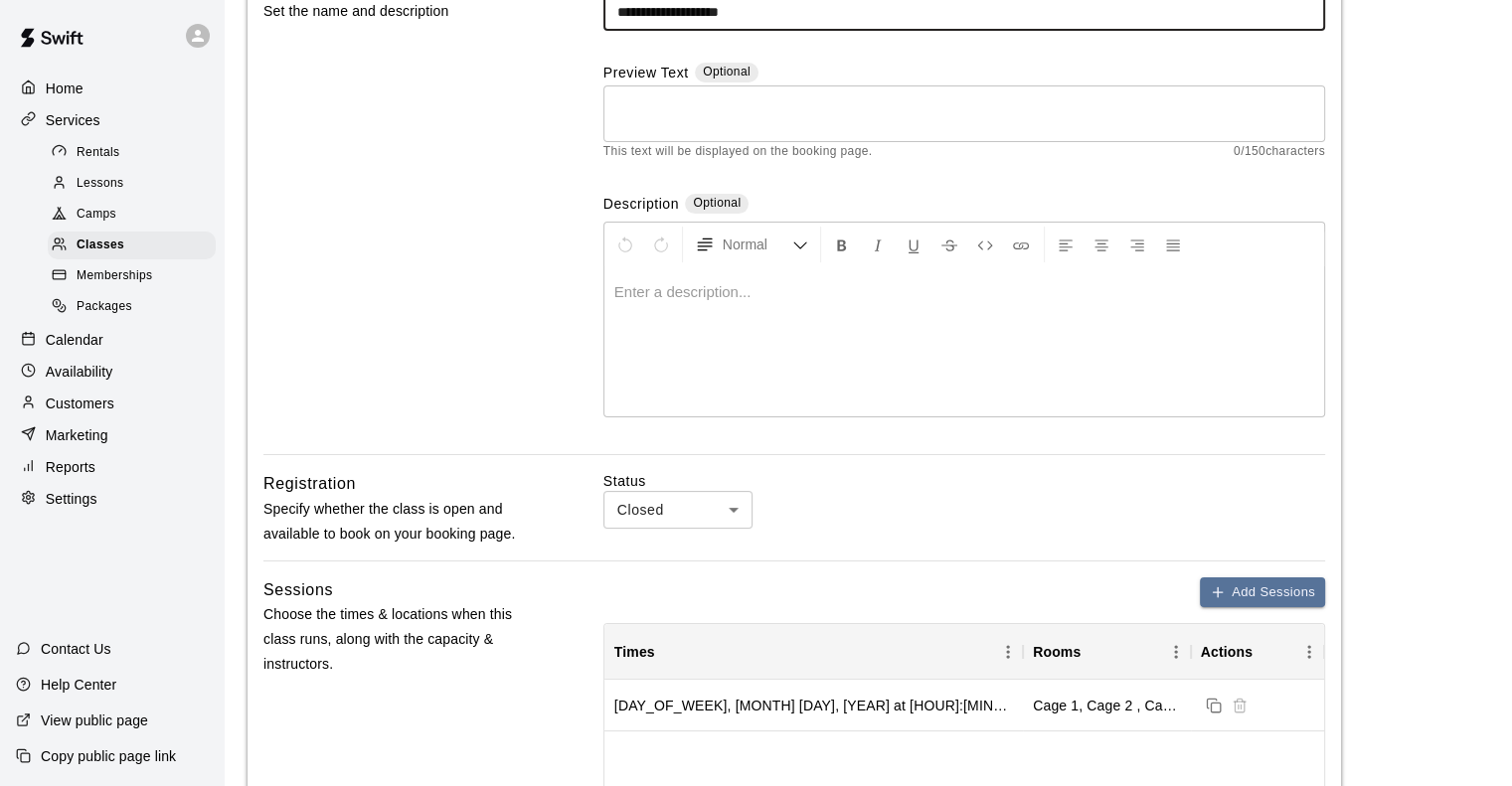 scroll, scrollTop: 0, scrollLeft: 0, axis: both 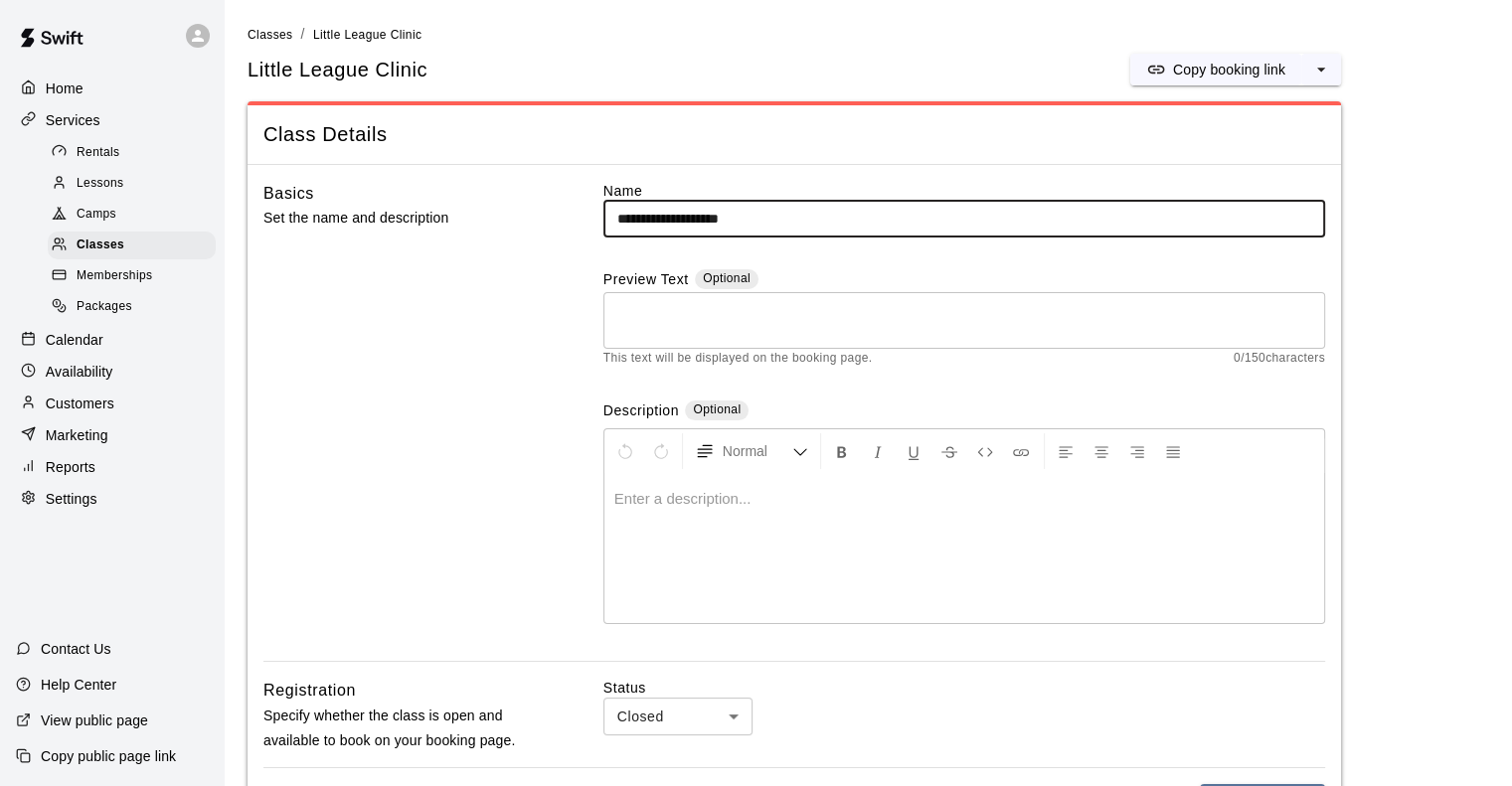 click on "Calendar" at bounding box center (111, 340) 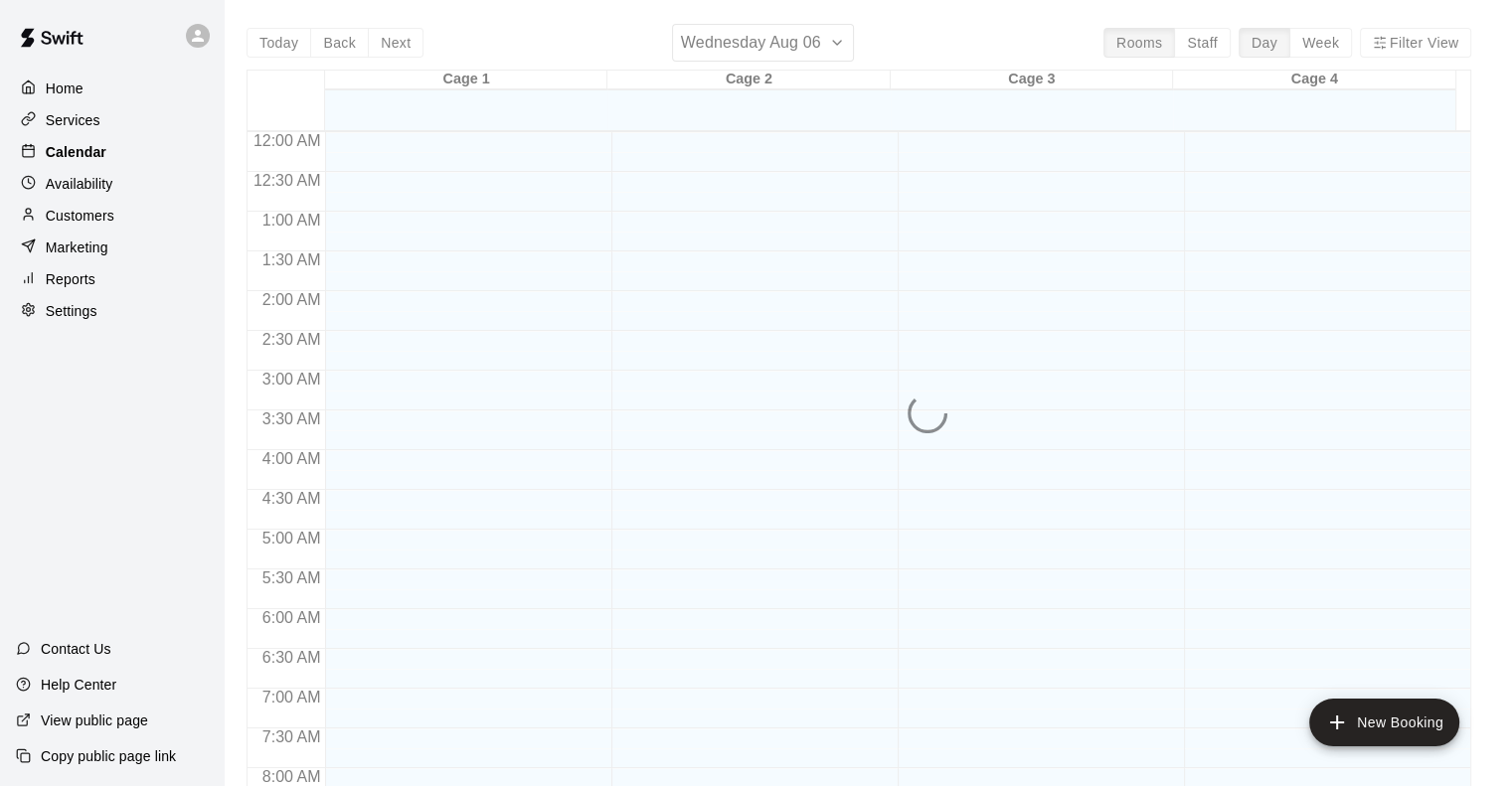 scroll, scrollTop: 1170, scrollLeft: 0, axis: vertical 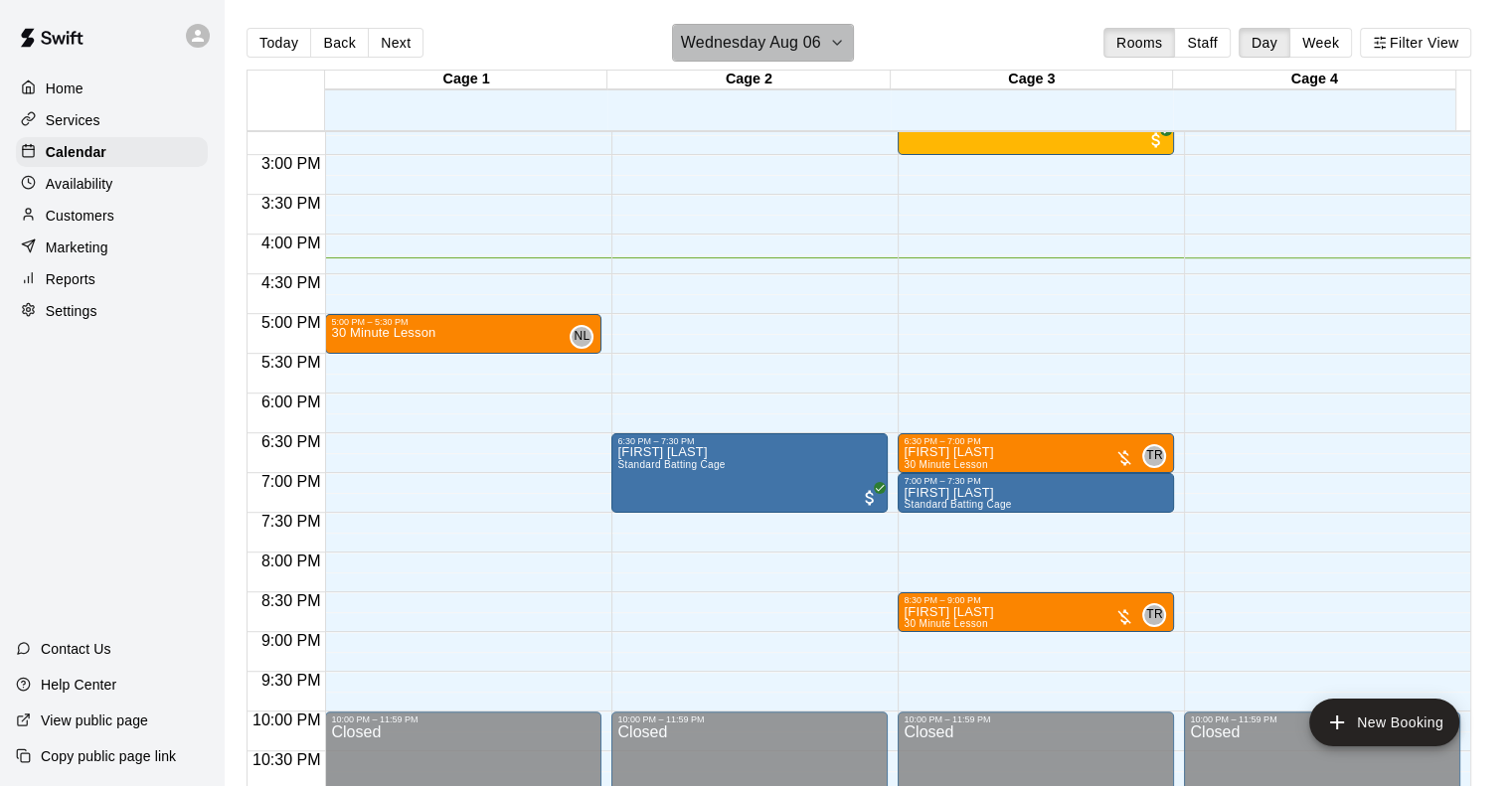 click on "Wednesday Aug 06" at bounding box center (751, 43) 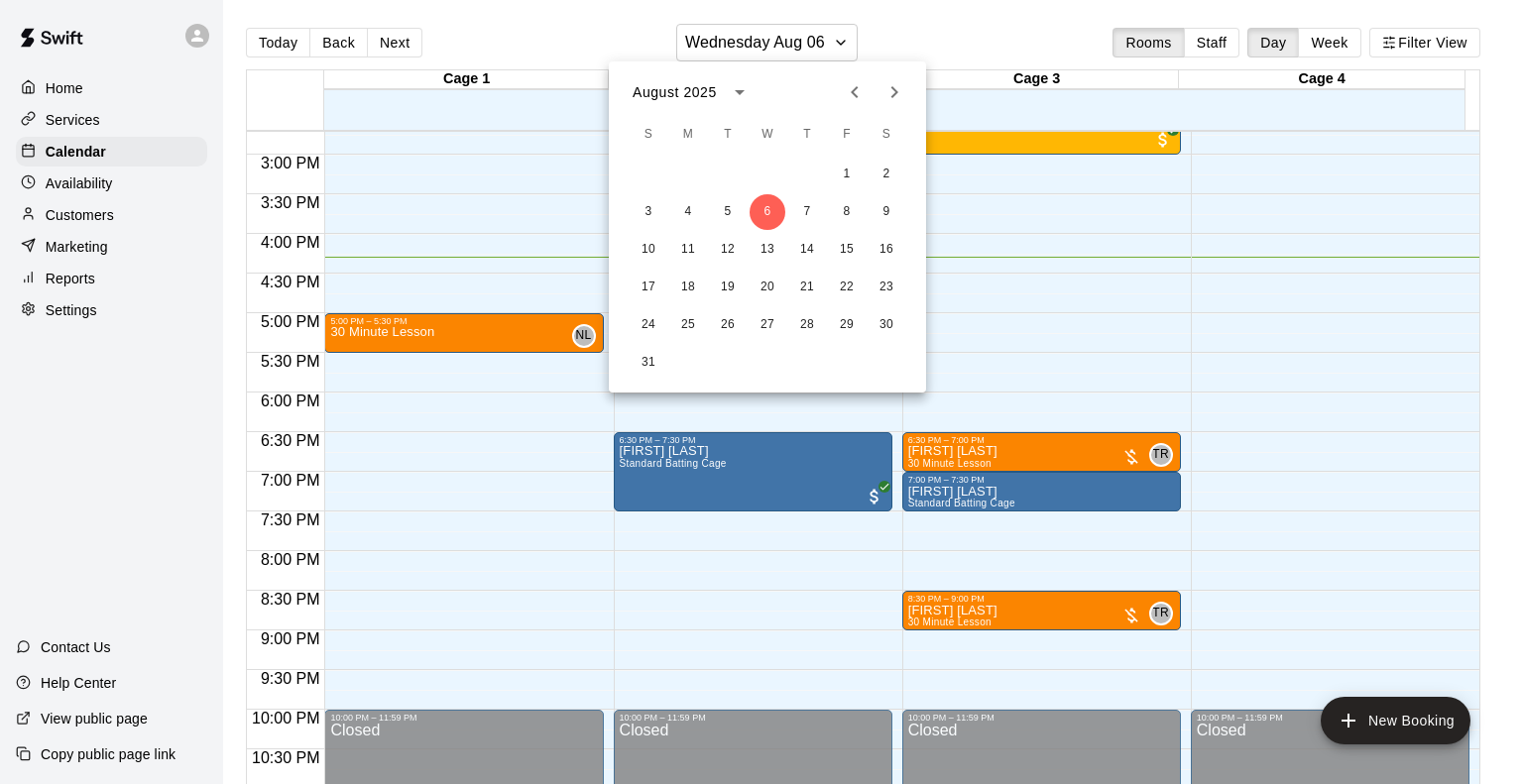 click 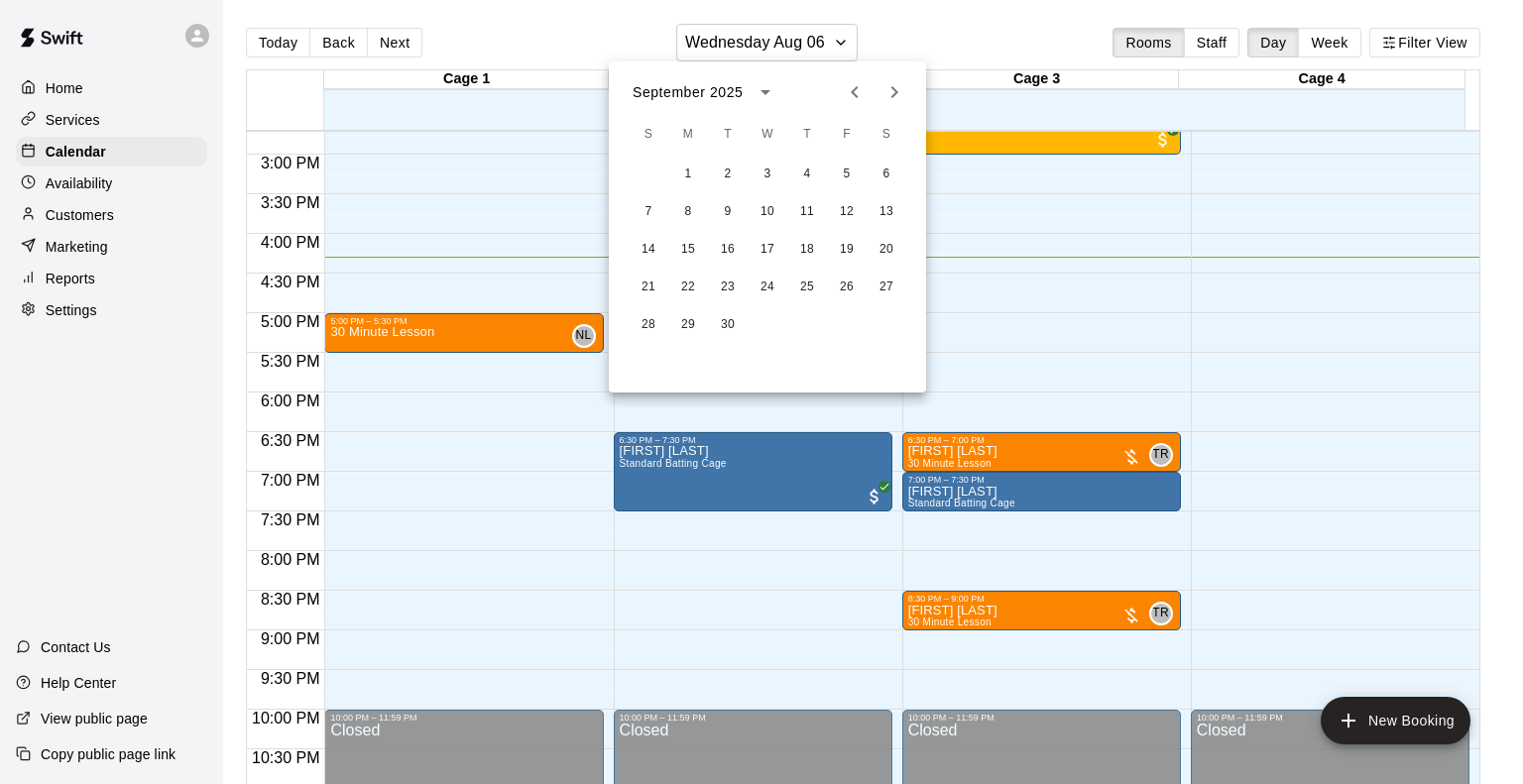 click 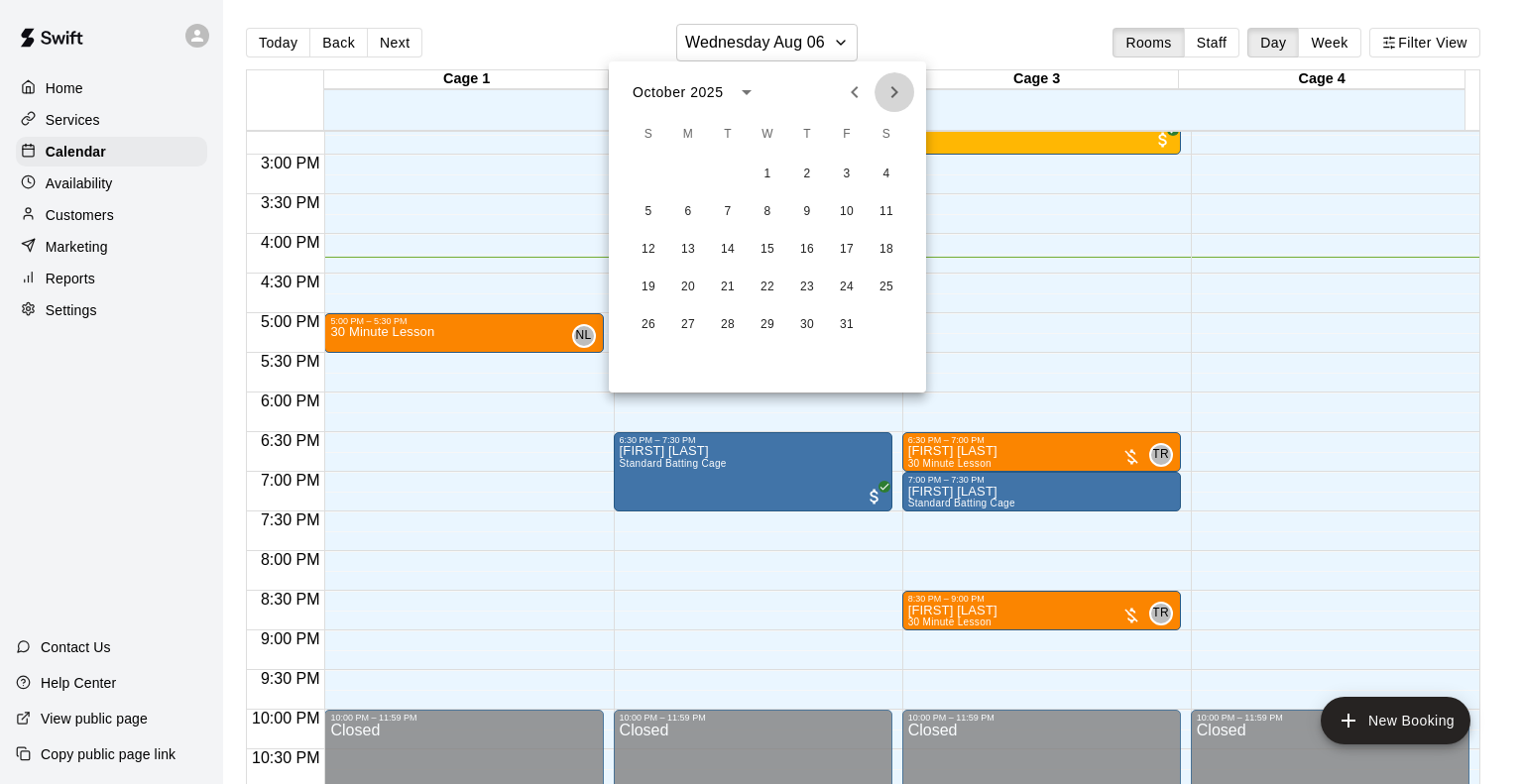 click 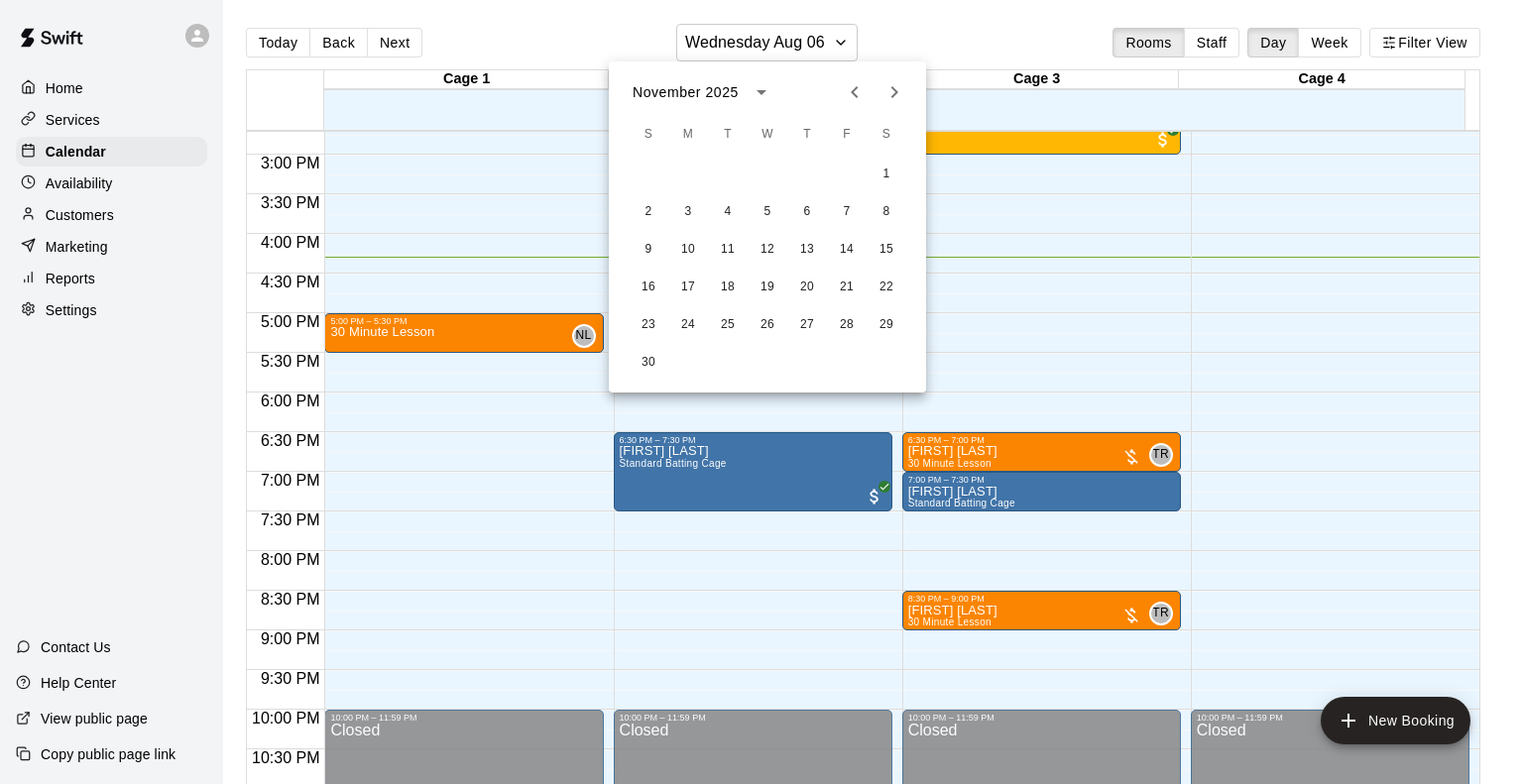 click 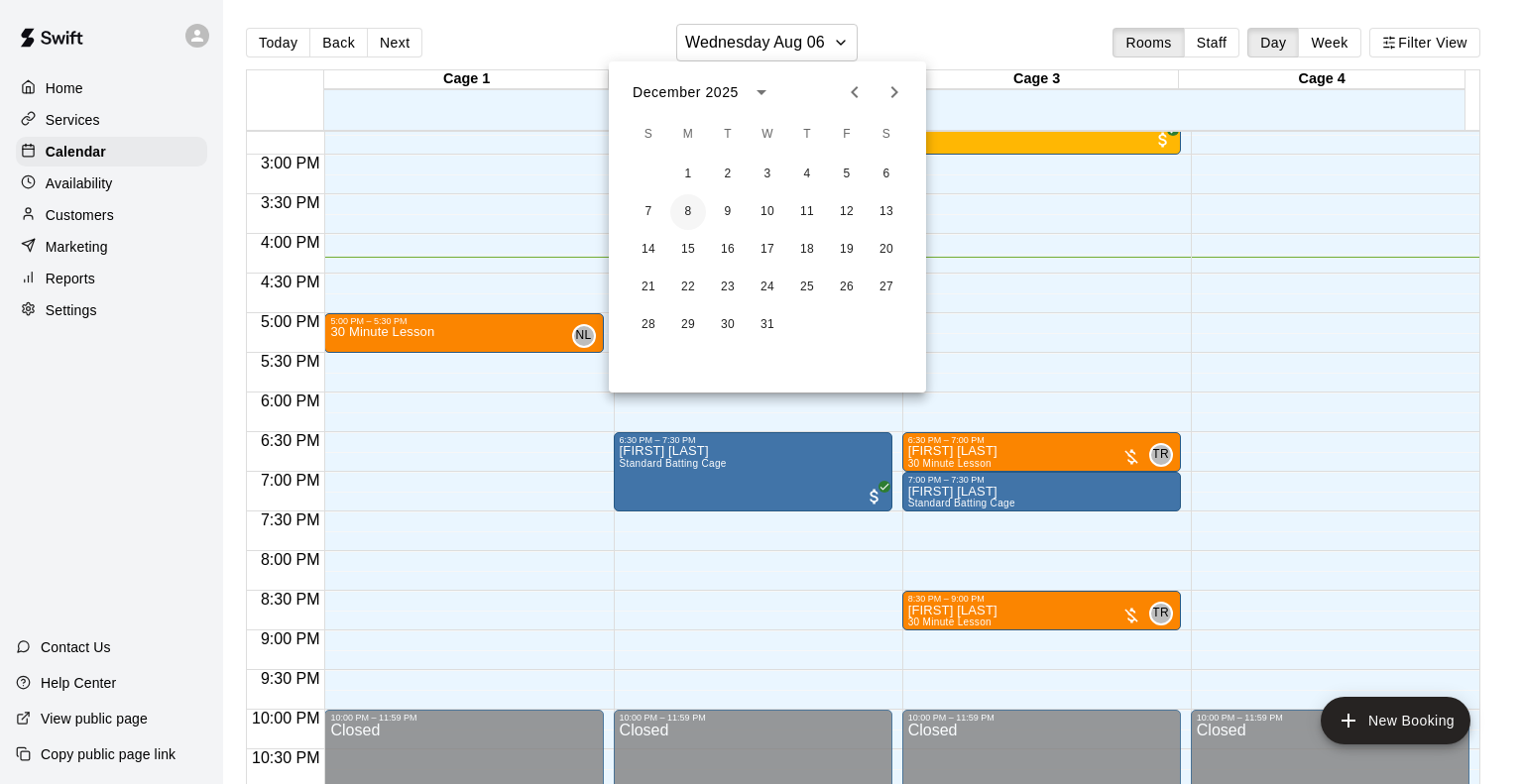 click on "8" at bounding box center [688, 212] 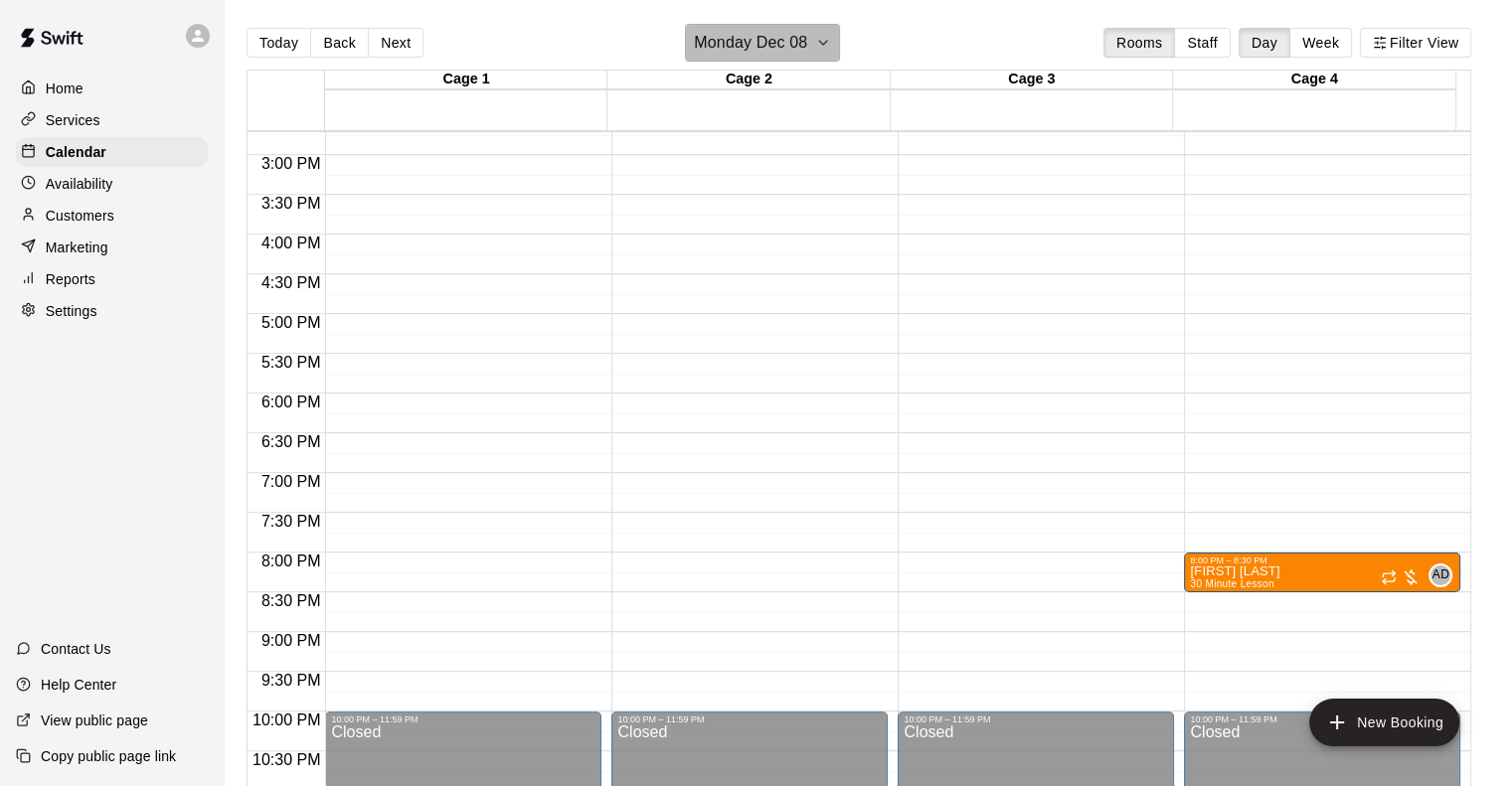 click on "Monday Dec 08" at bounding box center [751, 43] 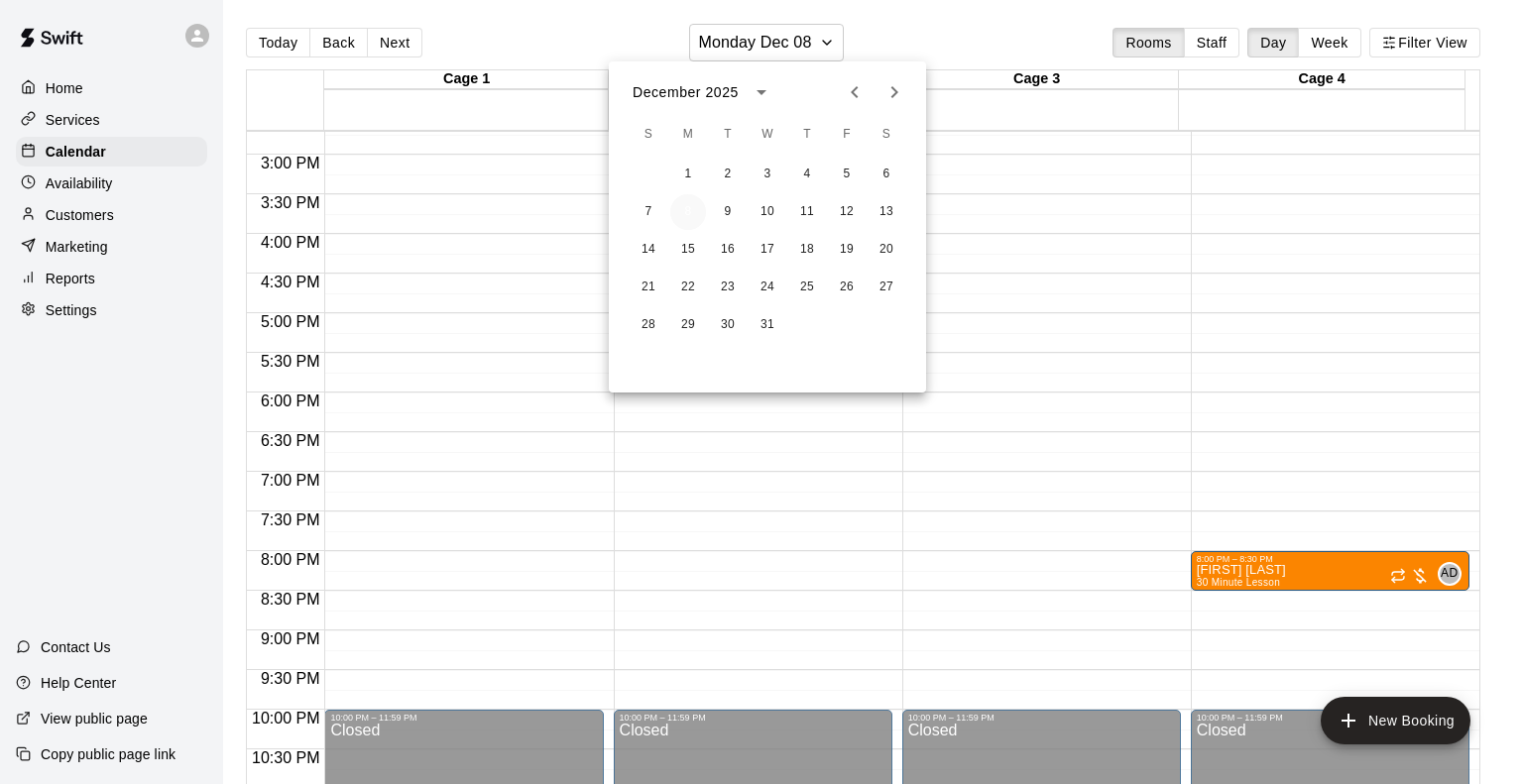 click on "8" at bounding box center (688, 212) 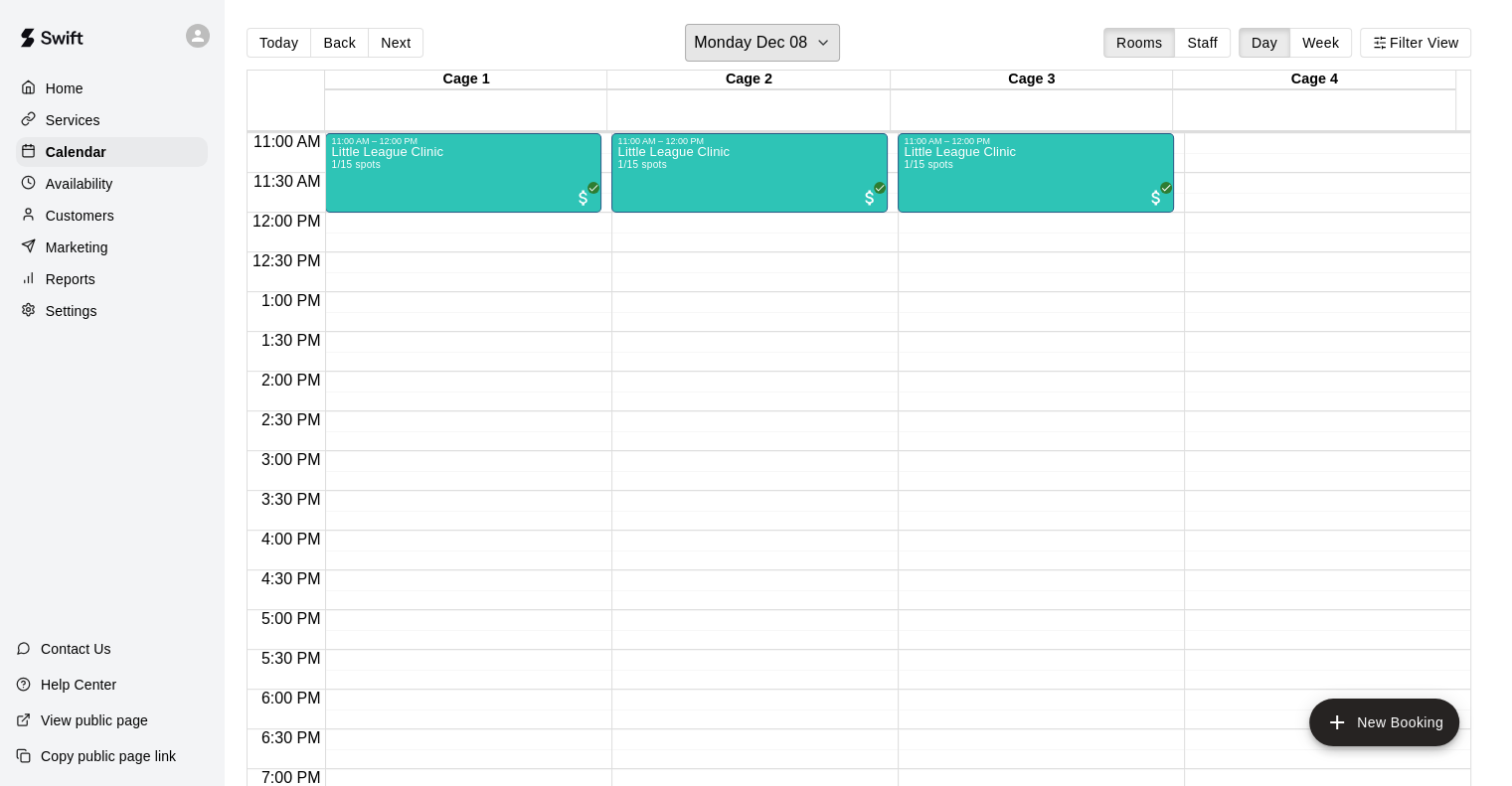 scroll, scrollTop: 673, scrollLeft: 0, axis: vertical 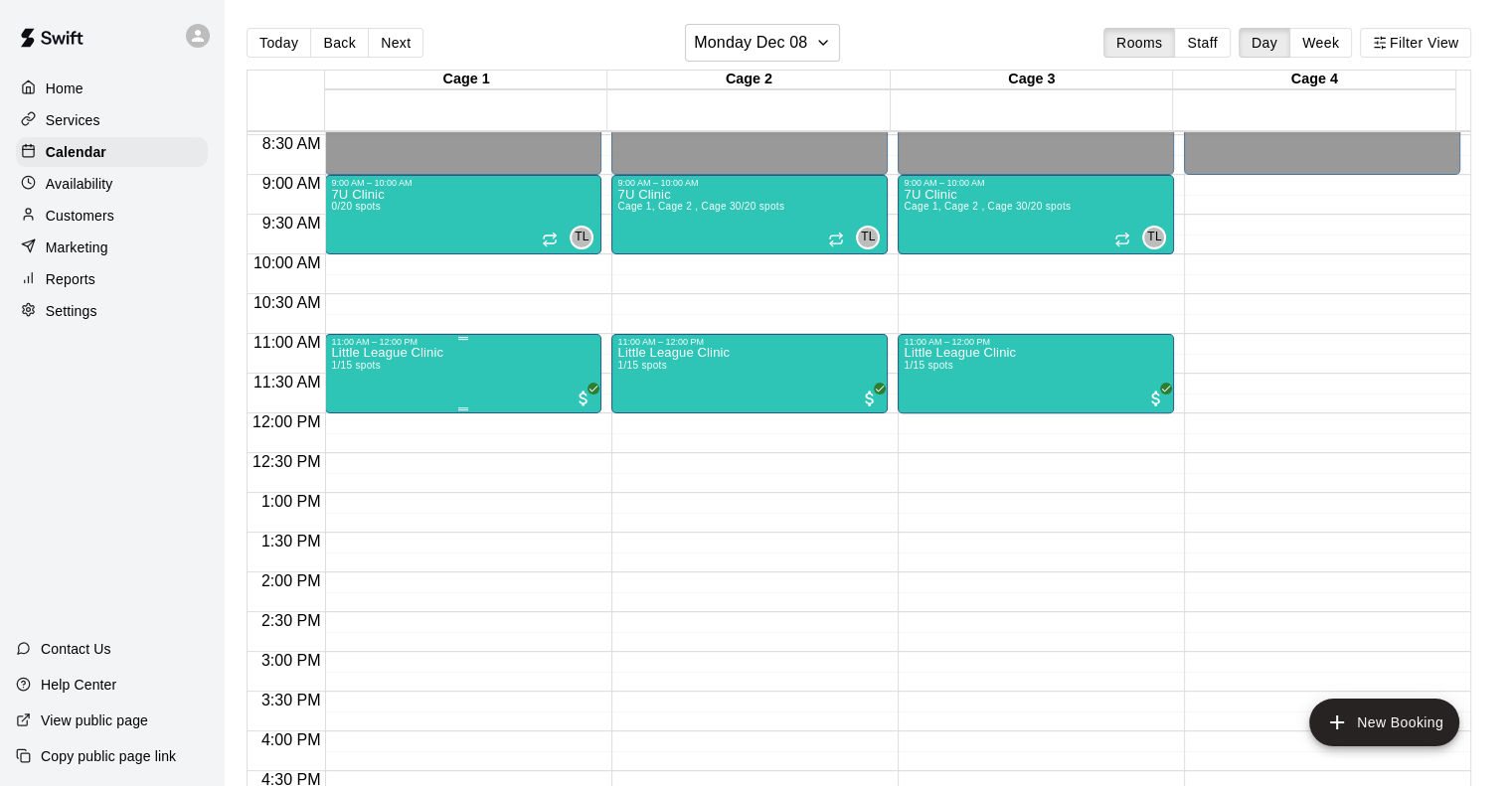click on "Little League Clinic 1/15 spots" at bounding box center [463, 739] 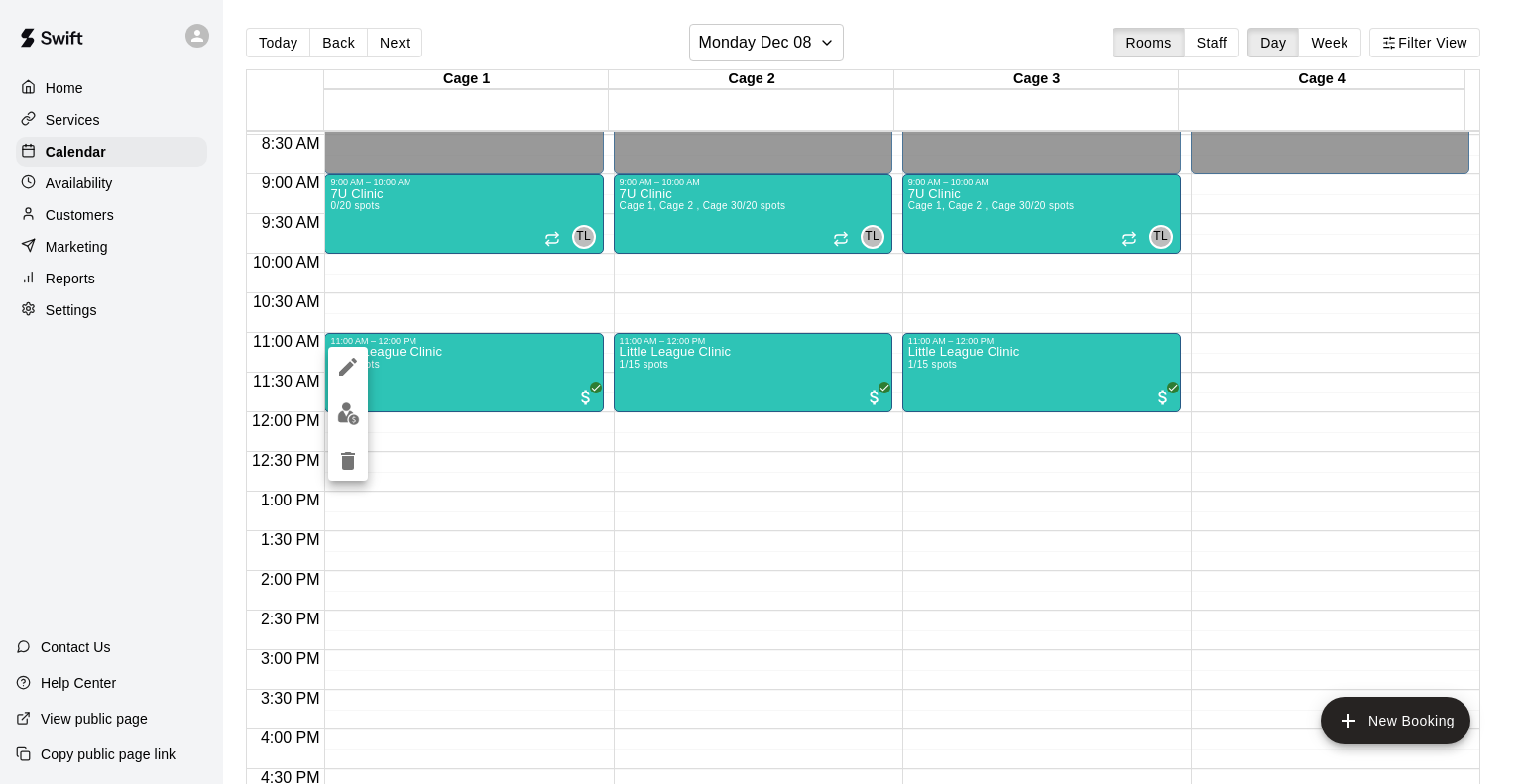click at bounding box center (762, 392) 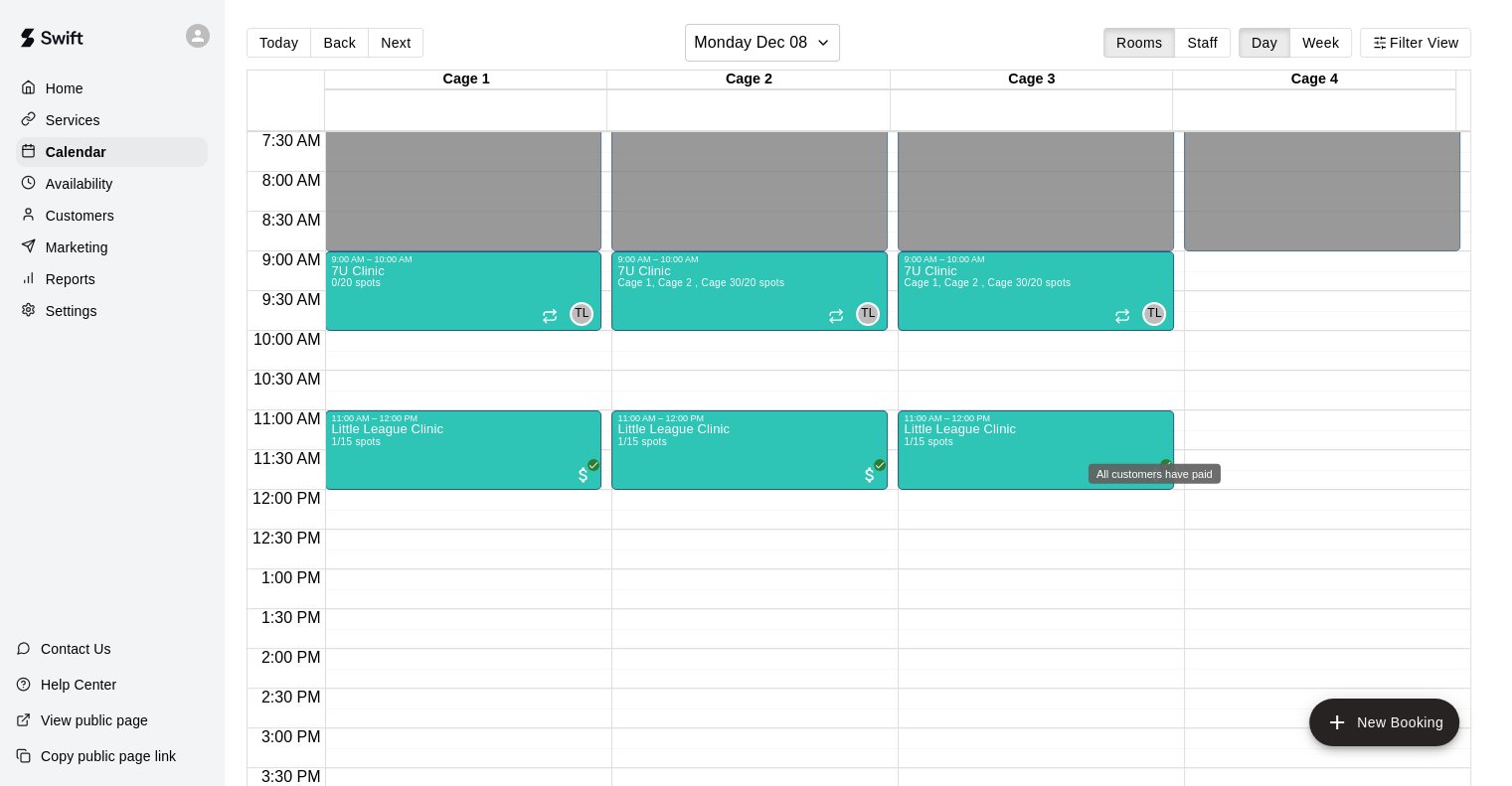 scroll, scrollTop: 1192, scrollLeft: 0, axis: vertical 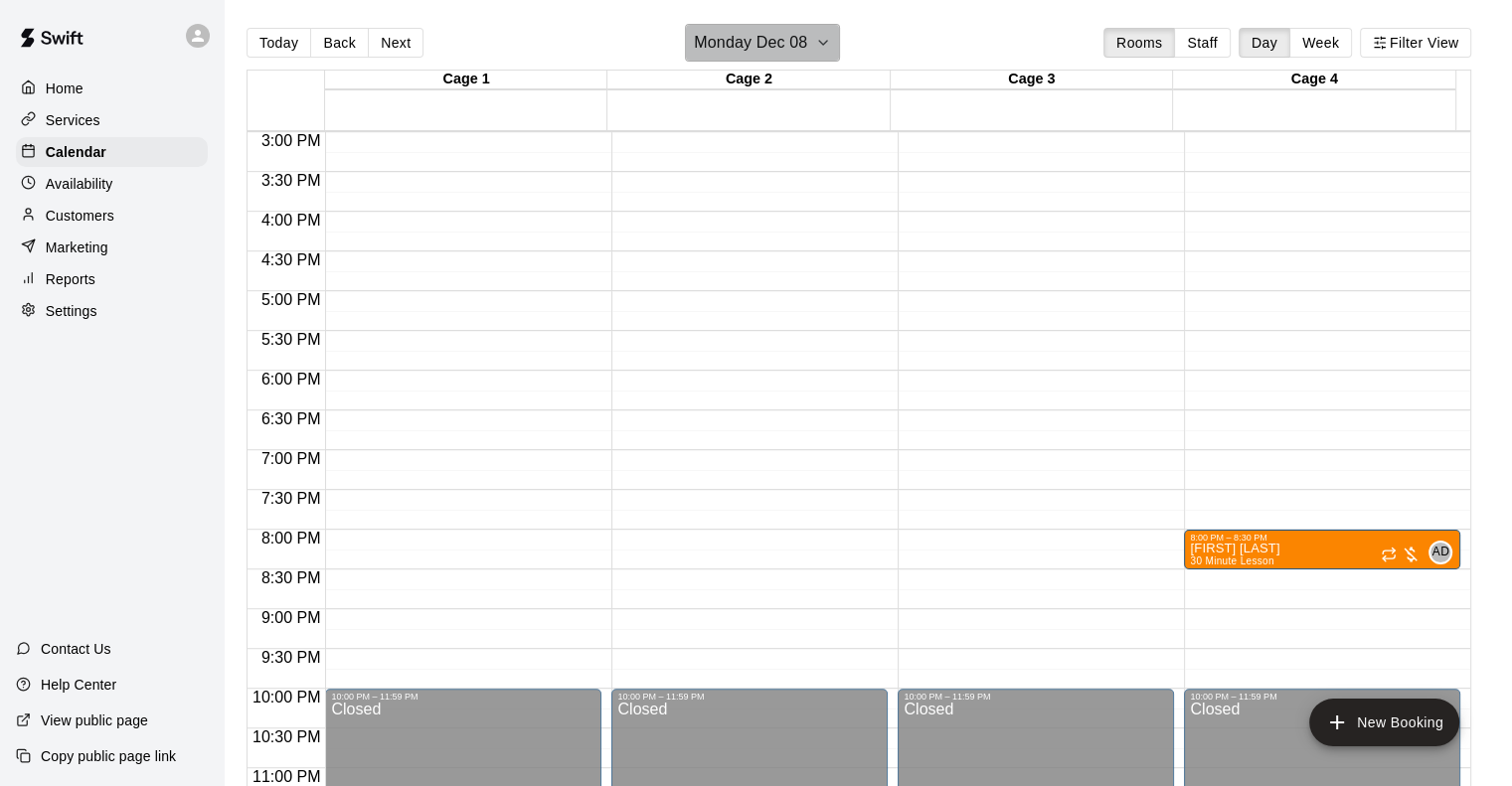 click 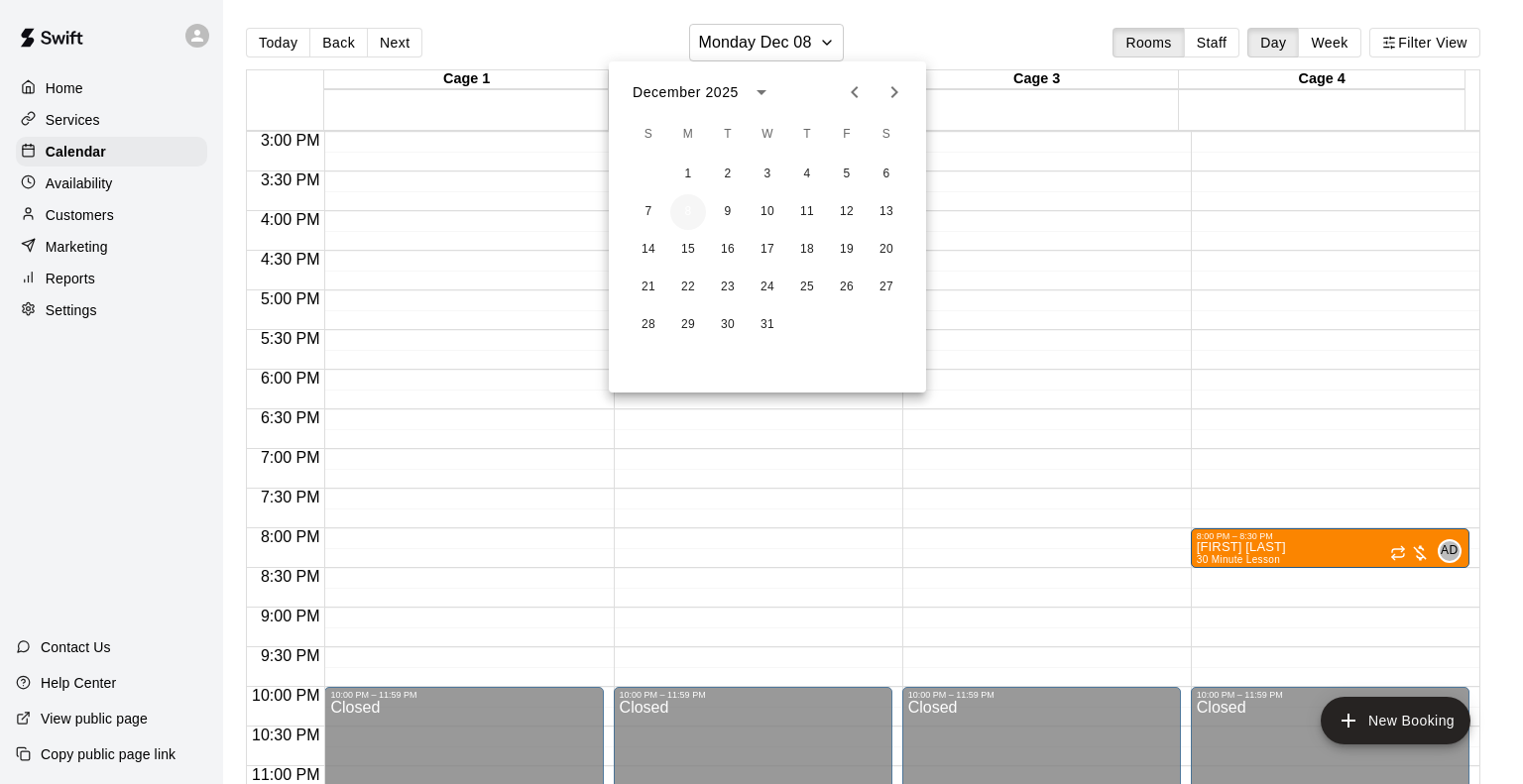 click on "8" at bounding box center [688, 212] 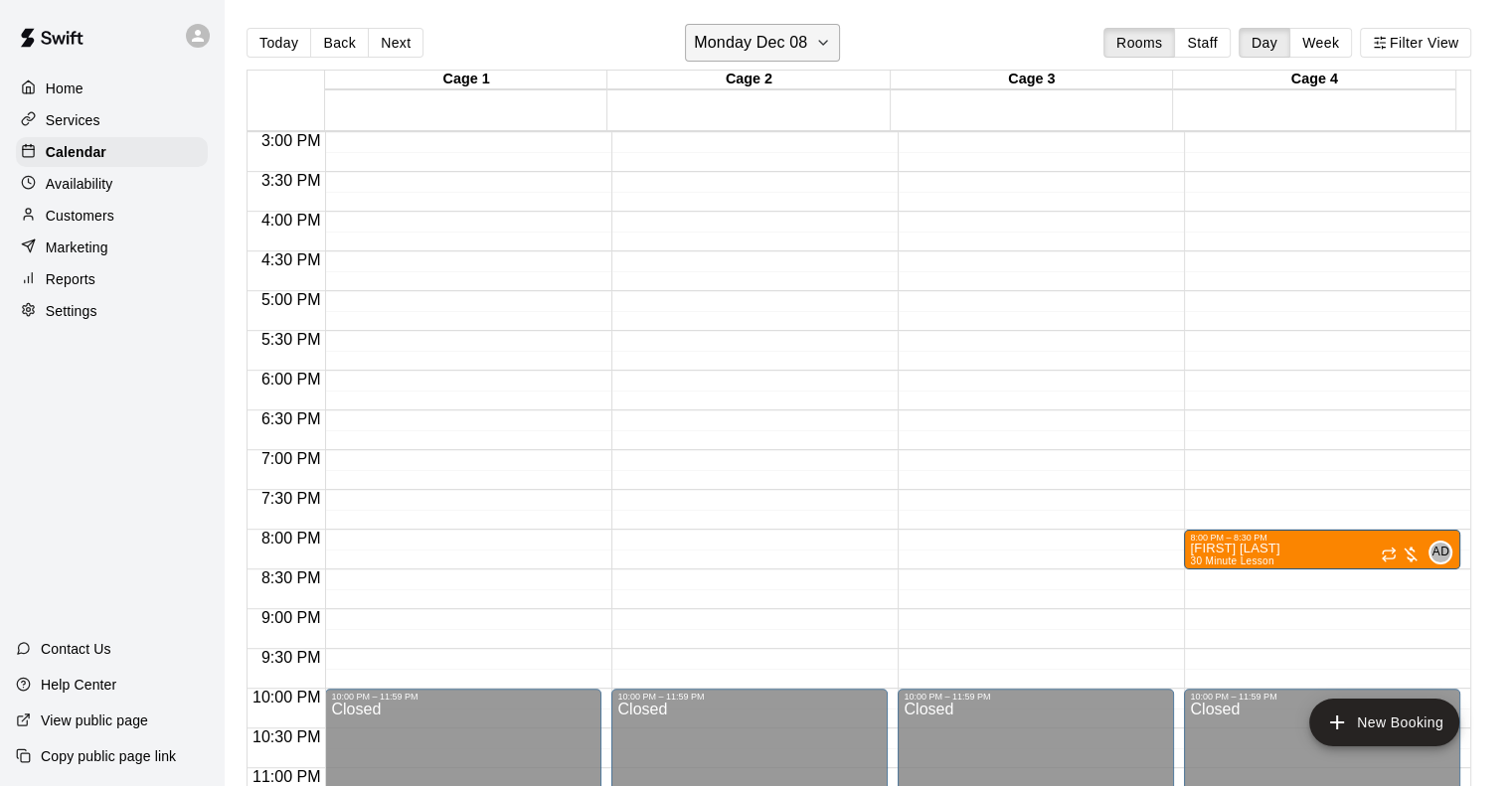 click on "Monday Dec 08" at bounding box center (751, 43) 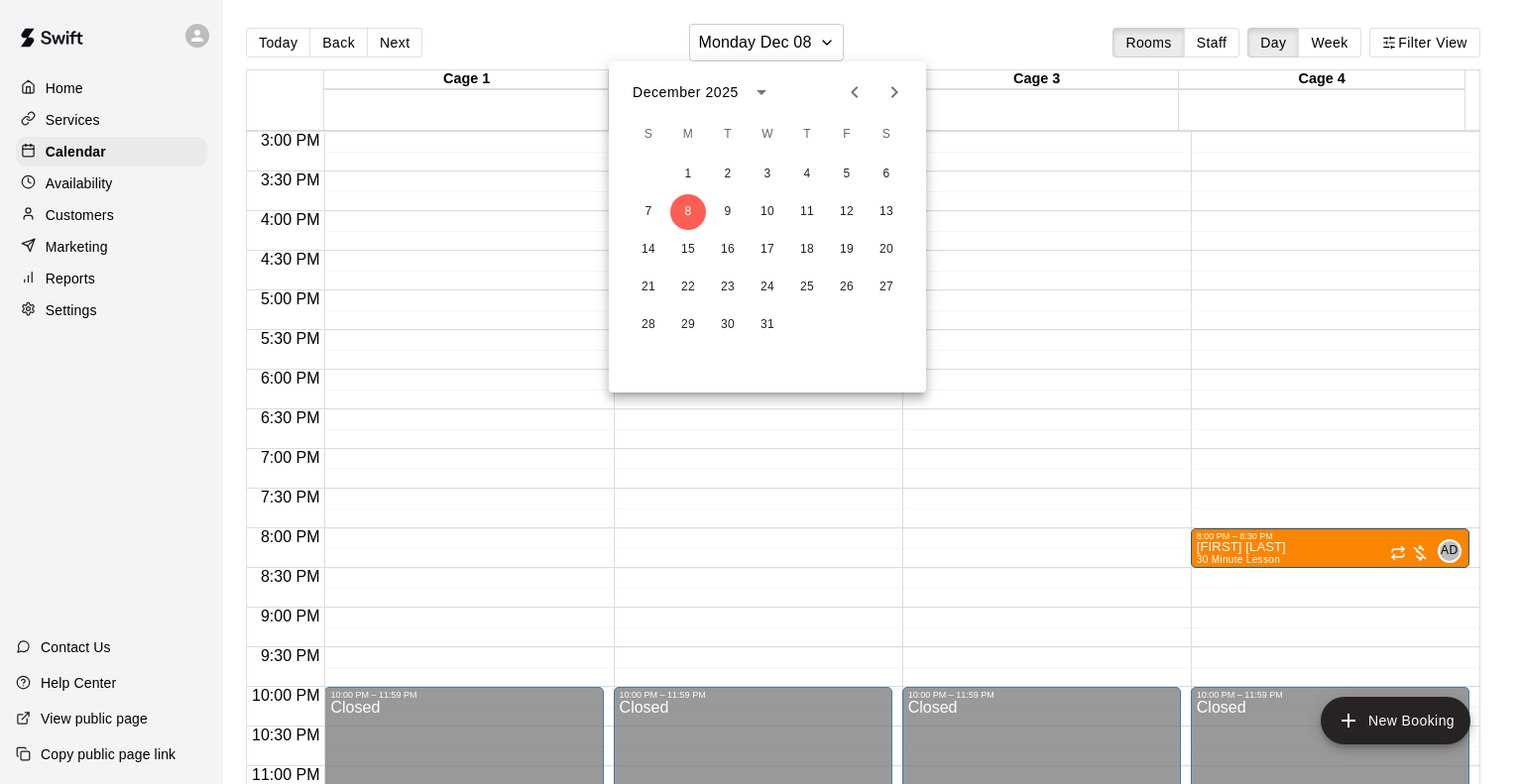 click at bounding box center [762, 392] 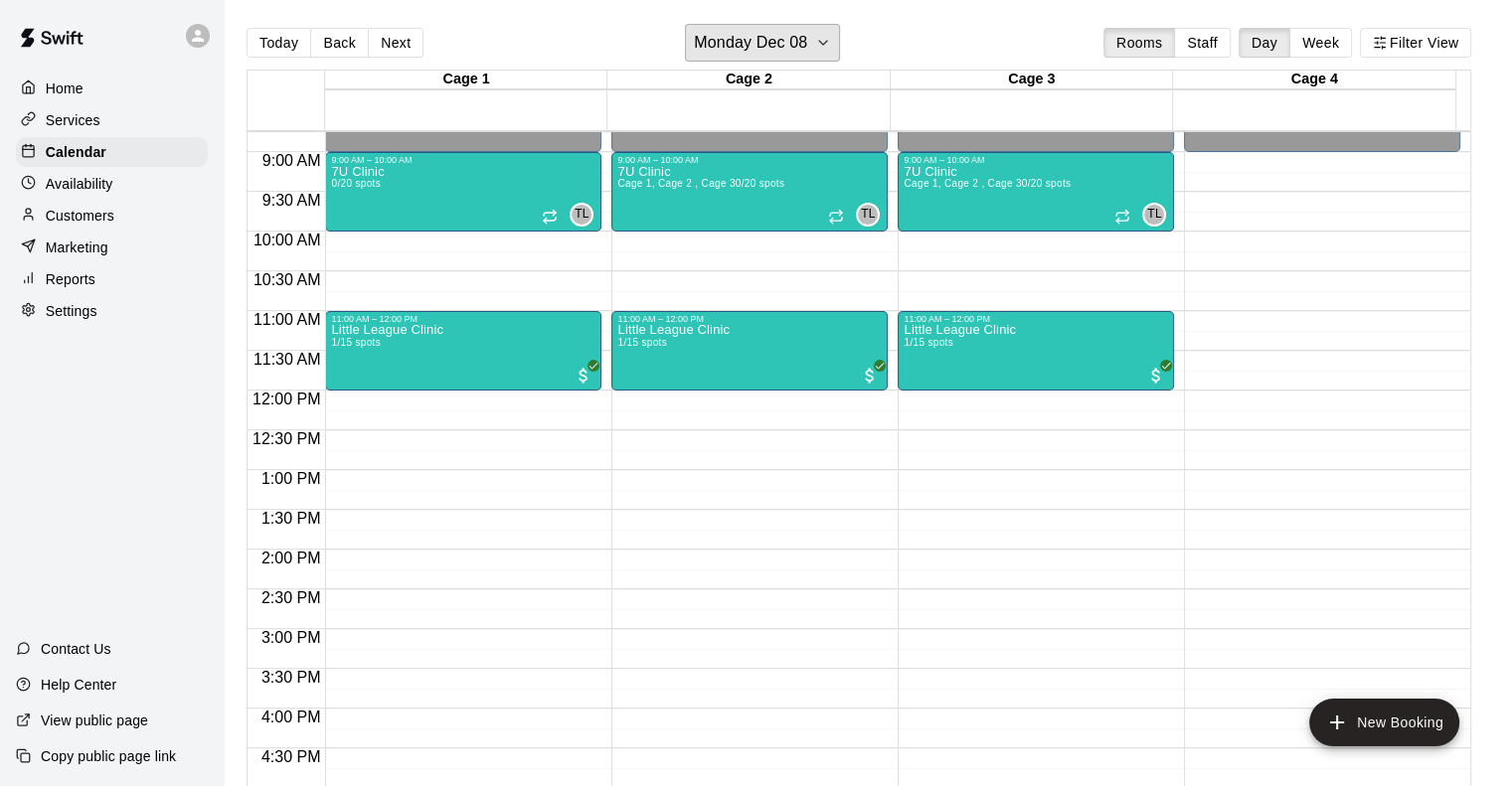 scroll, scrollTop: 596, scrollLeft: 0, axis: vertical 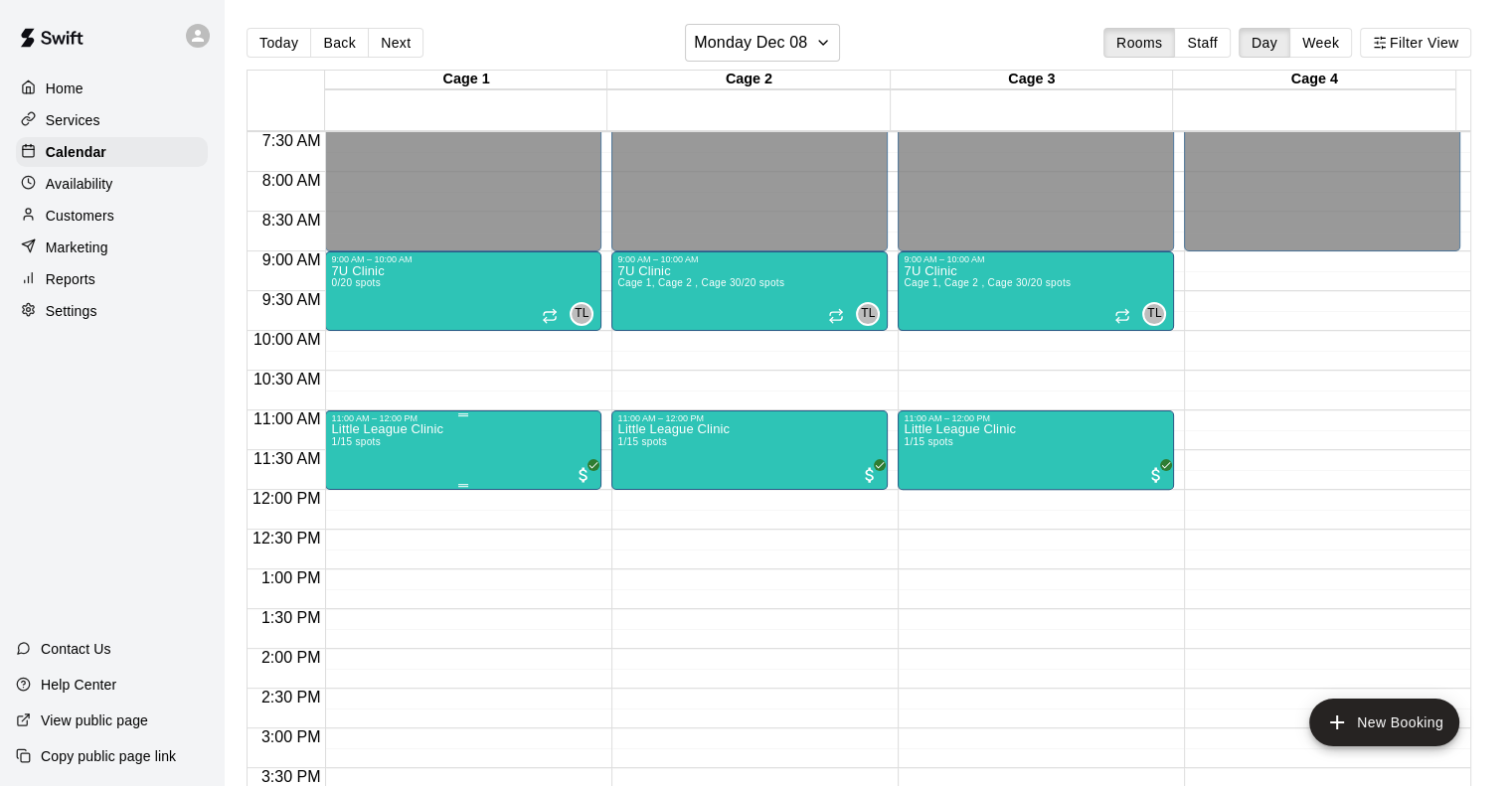 click on "Little League Clinic 1/15 spots" at bounding box center [463, 816] 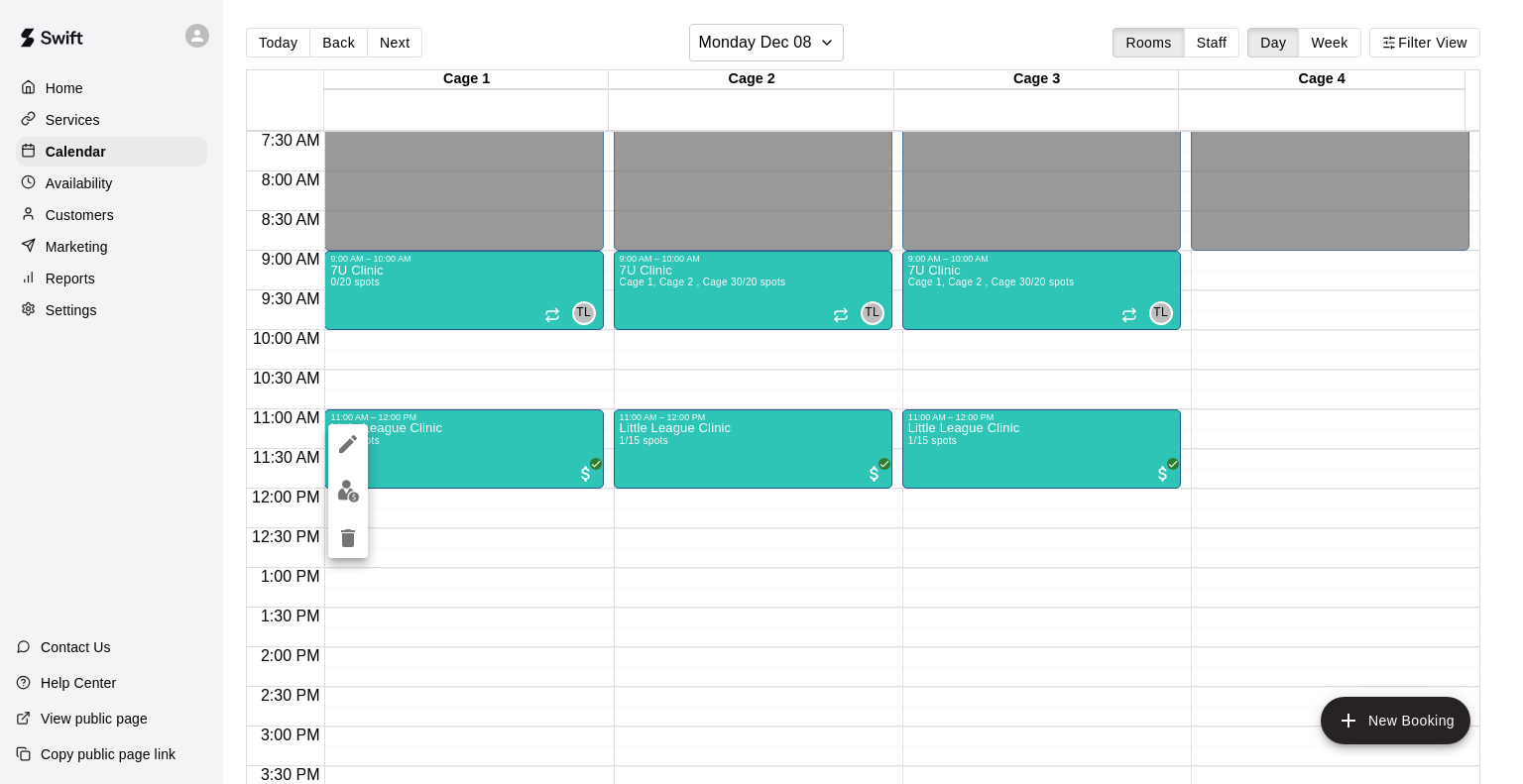 click at bounding box center (762, 392) 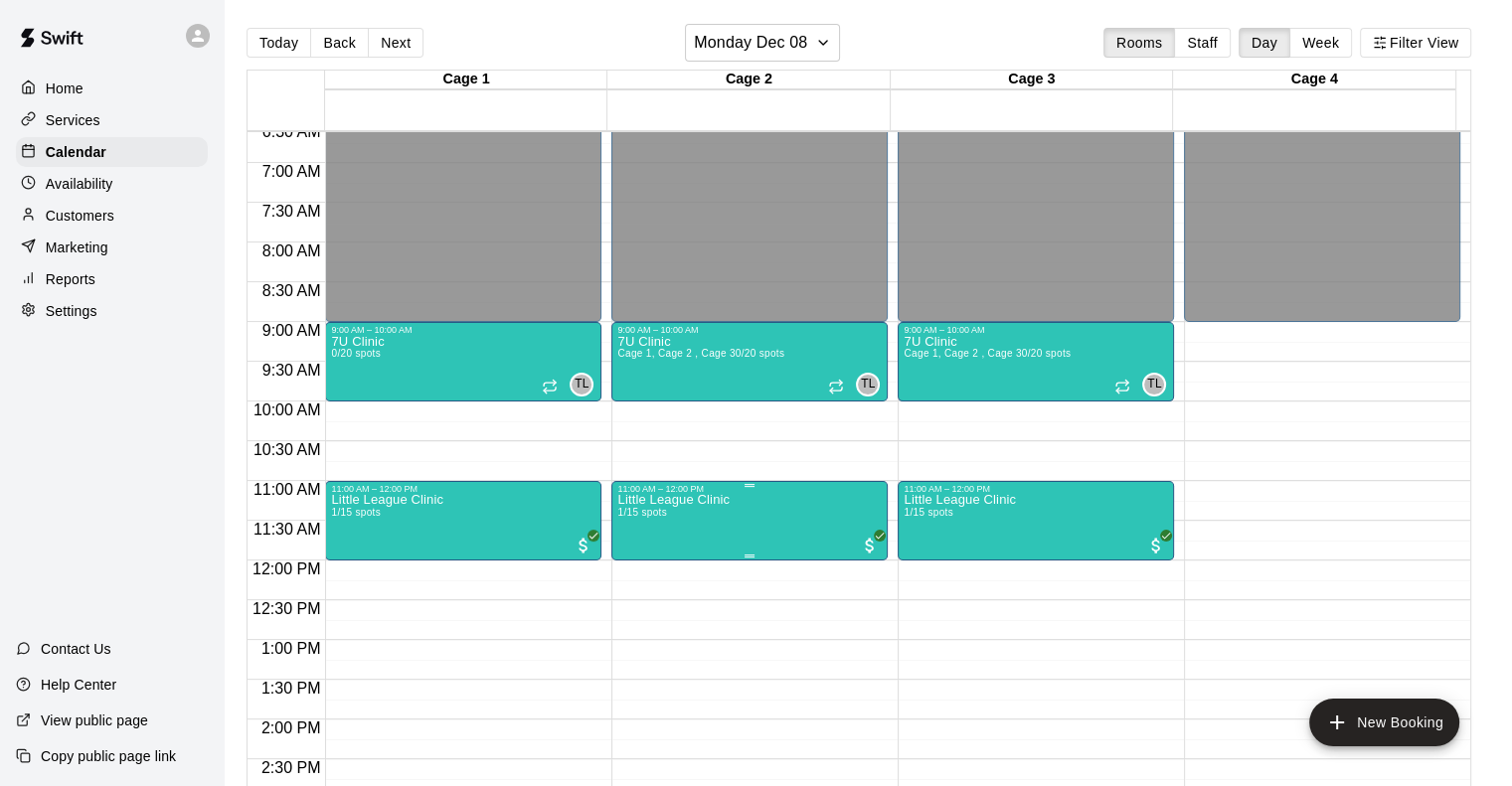 scroll, scrollTop: 497, scrollLeft: 0, axis: vertical 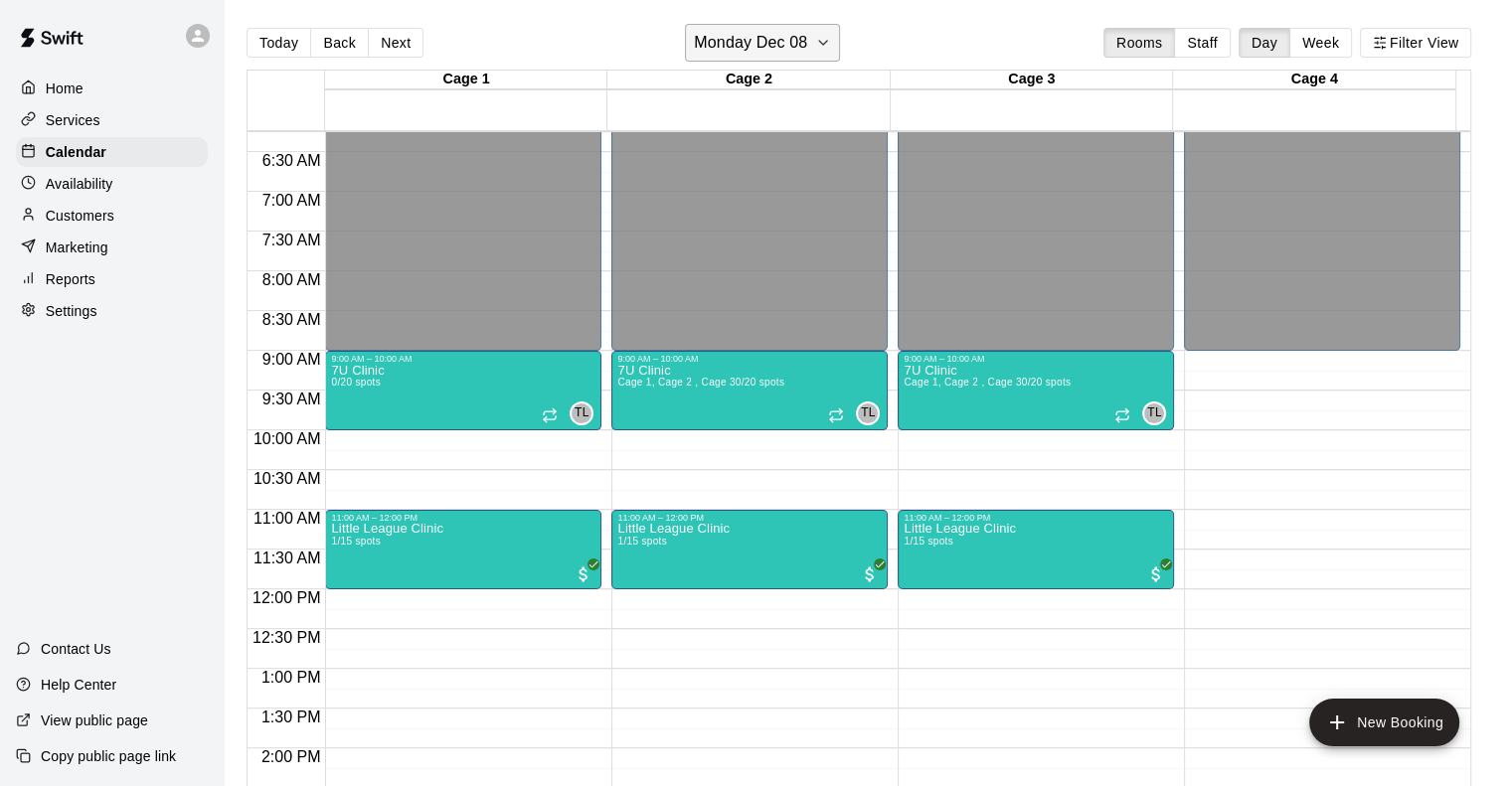click on "Monday Dec 08" at bounding box center [762, 43] 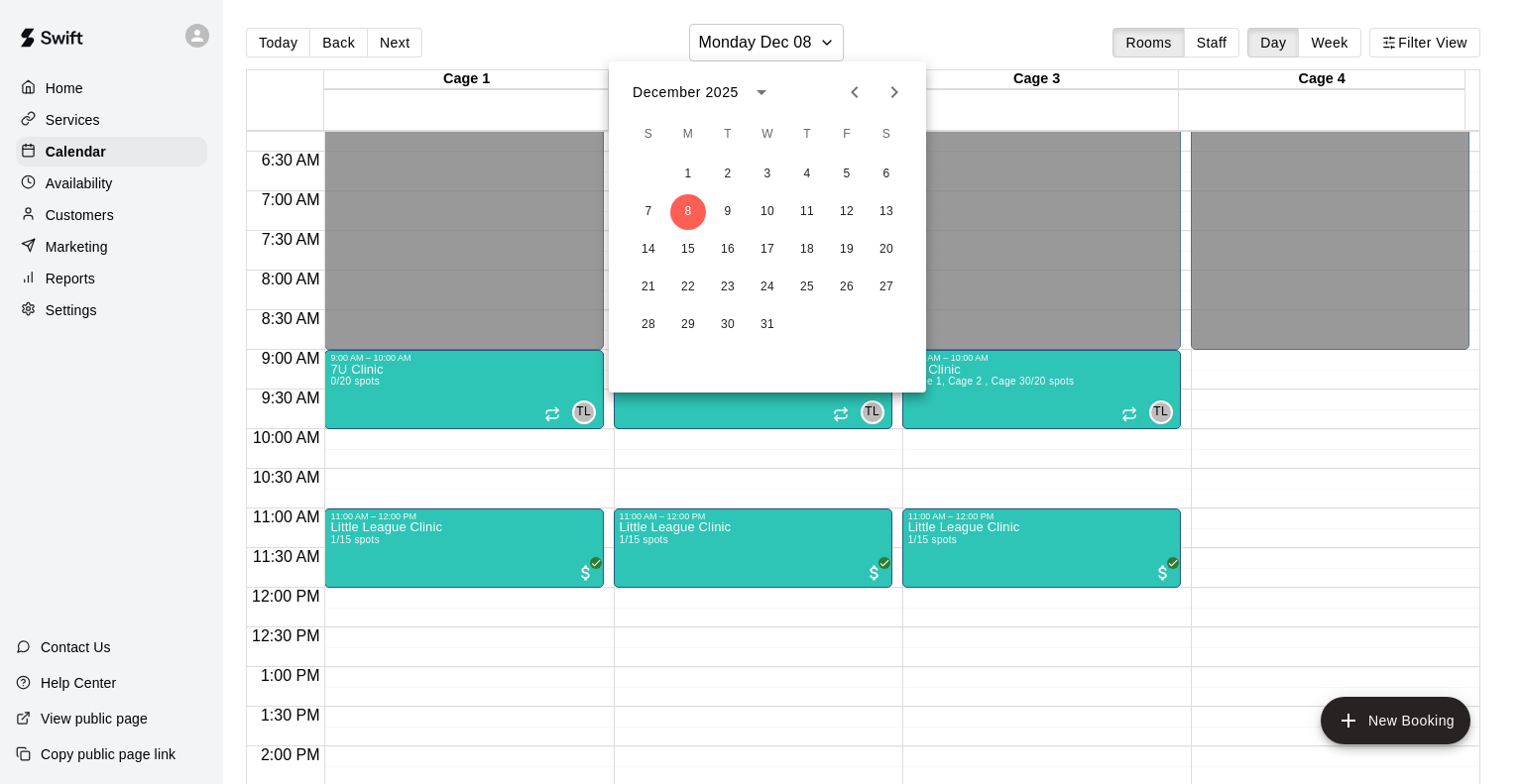 click 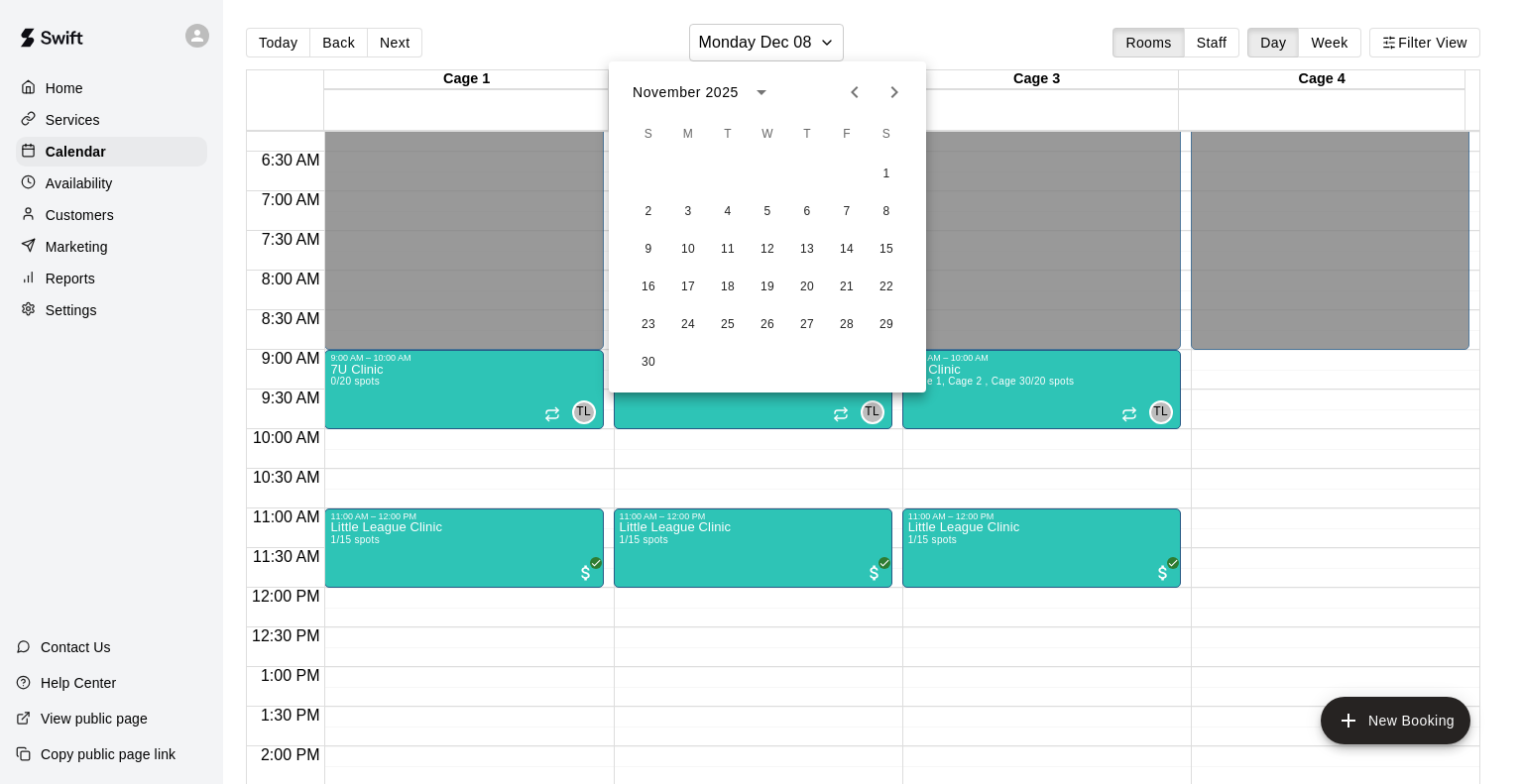 click 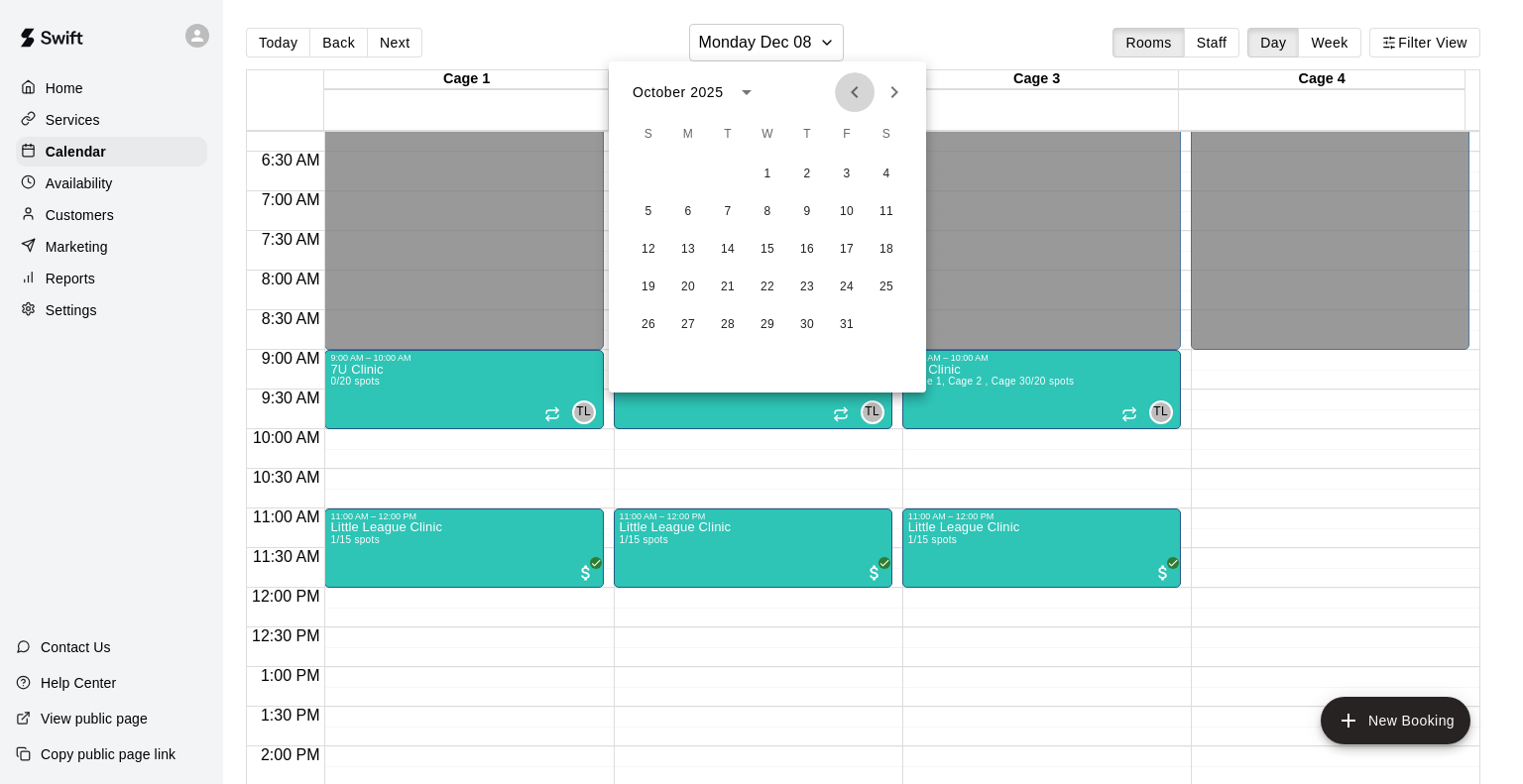 click 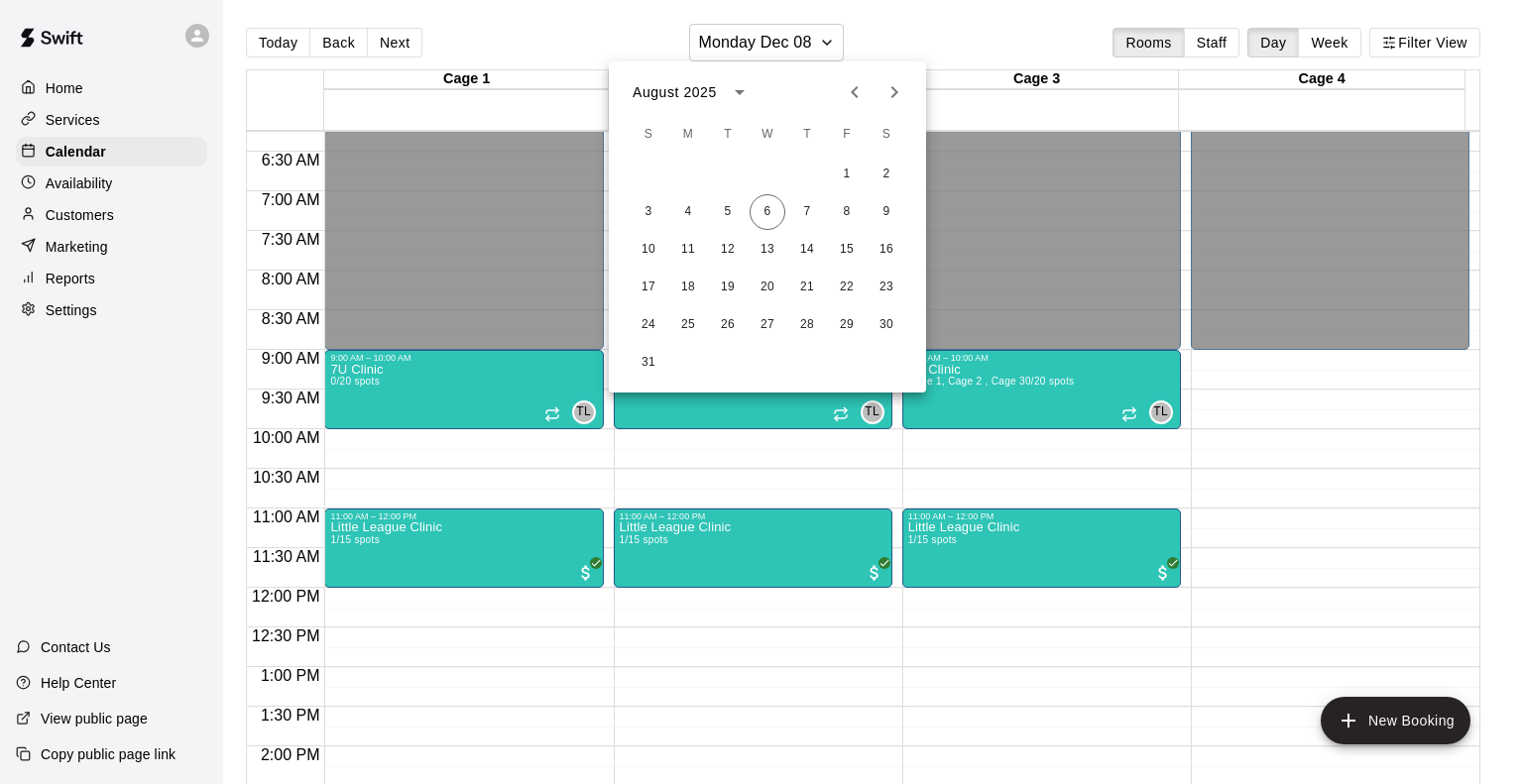 click 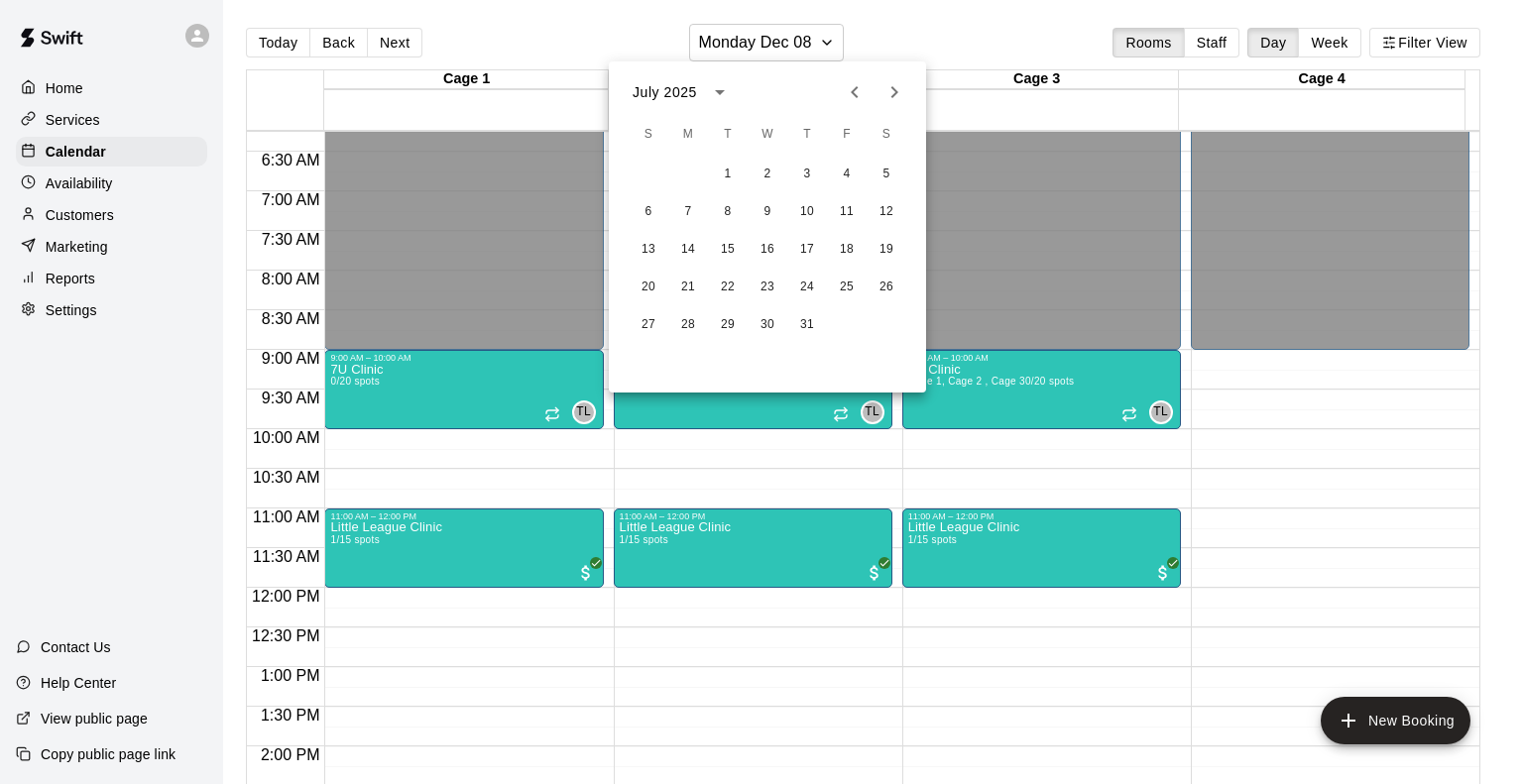 click 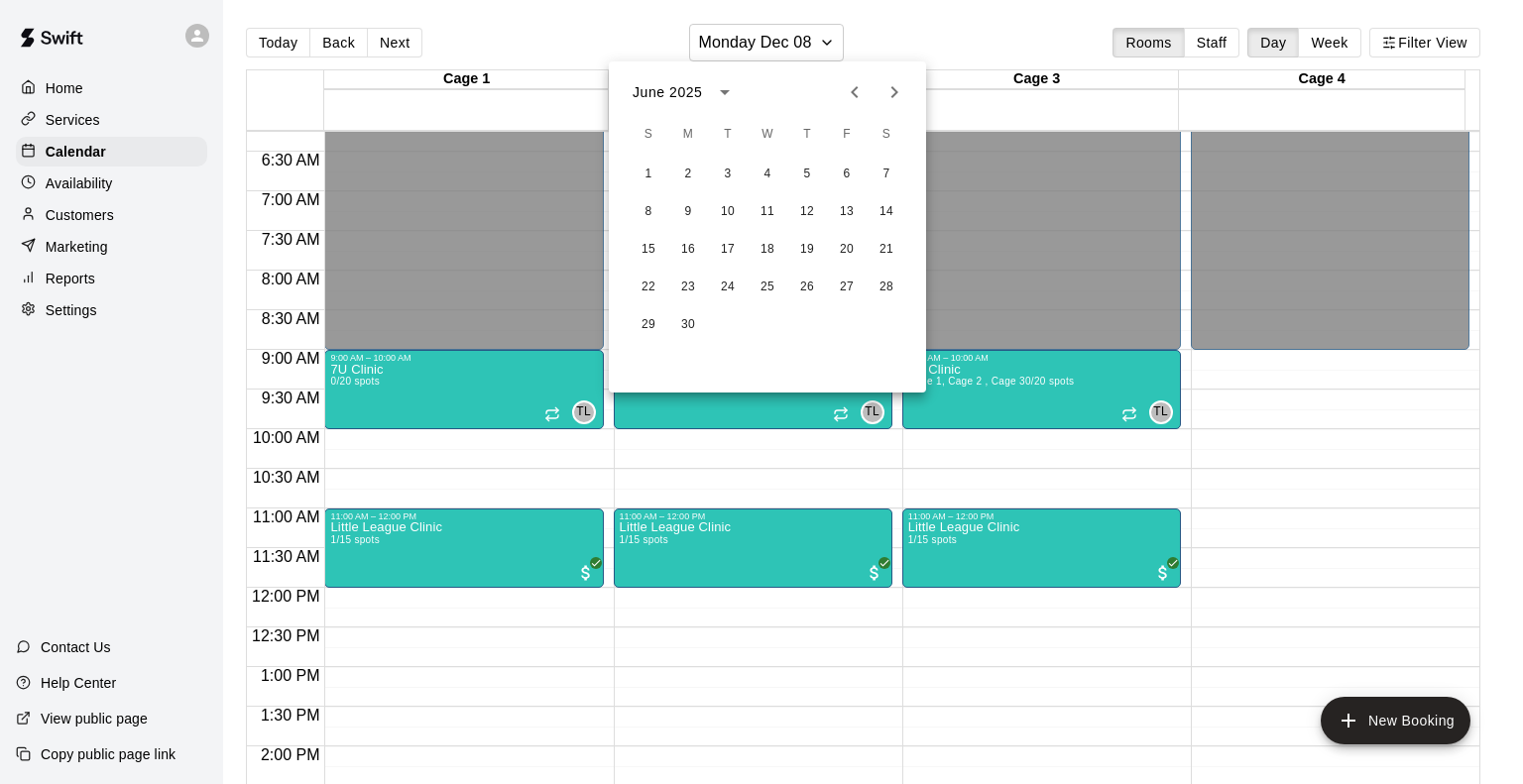 click 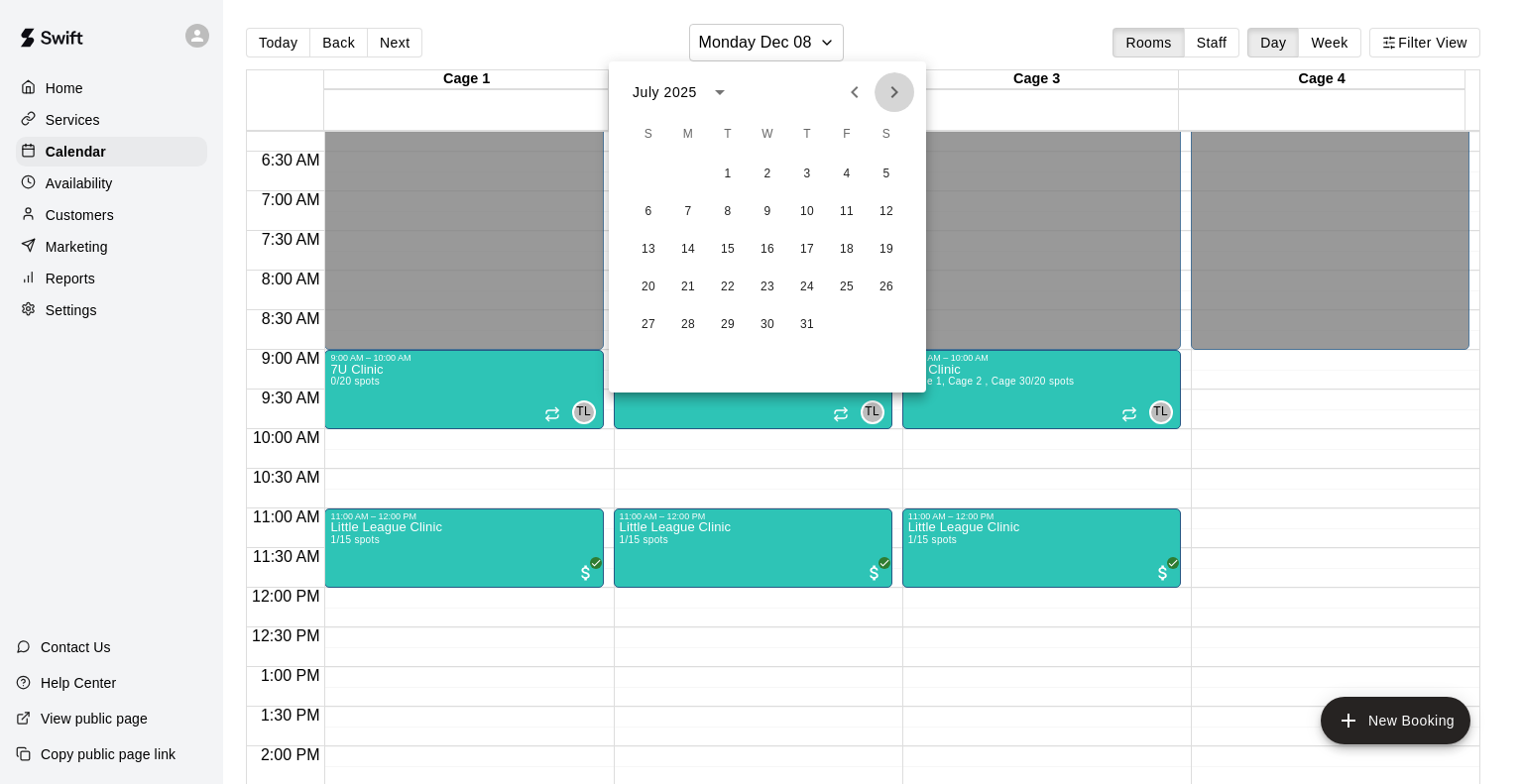 click 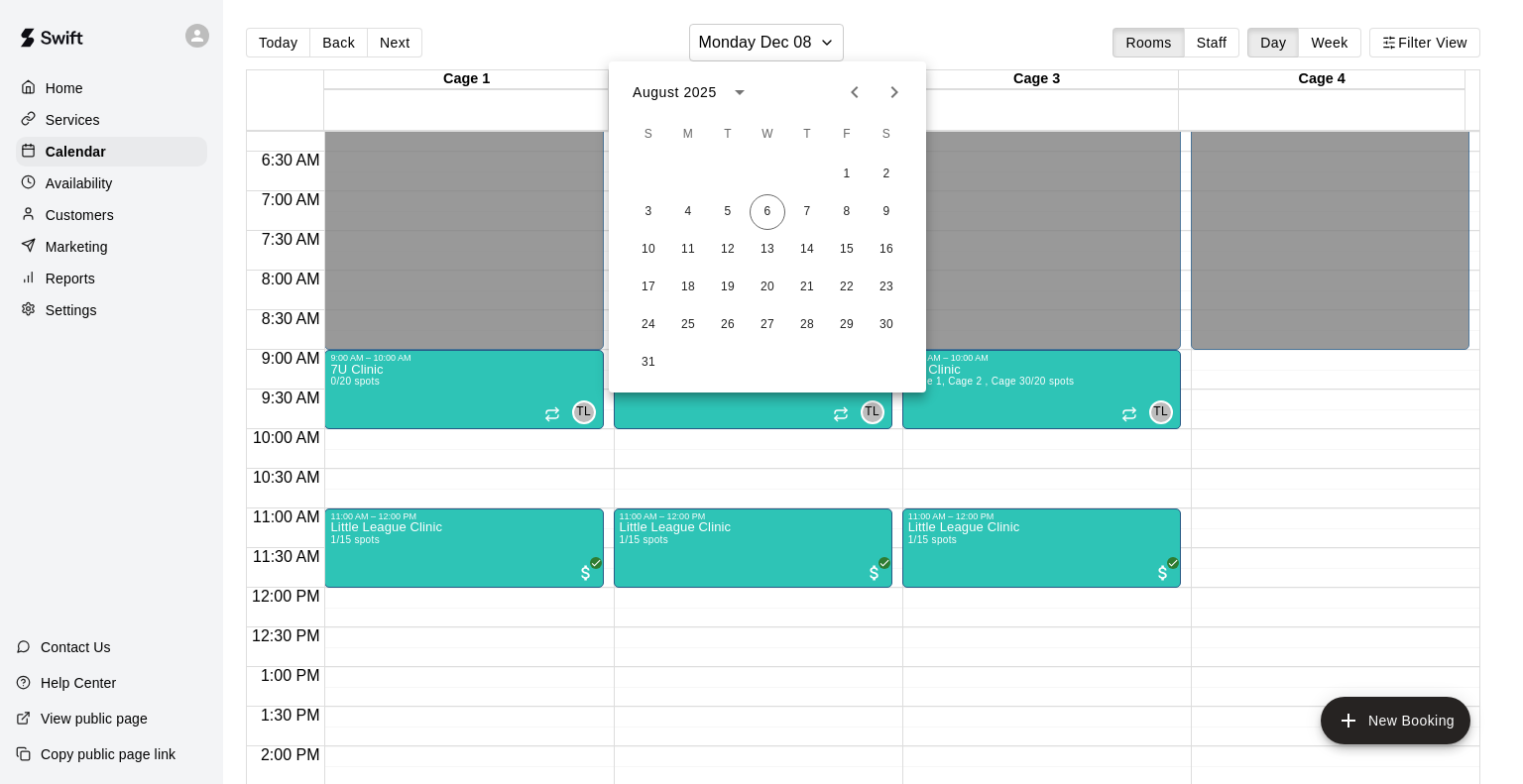 click on "1 2" at bounding box center (767, 174) 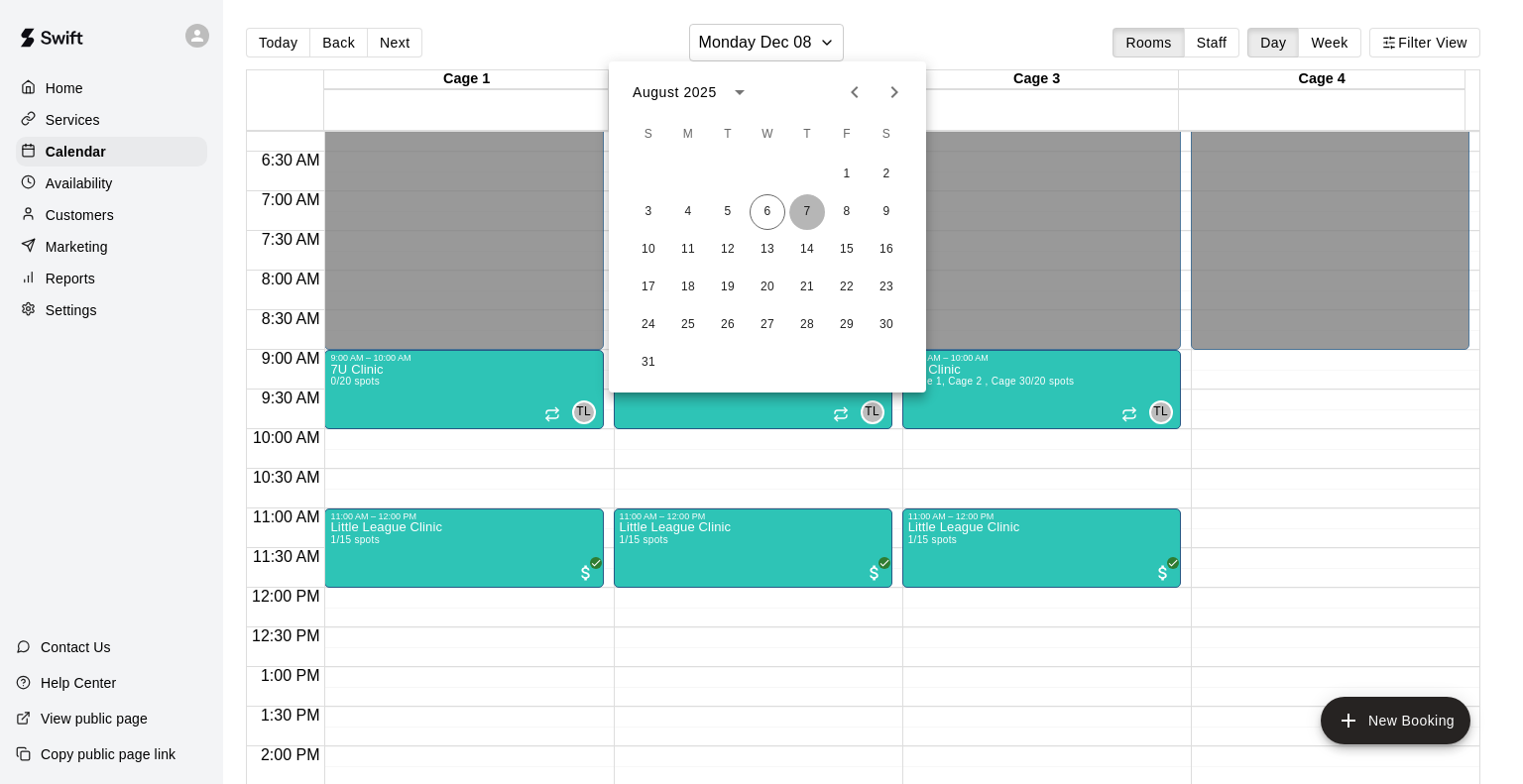 click on "7" at bounding box center [807, 212] 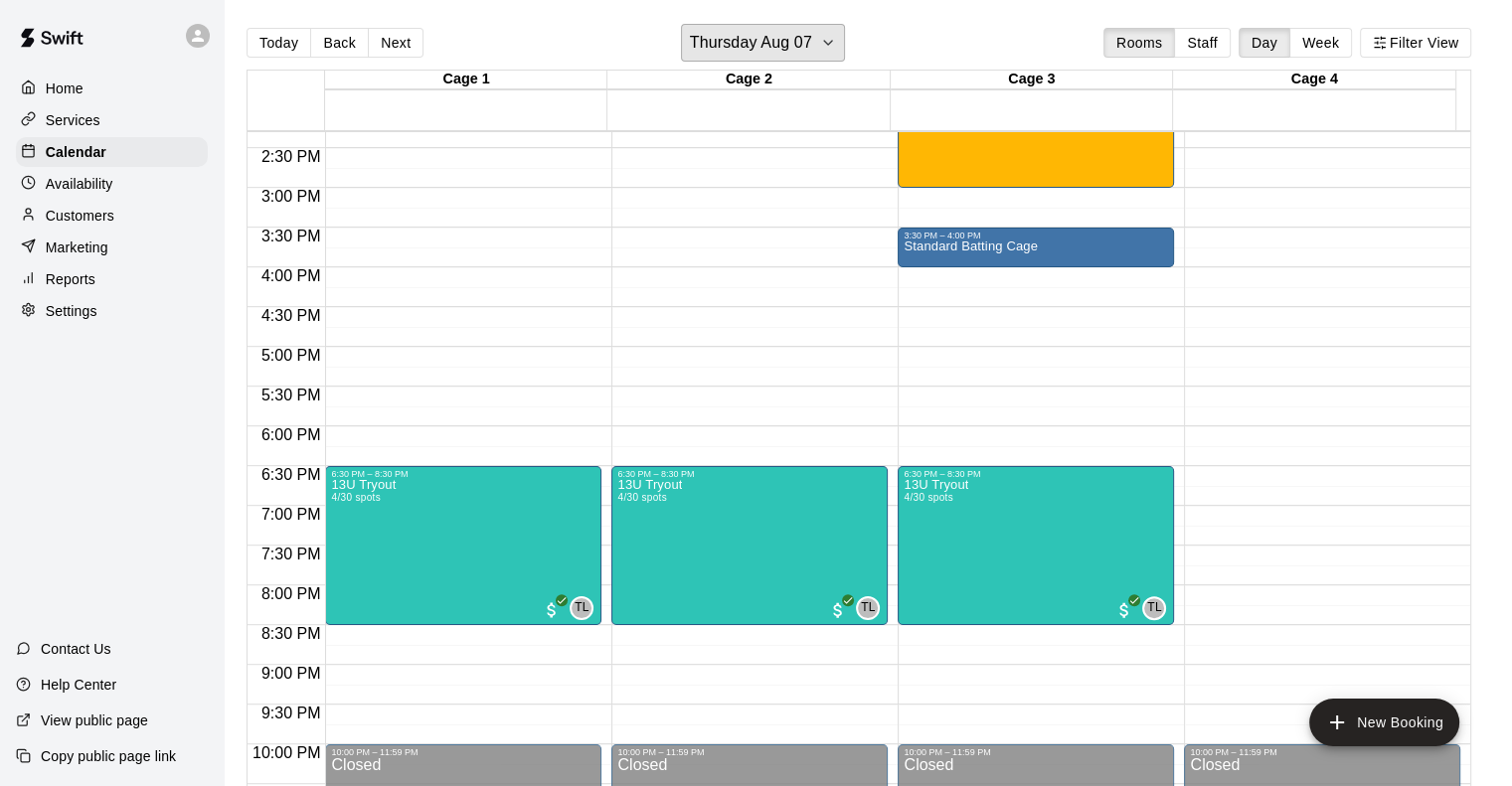 scroll, scrollTop: 1230, scrollLeft: 0, axis: vertical 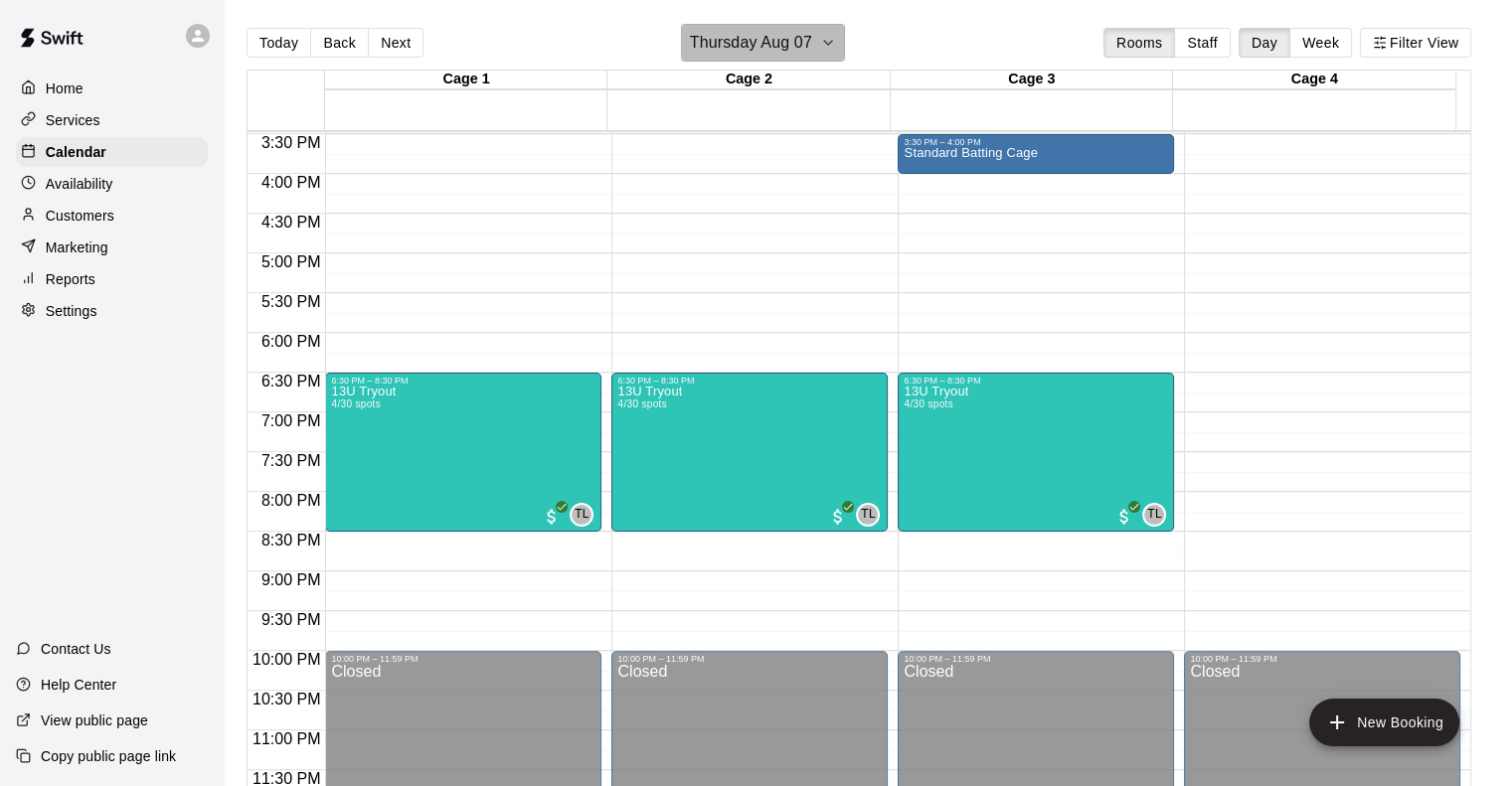 click on "Thursday Aug 07" at bounding box center [751, 43] 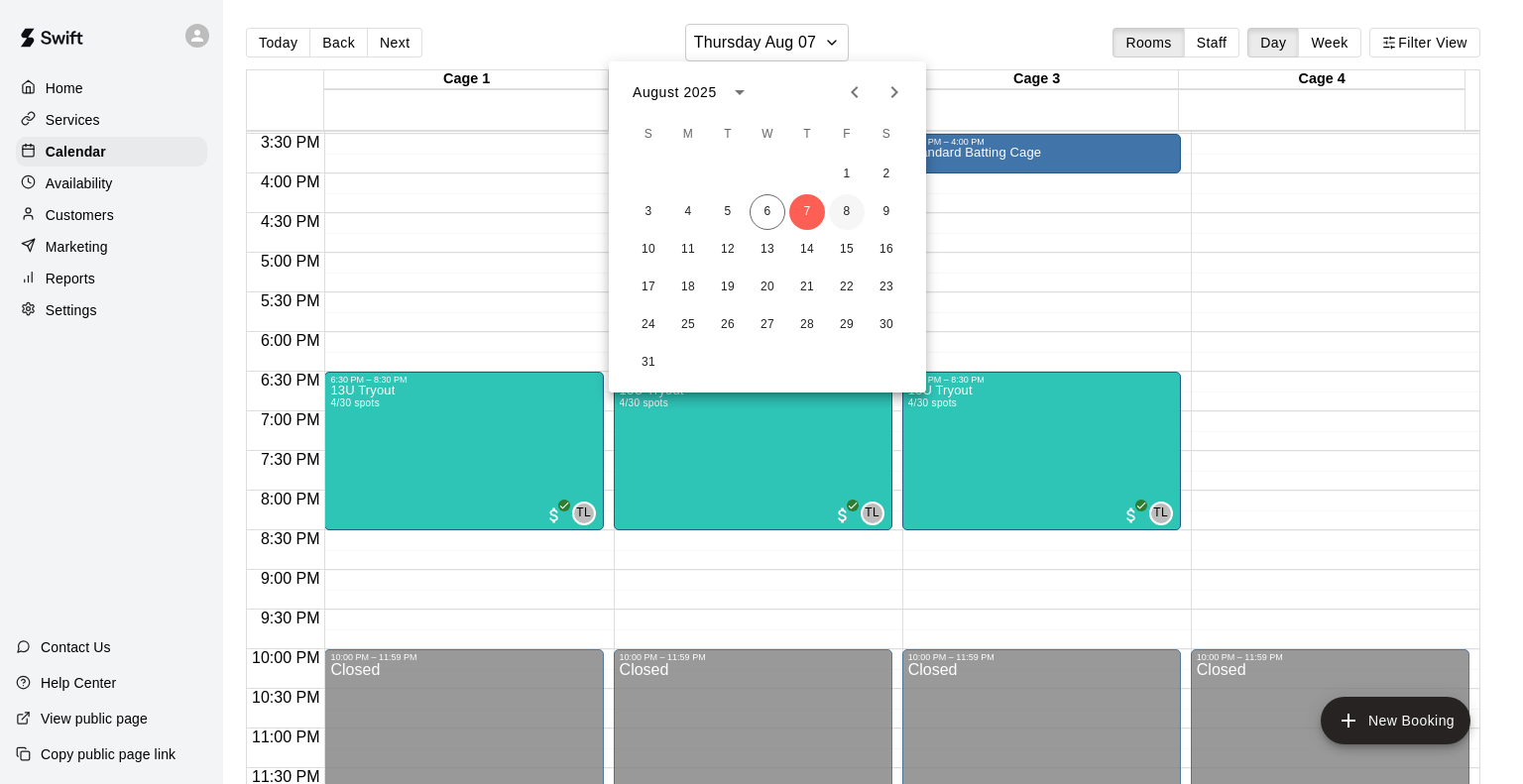 click on "8" at bounding box center [847, 212] 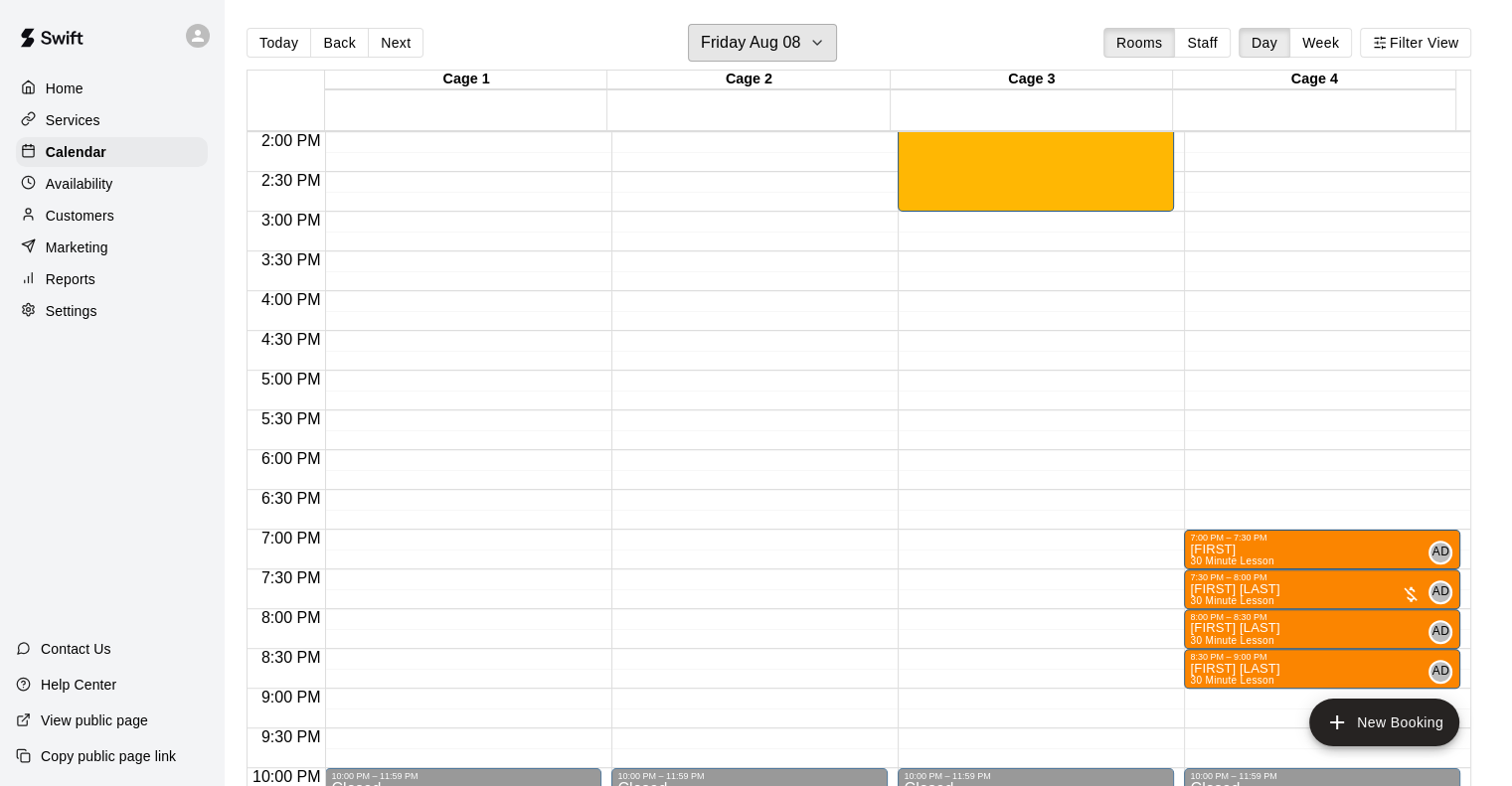 scroll, scrollTop: 1230, scrollLeft: 0, axis: vertical 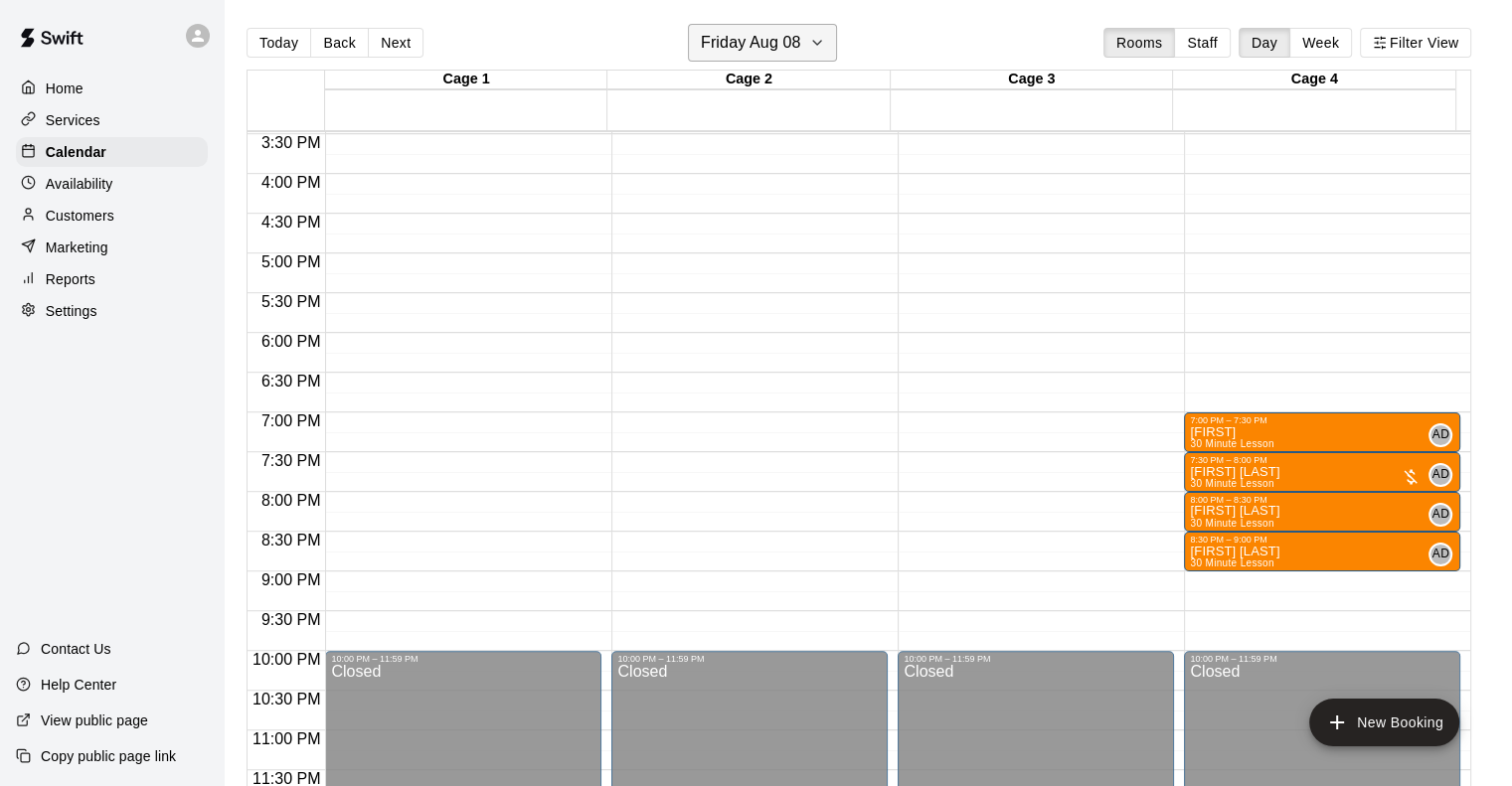 click 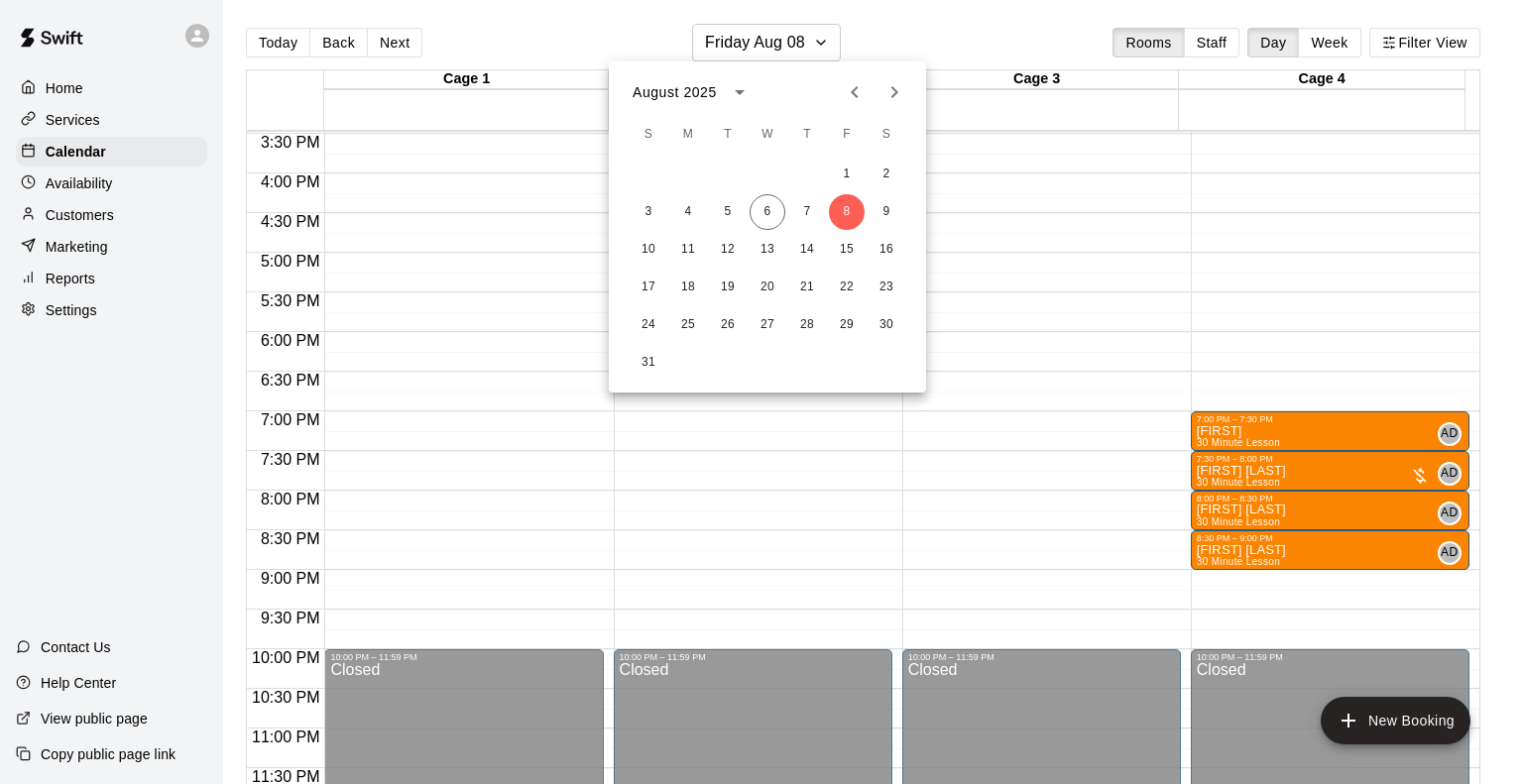 click at bounding box center [762, 392] 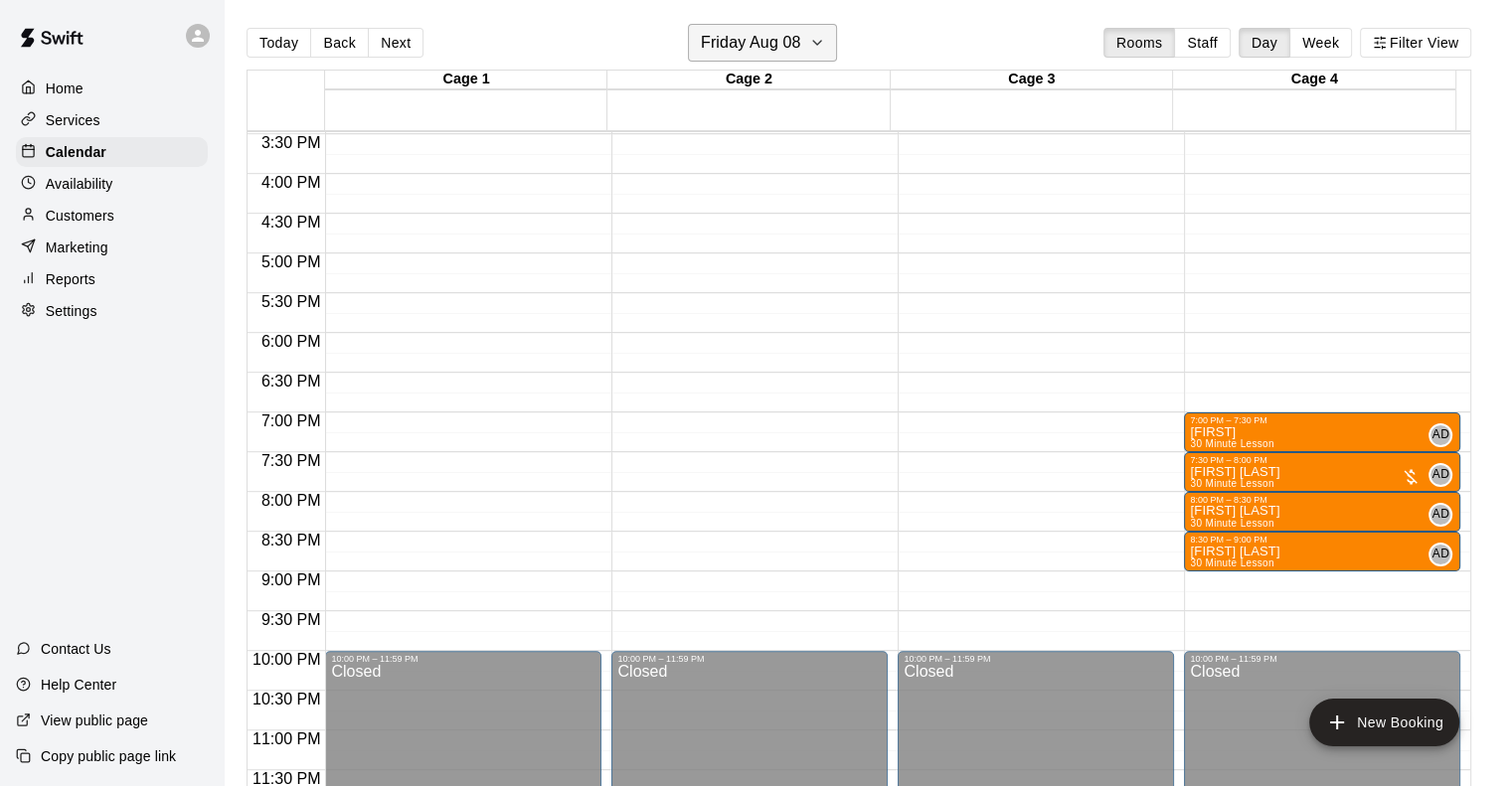 click on "Friday Aug 08" at bounding box center (751, 43) 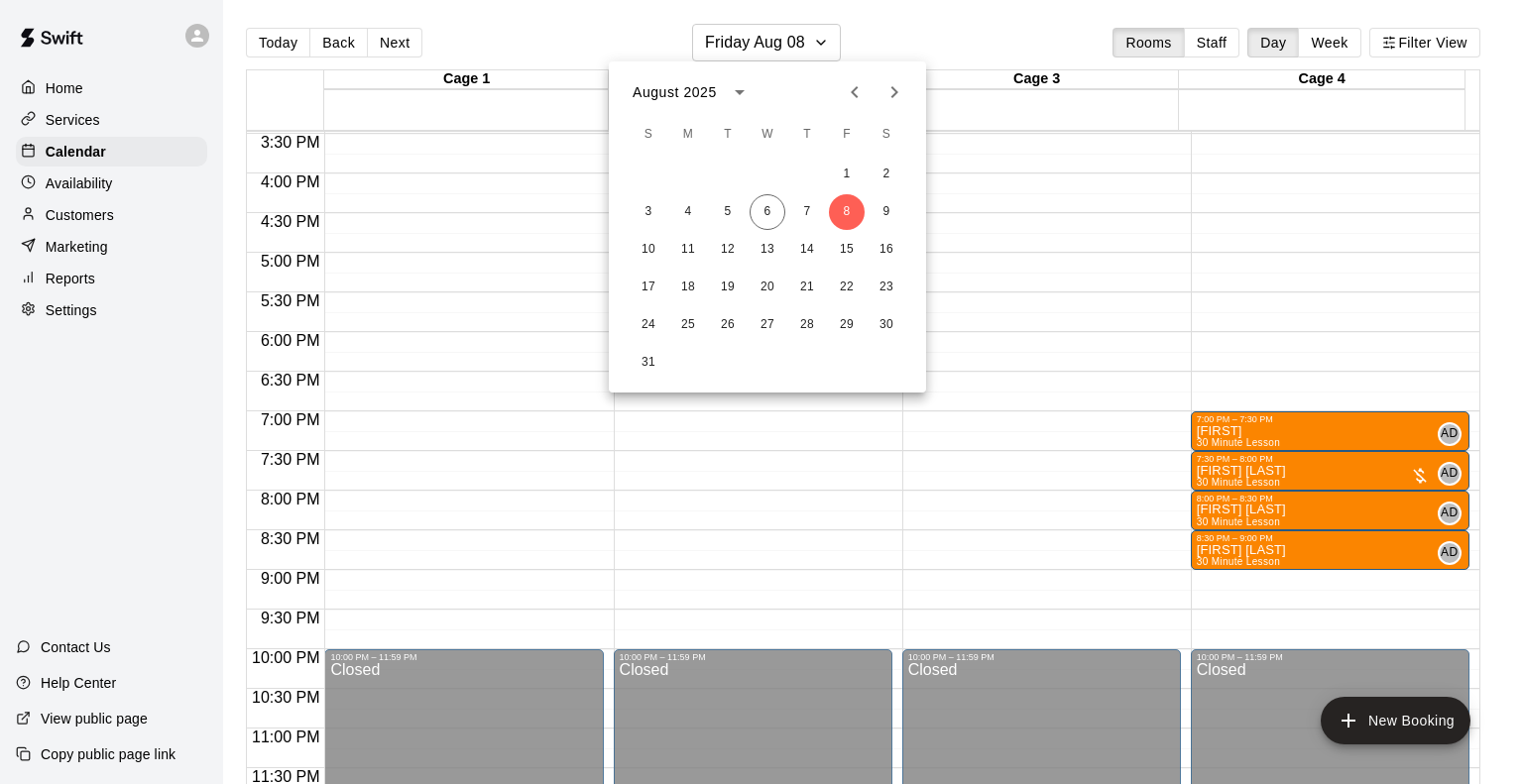 click at bounding box center [762, 392] 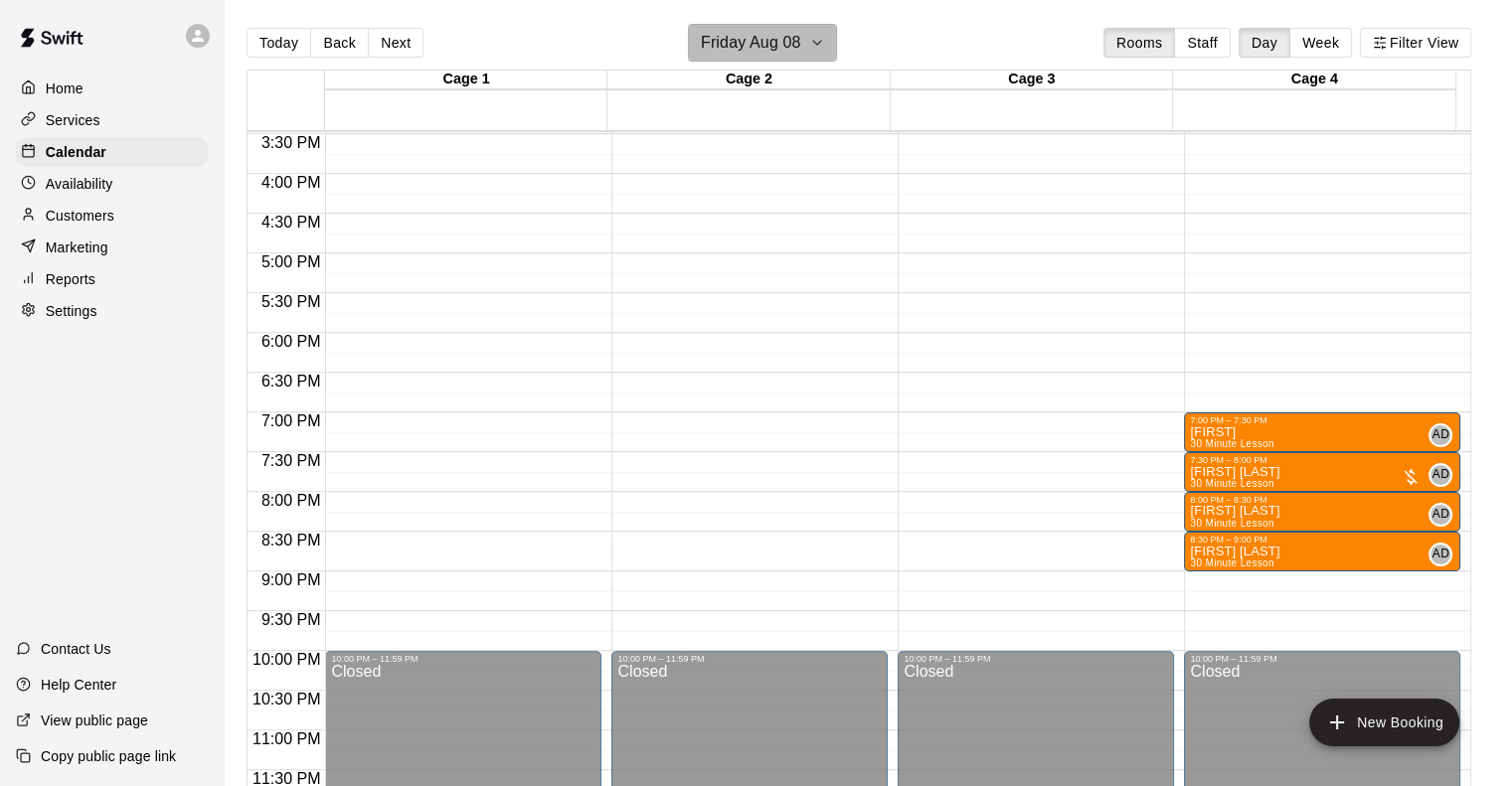 click on "Friday Aug 08" at bounding box center (762, 43) 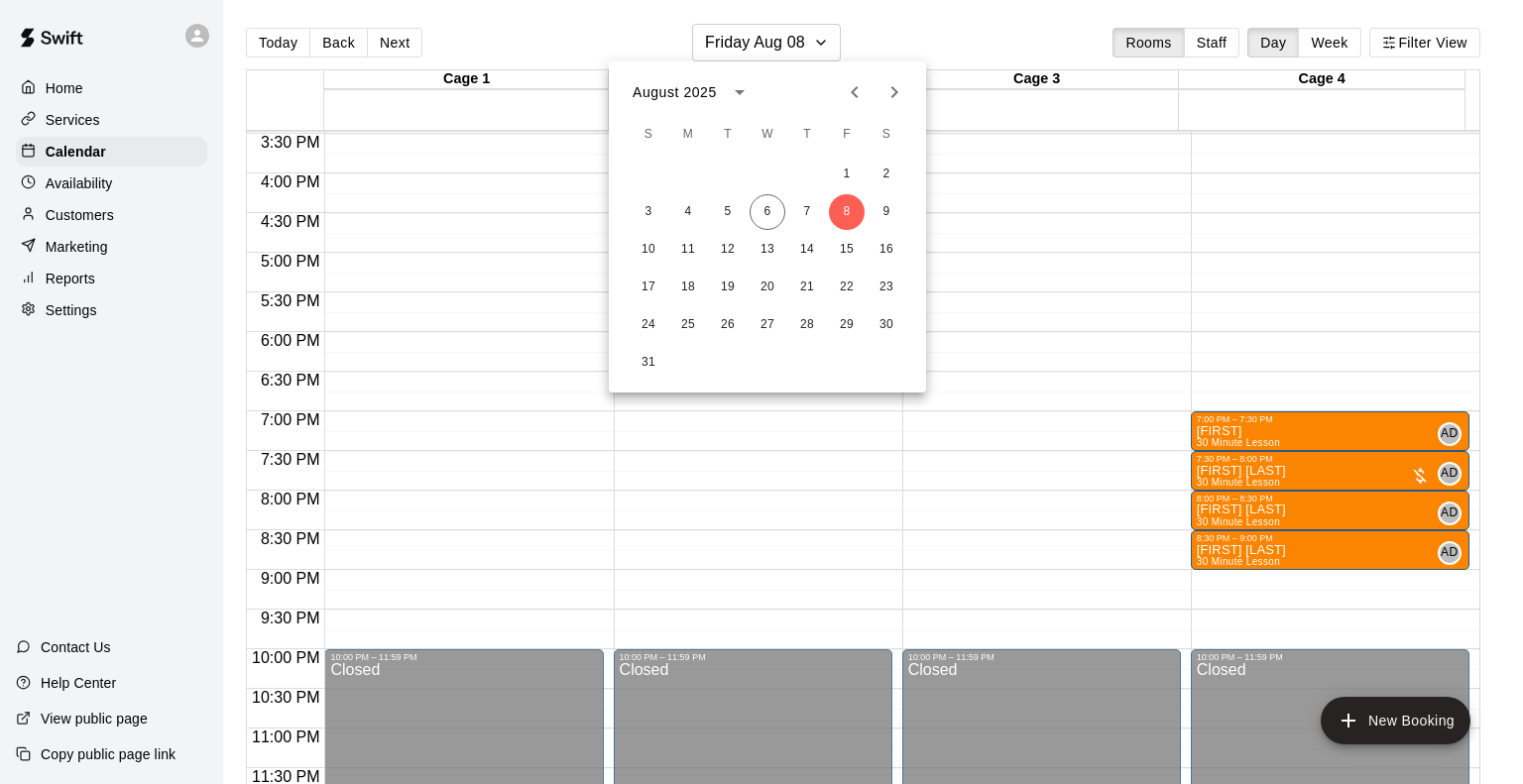 click at bounding box center (762, 392) 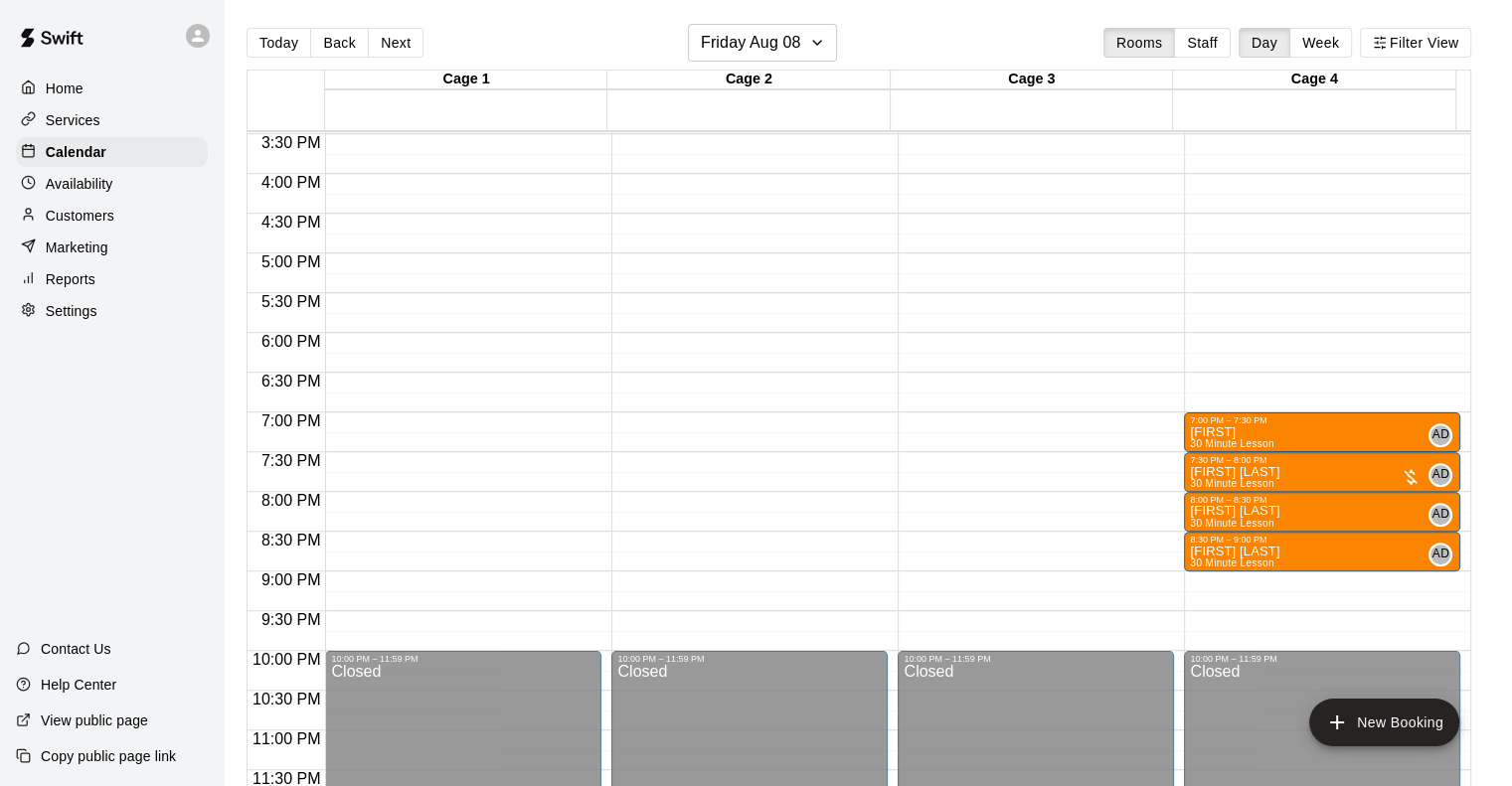 click on "Today Back Next Friday Aug [DAY] Rooms Staff Day Week Filter View Cage 1 08 Fri Cage 2  08 Fri Cage 3 08 Fri Cage 4 08 Fri 12:00 AM 12:30 AM 1:00 AM 1:30 AM 2:00 AM 2:30 AM 3:00 AM 3:30 AM 4:00 AM 4:30 AM 5:00 AM 5:30 AM 6:00 AM 6:30 AM 7:00 AM 7:30 AM 8:00 AM 8:30 AM 9:00 AM 9:30 AM 10:00 AM 10:30 AM 11:00 AM 11:30 AM 12:00 PM 12:30 PM 1:00 PM 1:30 PM 2:00 PM 2:30 PM 3:00 PM 3:30 PM 4:00 PM 4:30 PM 5:00 PM 5:30 PM 6:00 PM 6:30 PM 7:00 PM 7:30 PM 8:00 PM 8:30 PM 9:00 PM 9:30 PM 10:00 PM 10:30 PM 11:00 PM 11:30 PM 12:00 AM – 9:00 AM Closed 9:30 AM – 12:30 PM August Multi Sport Camp Day 5 (9:30am-12:00pm) 0/8 spots 10:00 PM – 11:59 PM Closed 12:00 AM – 9:00 AM Closed 9:30 AM – 1:30 PM August Multi Sport Camp Day 5 (9:30am-1:30pm) 2/9 spots 10:00 PM – 11:59 PM Closed 12:00 AM – 9:00 AM Closed 9:30 AM – 3:00 PM August Multi Sport Camp Day 5 (9:30am-3:00pm) 0/8 spots 10:00 PM – 11:59 PM Closed 12:00 AM – 9:00 AM Closed 7:00 PM – 7:30 PM [FIRST] 30 Minute Lesson AD 0 7:30 PM – 8:00 PM AD 0 AD" at bounding box center (868, 408) 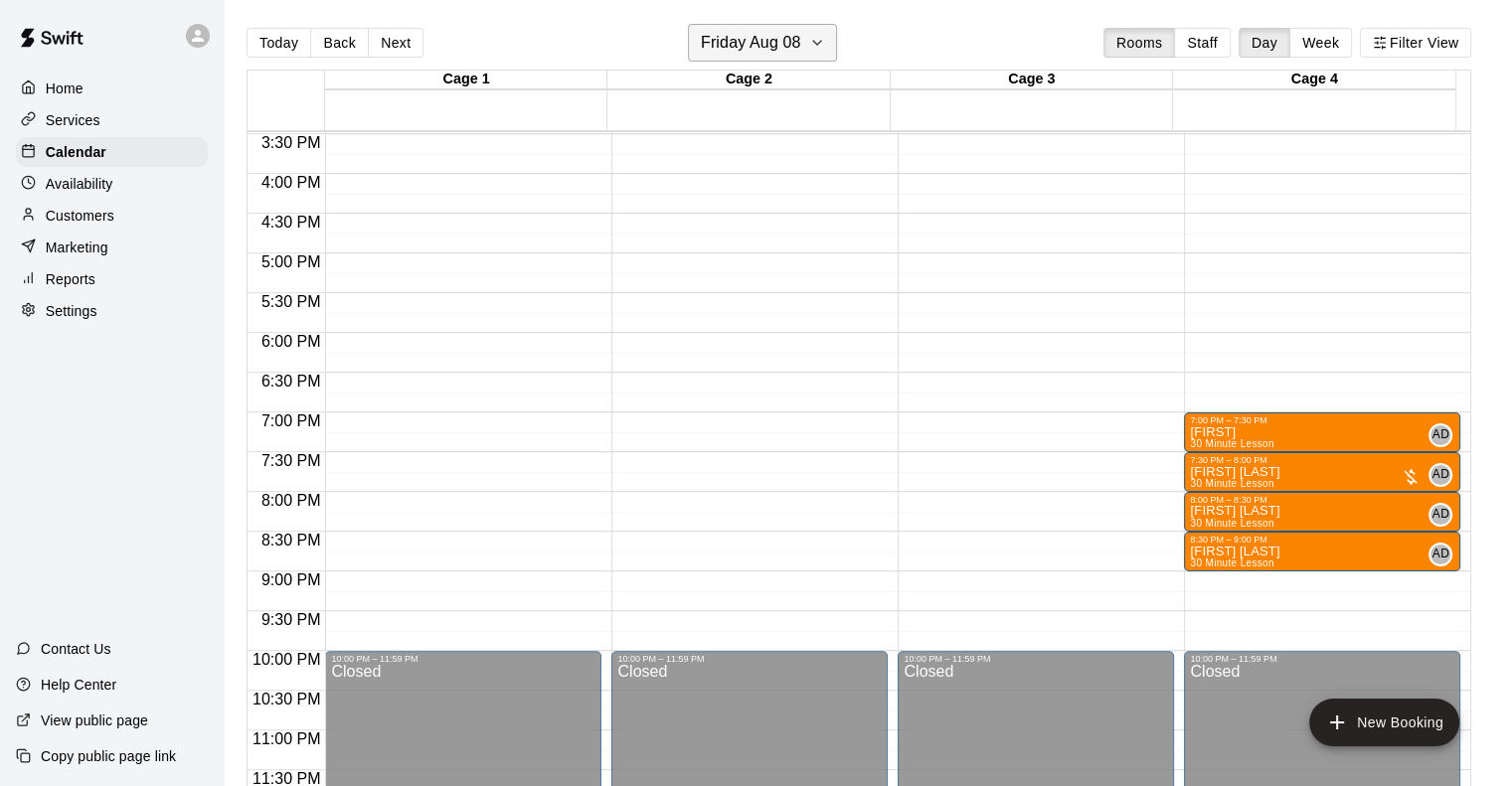 click on "Friday Aug 08" at bounding box center [751, 43] 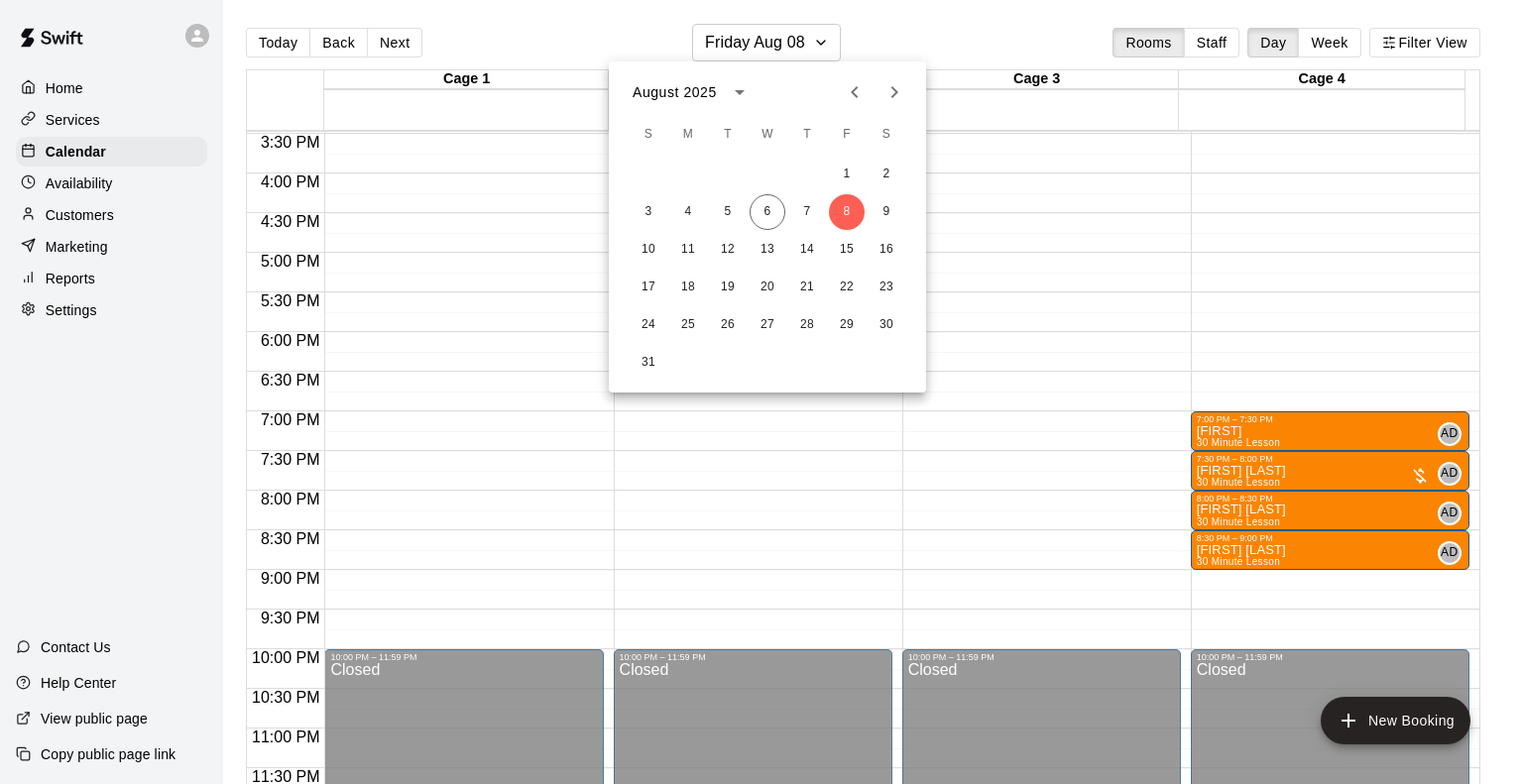 click at bounding box center (762, 392) 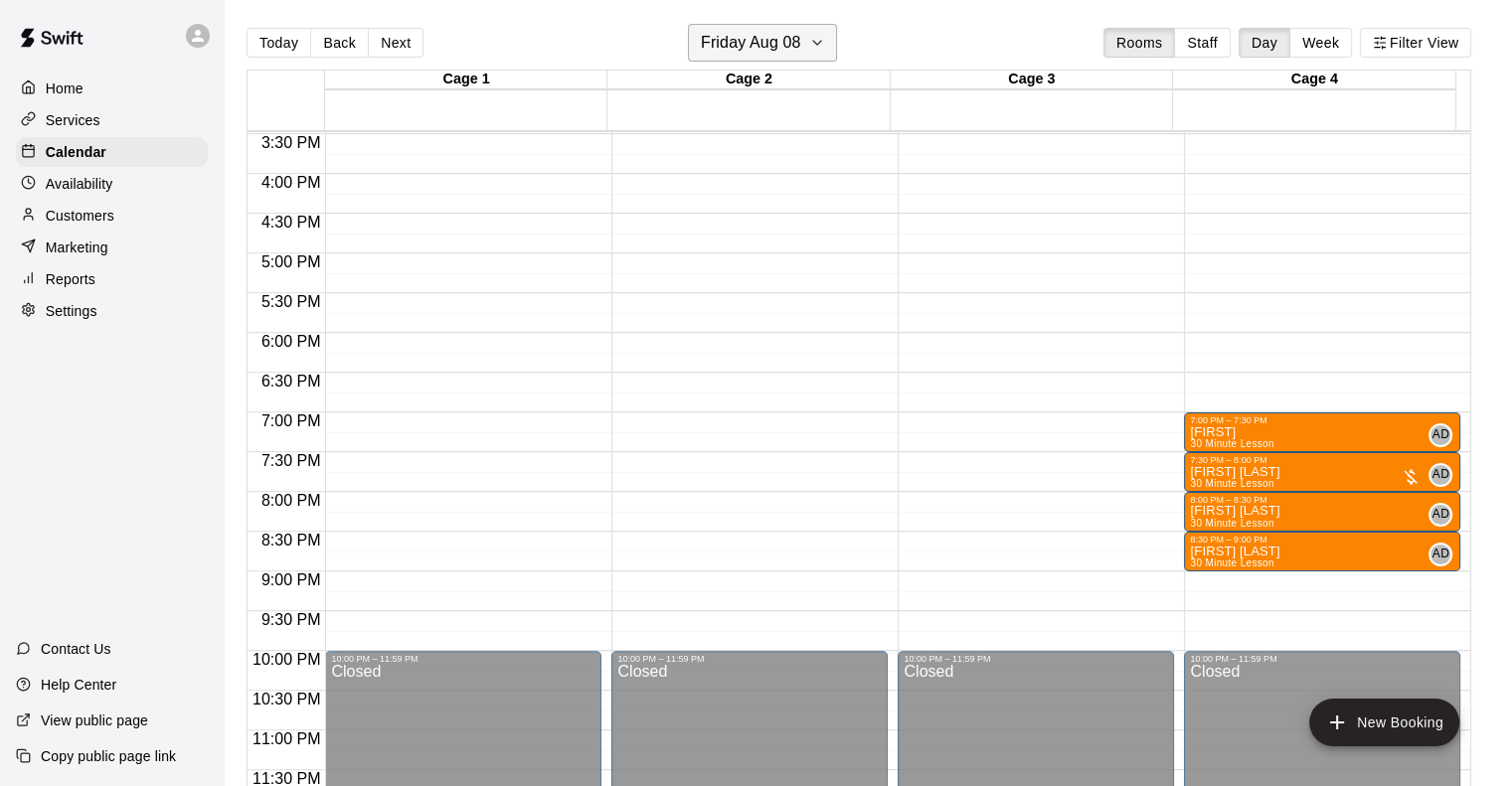 click 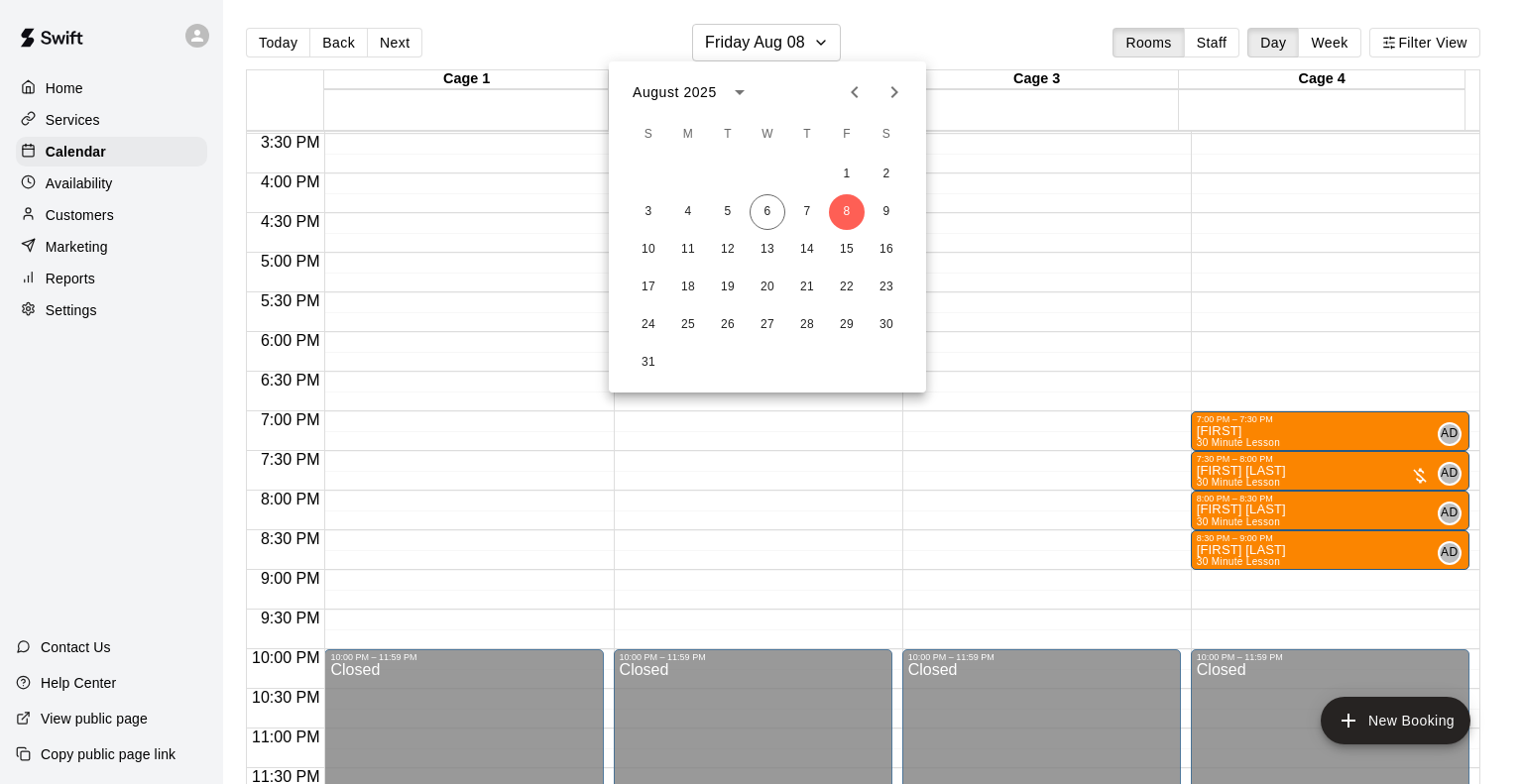 click at bounding box center [762, 392] 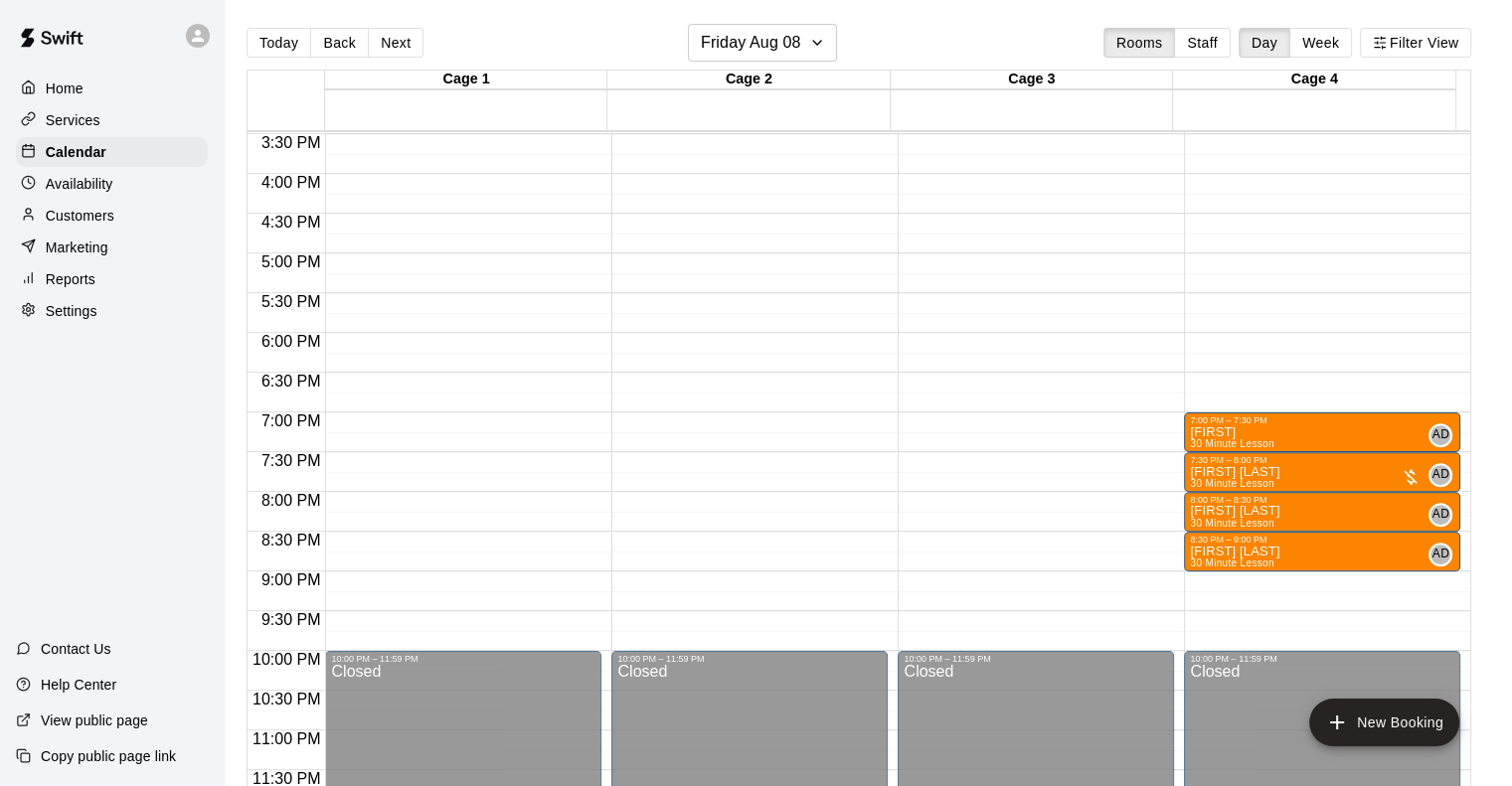 click on "Today Back Next Friday Aug 08 Rooms Staff Day Week Filter View" at bounding box center (859, 47) 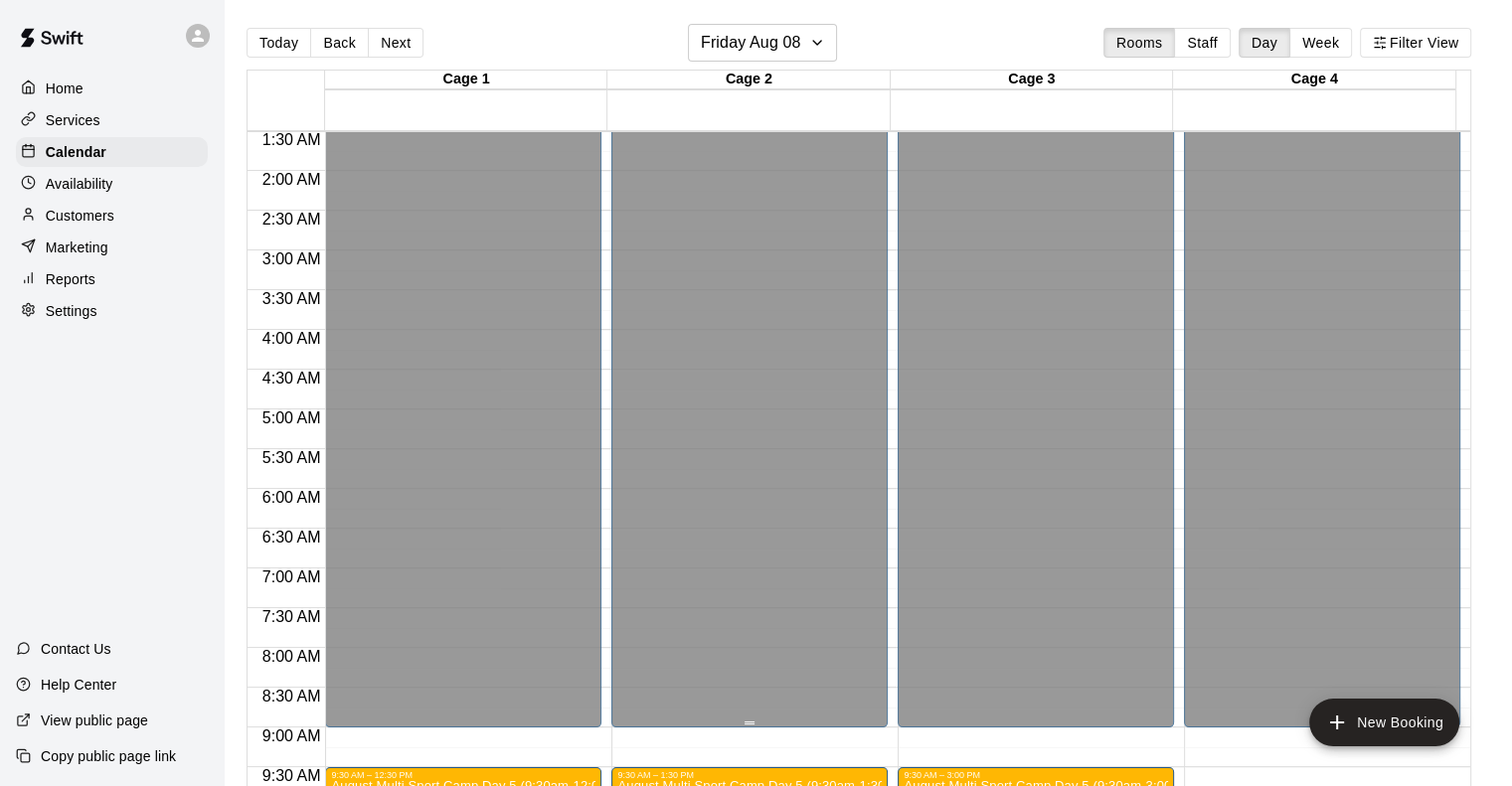 scroll, scrollTop: 0, scrollLeft: 0, axis: both 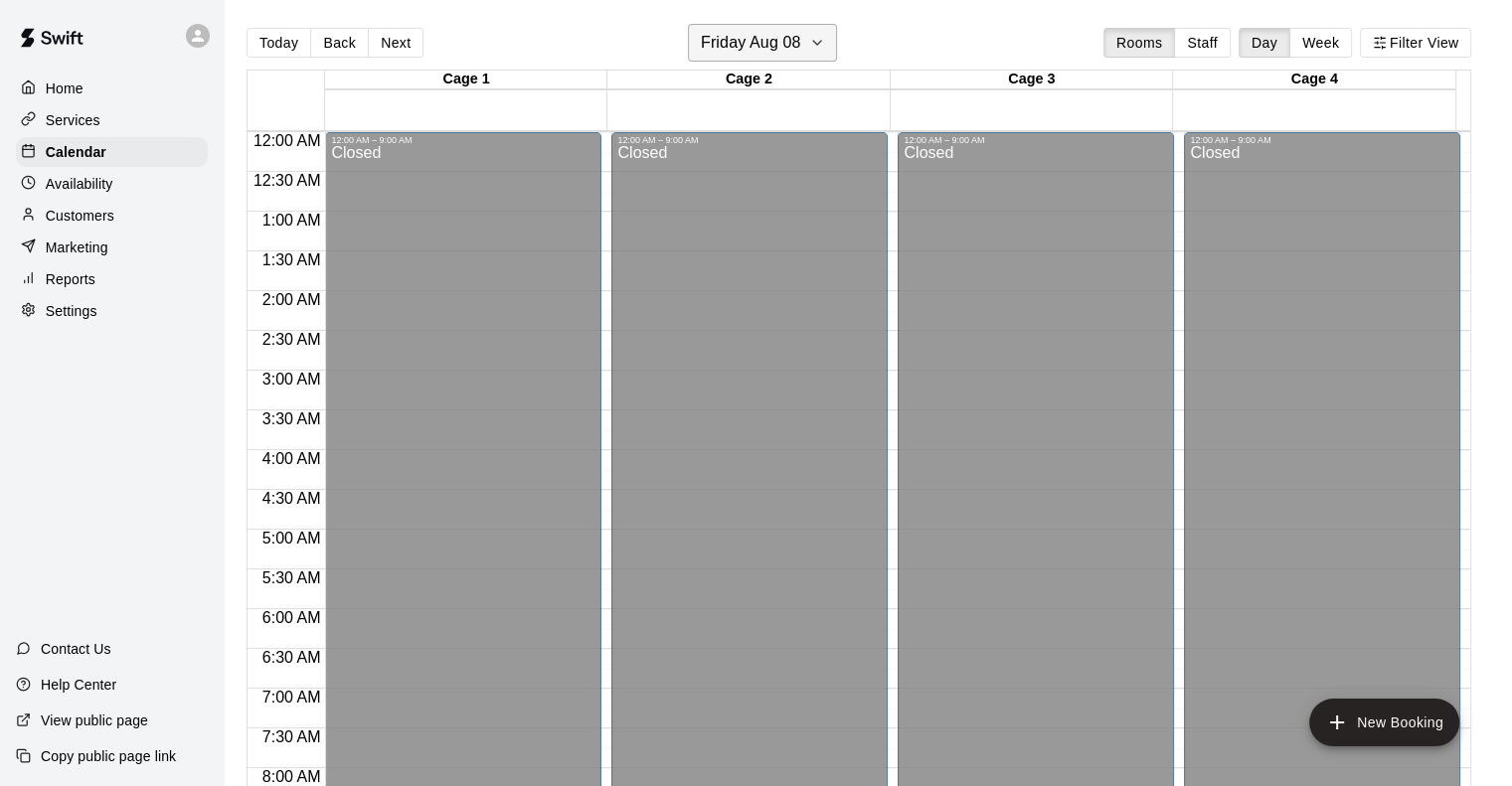 click on "Friday Aug 08" at bounding box center (751, 43) 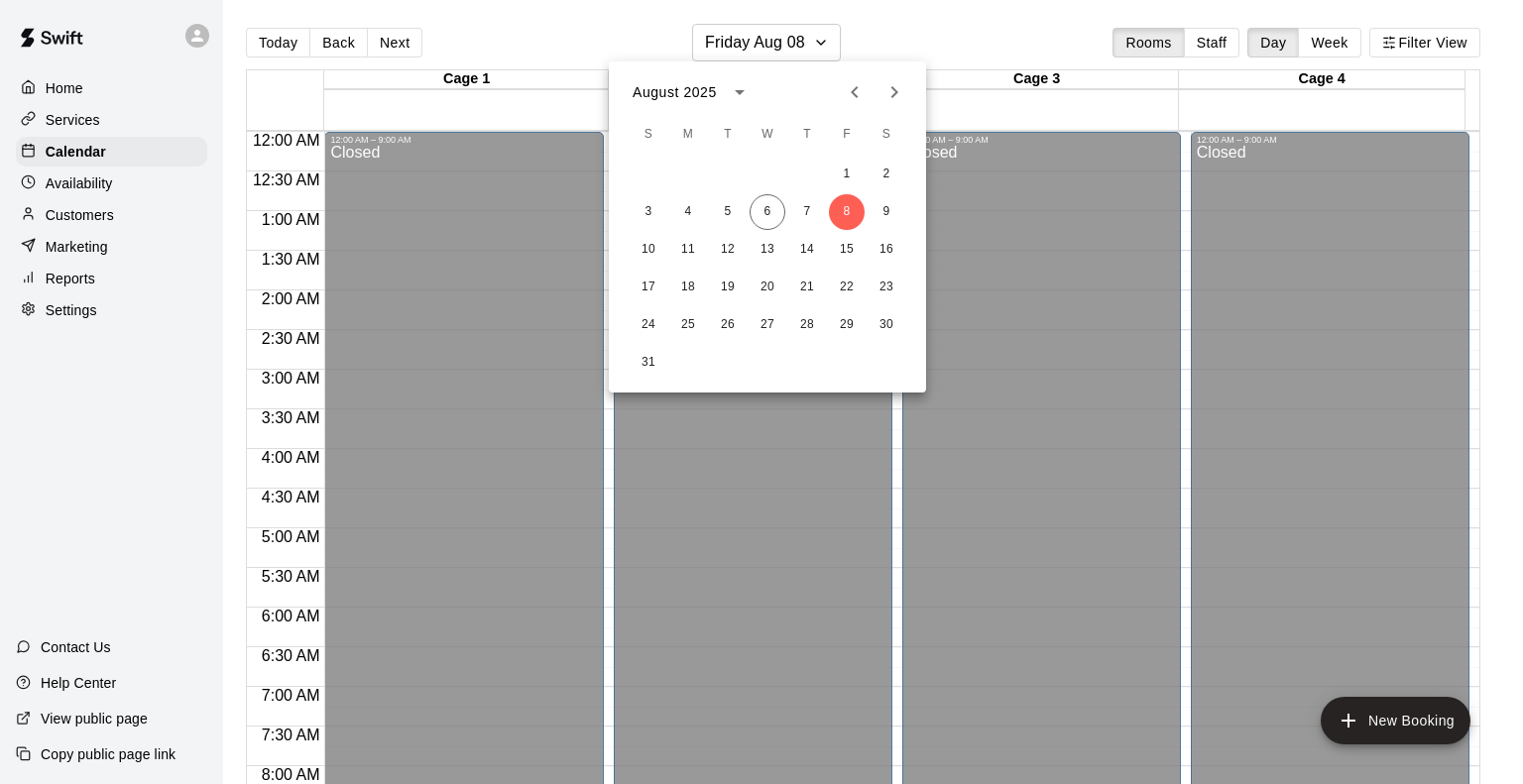 click at bounding box center (762, 392) 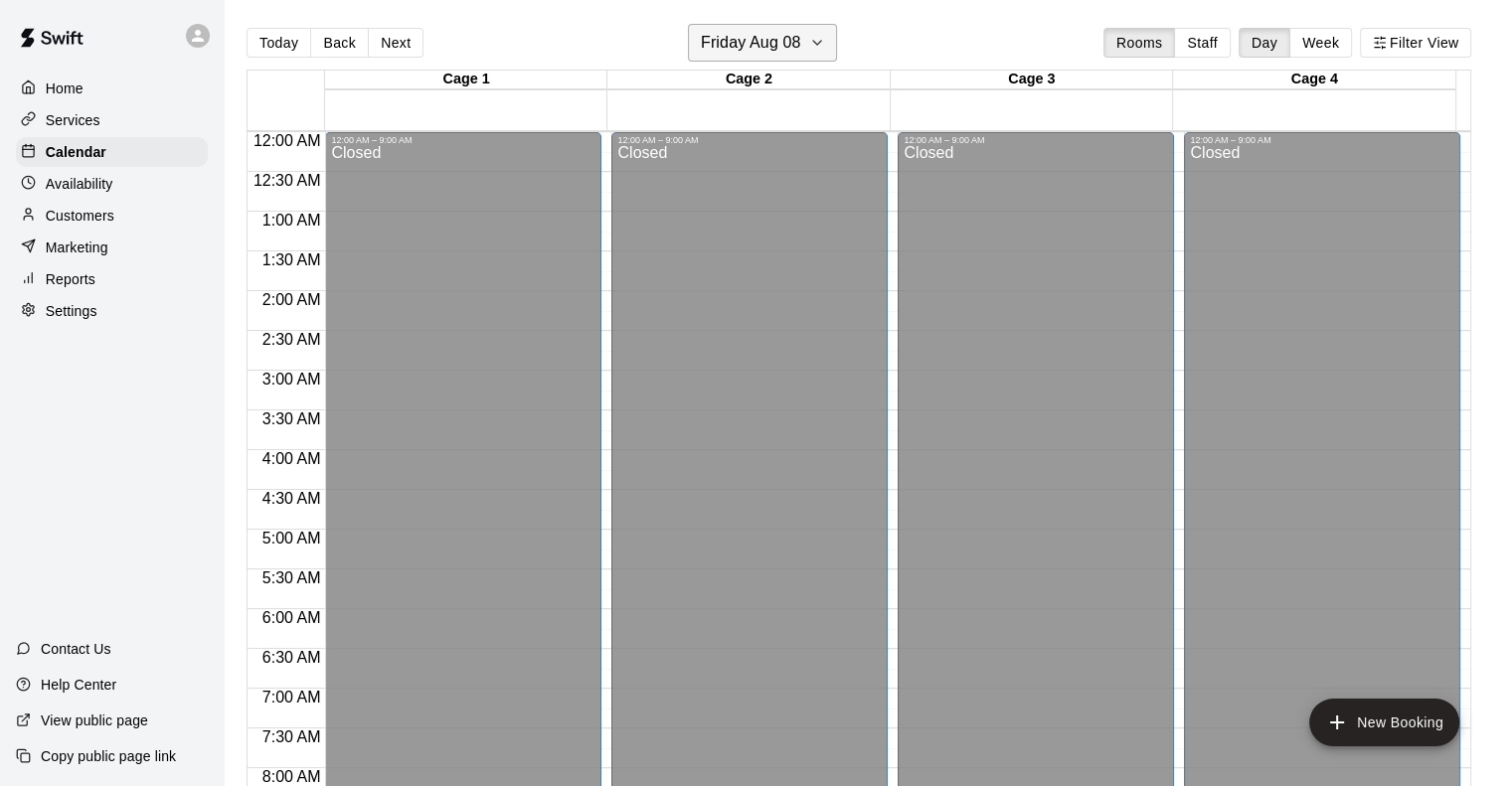 click on "Friday Aug 08" at bounding box center [762, 43] 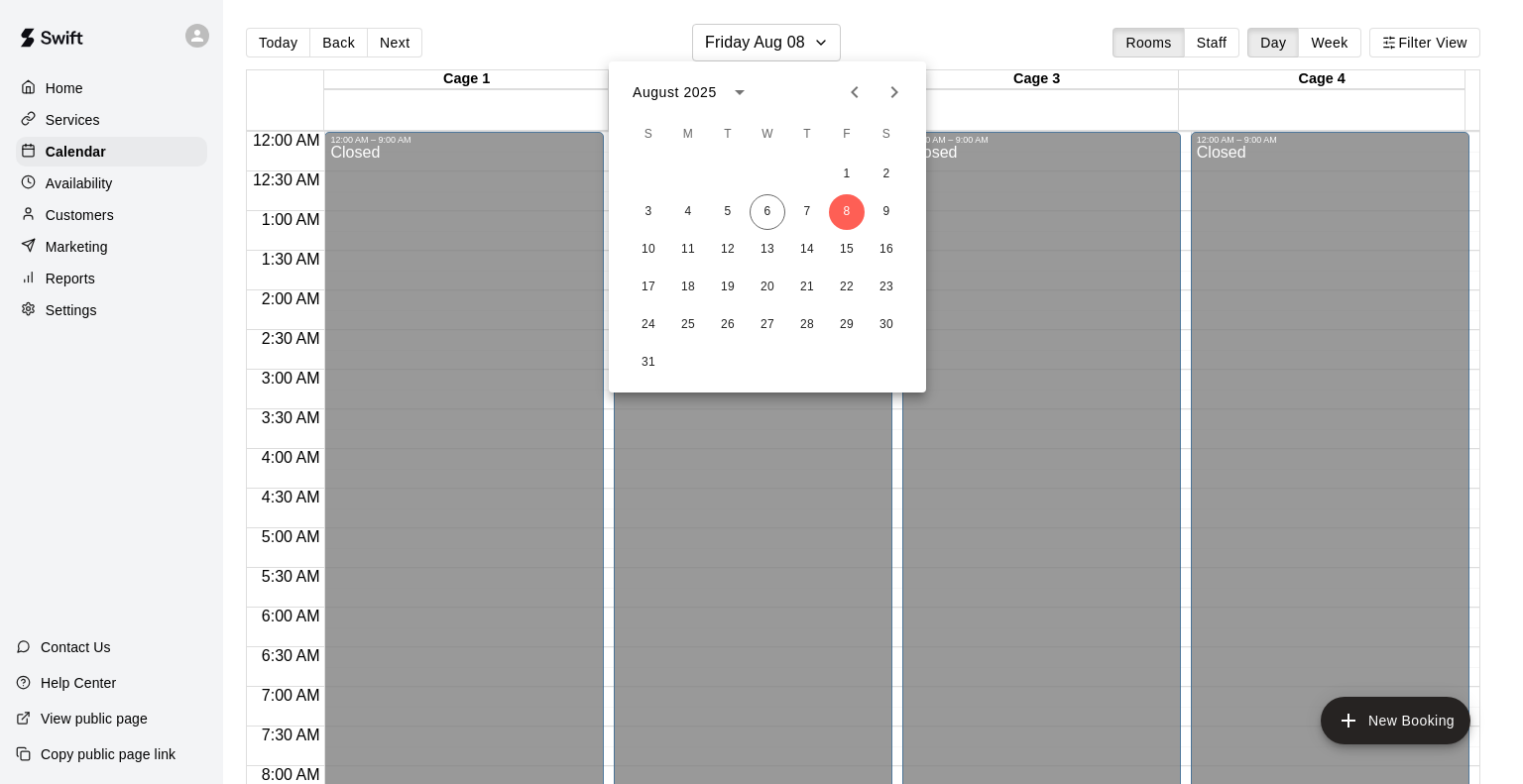 click at bounding box center [762, 392] 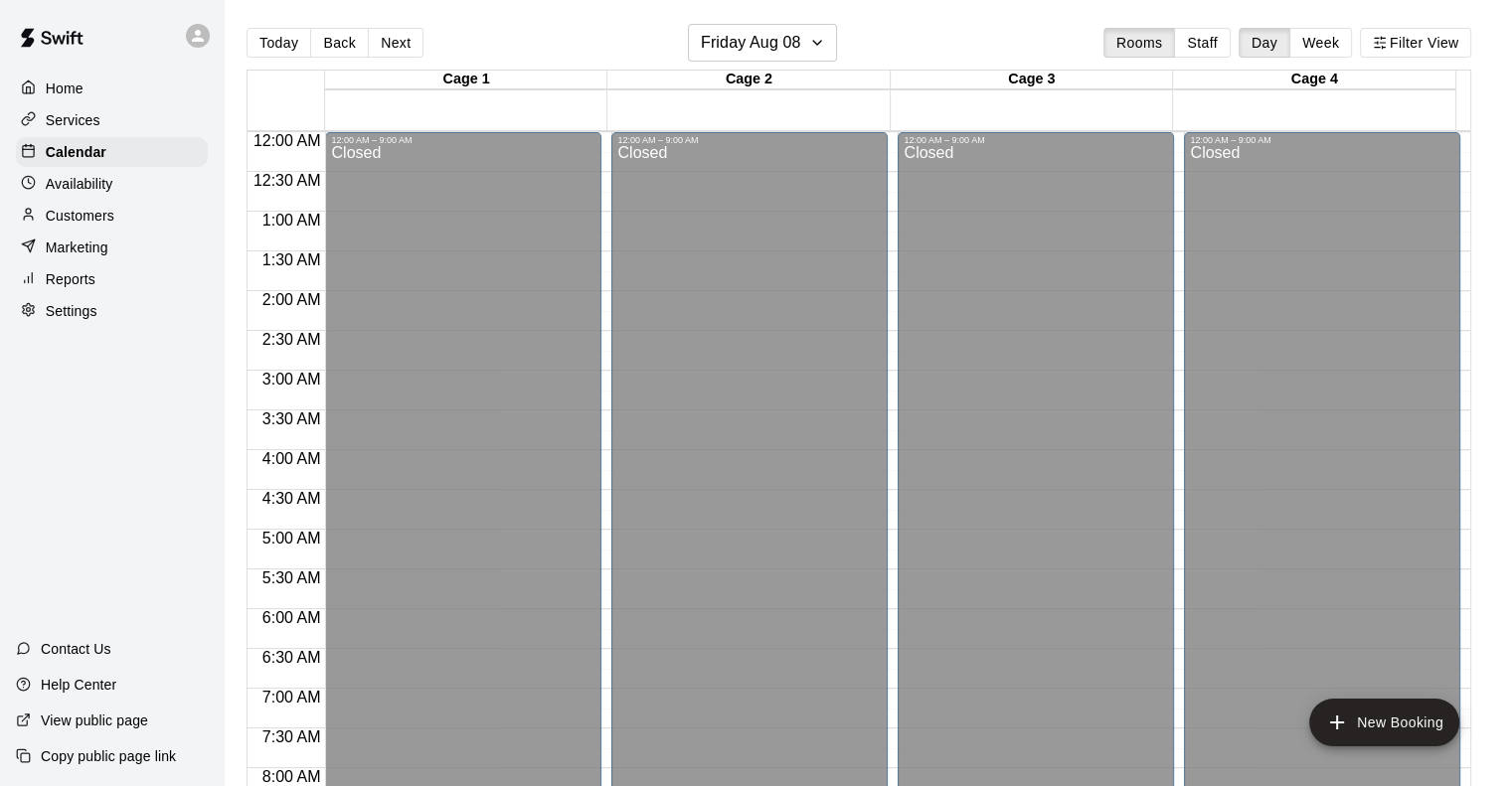 click on "Today Back Next Friday Aug 08 Rooms Staff Day Week Filter View" at bounding box center (859, 47) 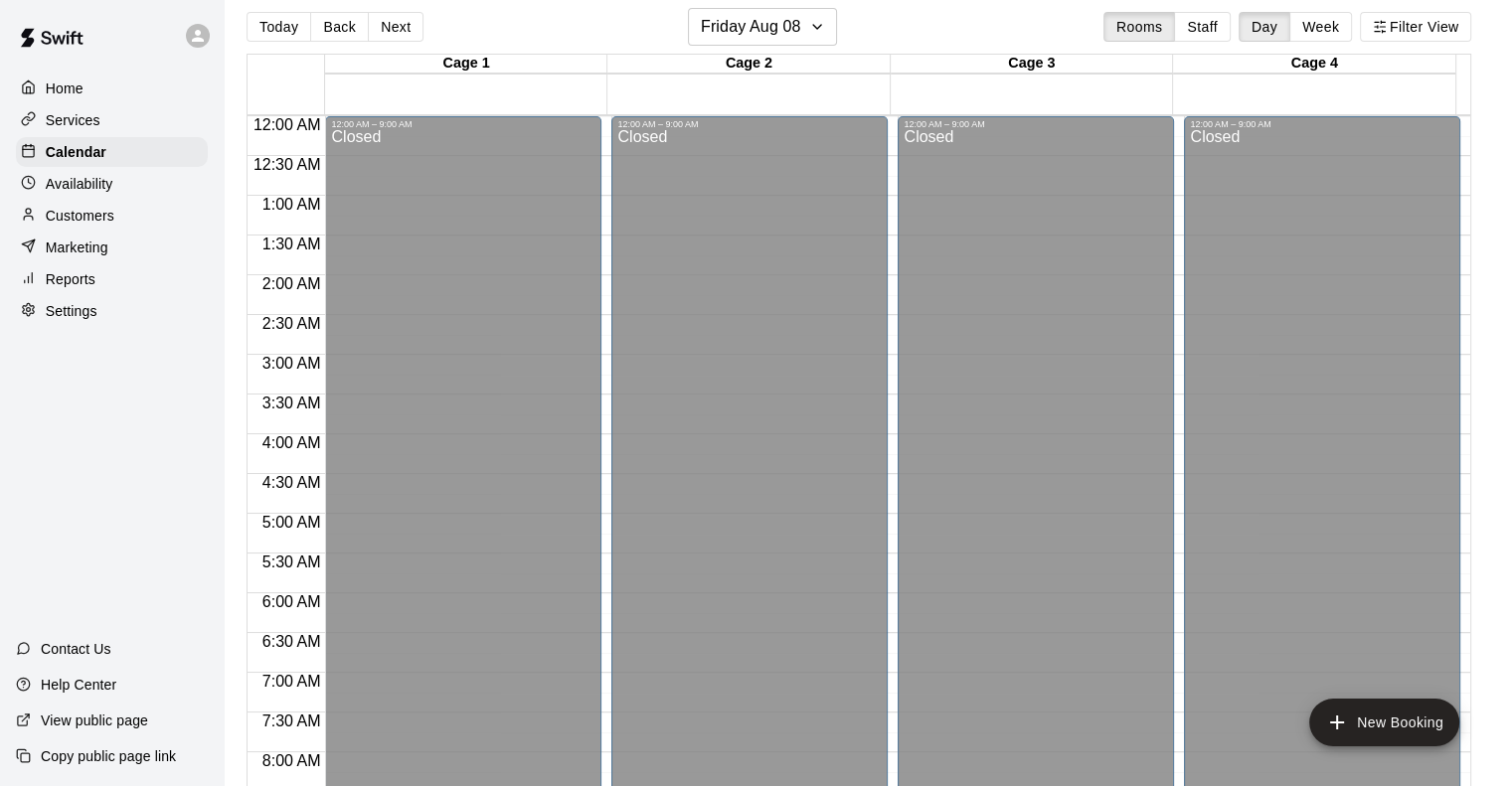 scroll, scrollTop: 32, scrollLeft: 0, axis: vertical 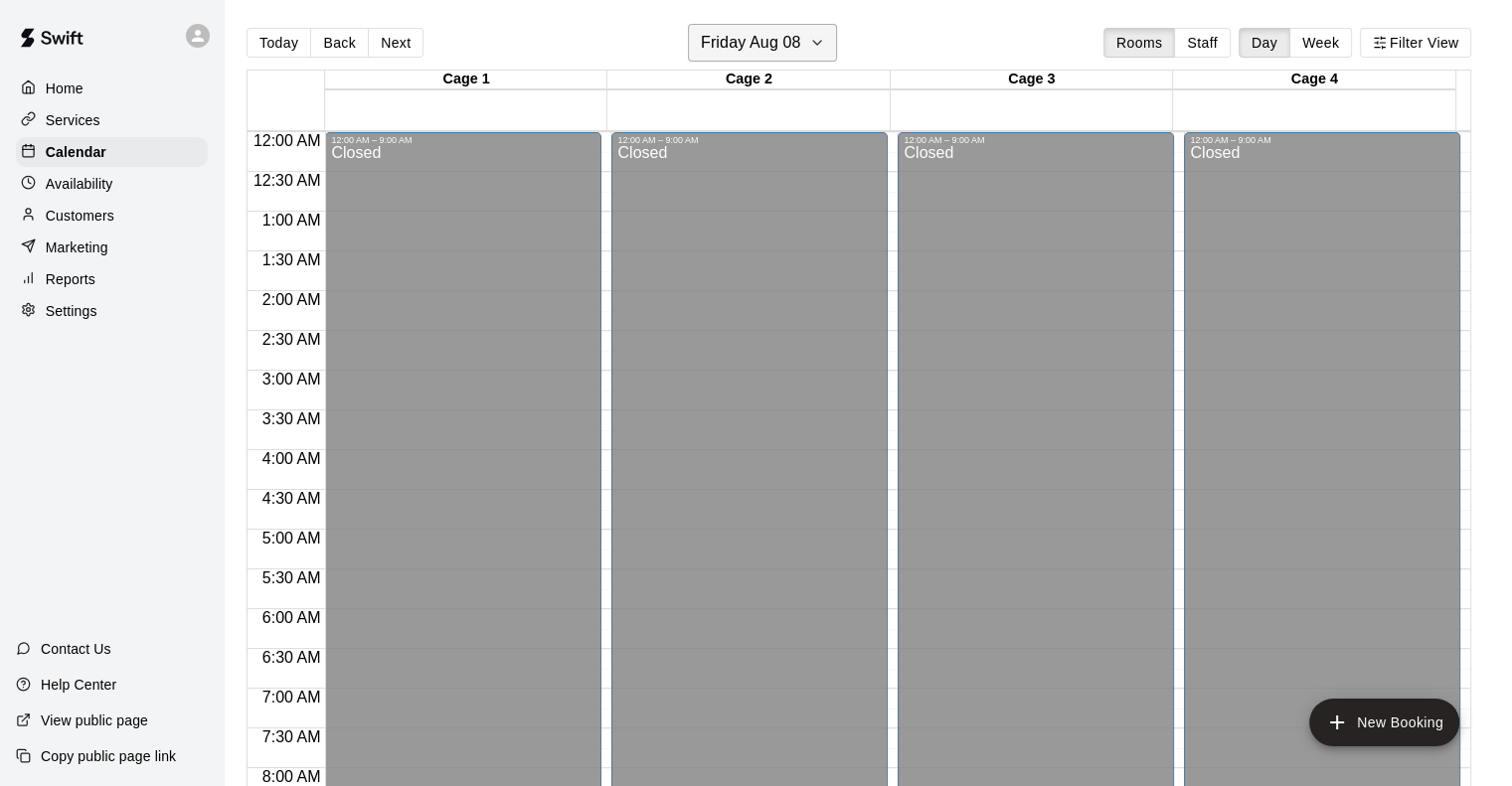 click 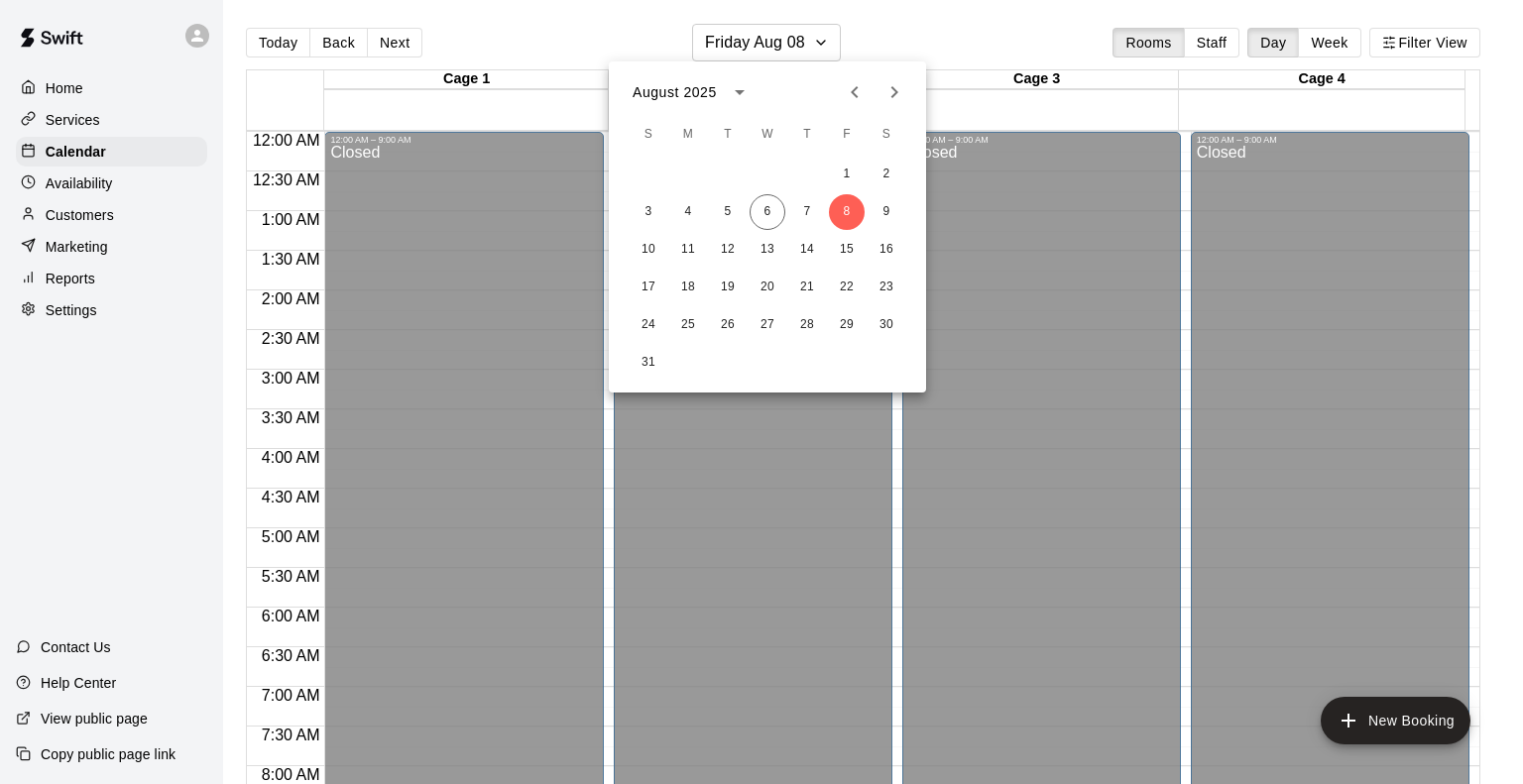 click at bounding box center (762, 392) 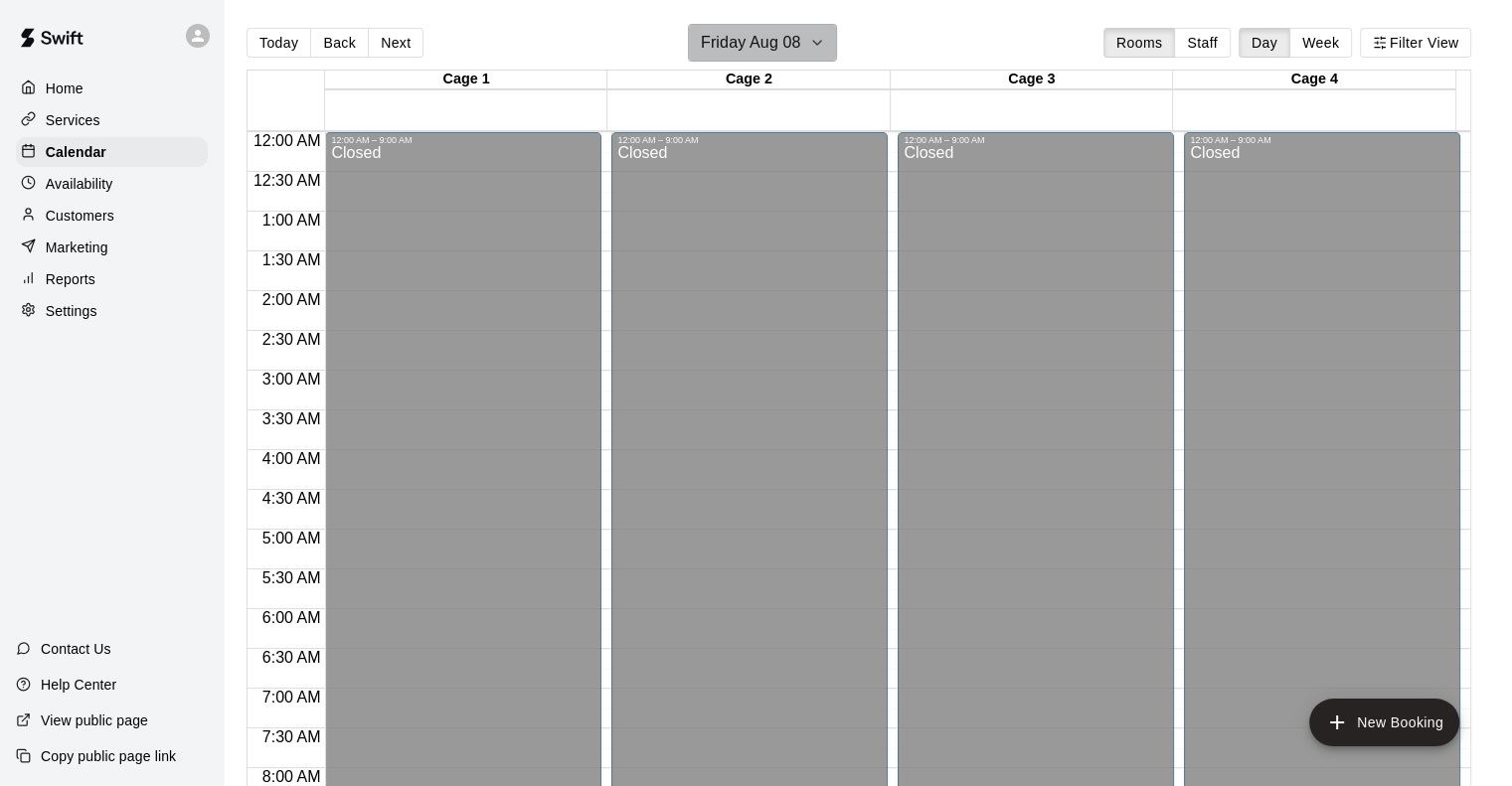 click 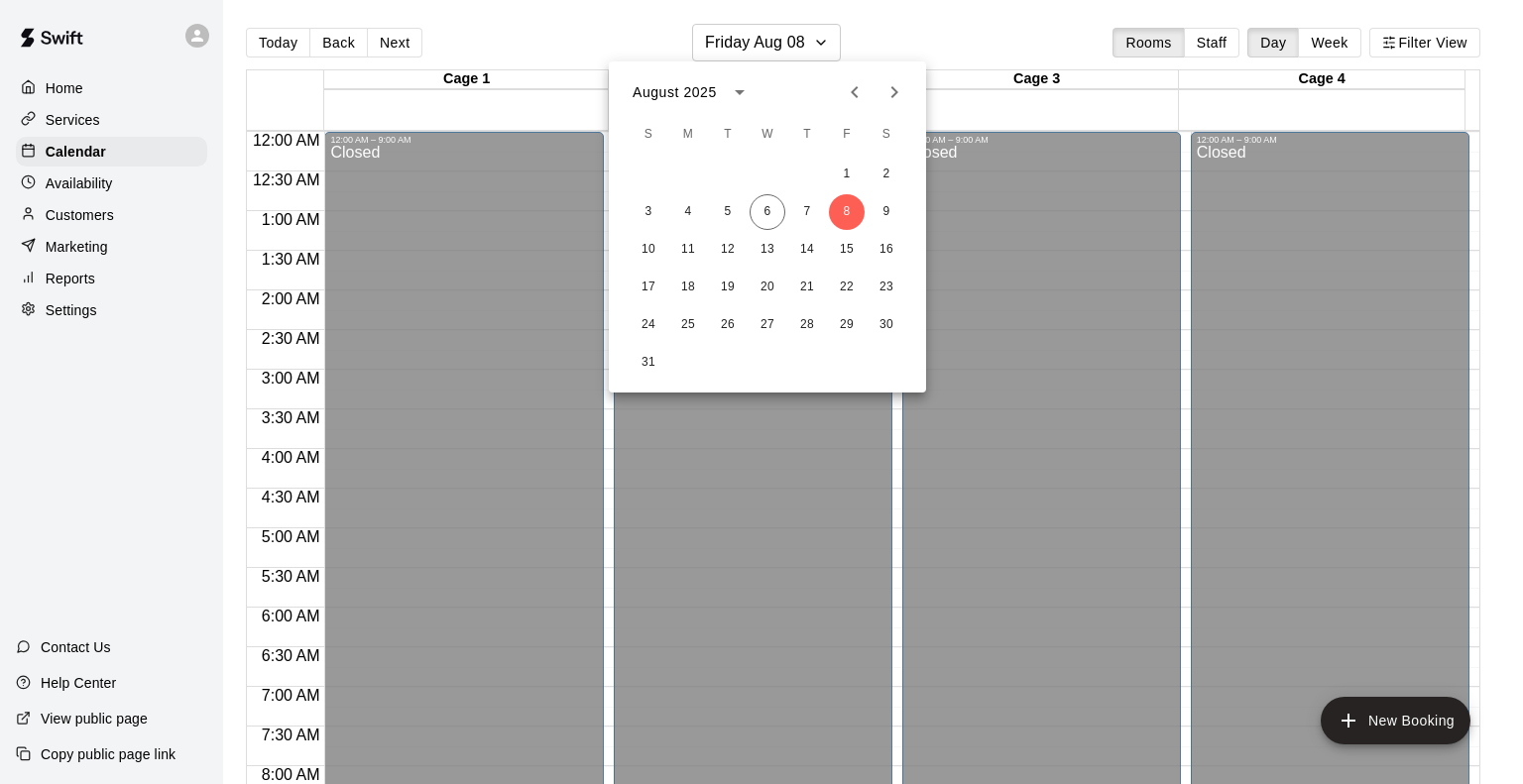 click at bounding box center [762, 392] 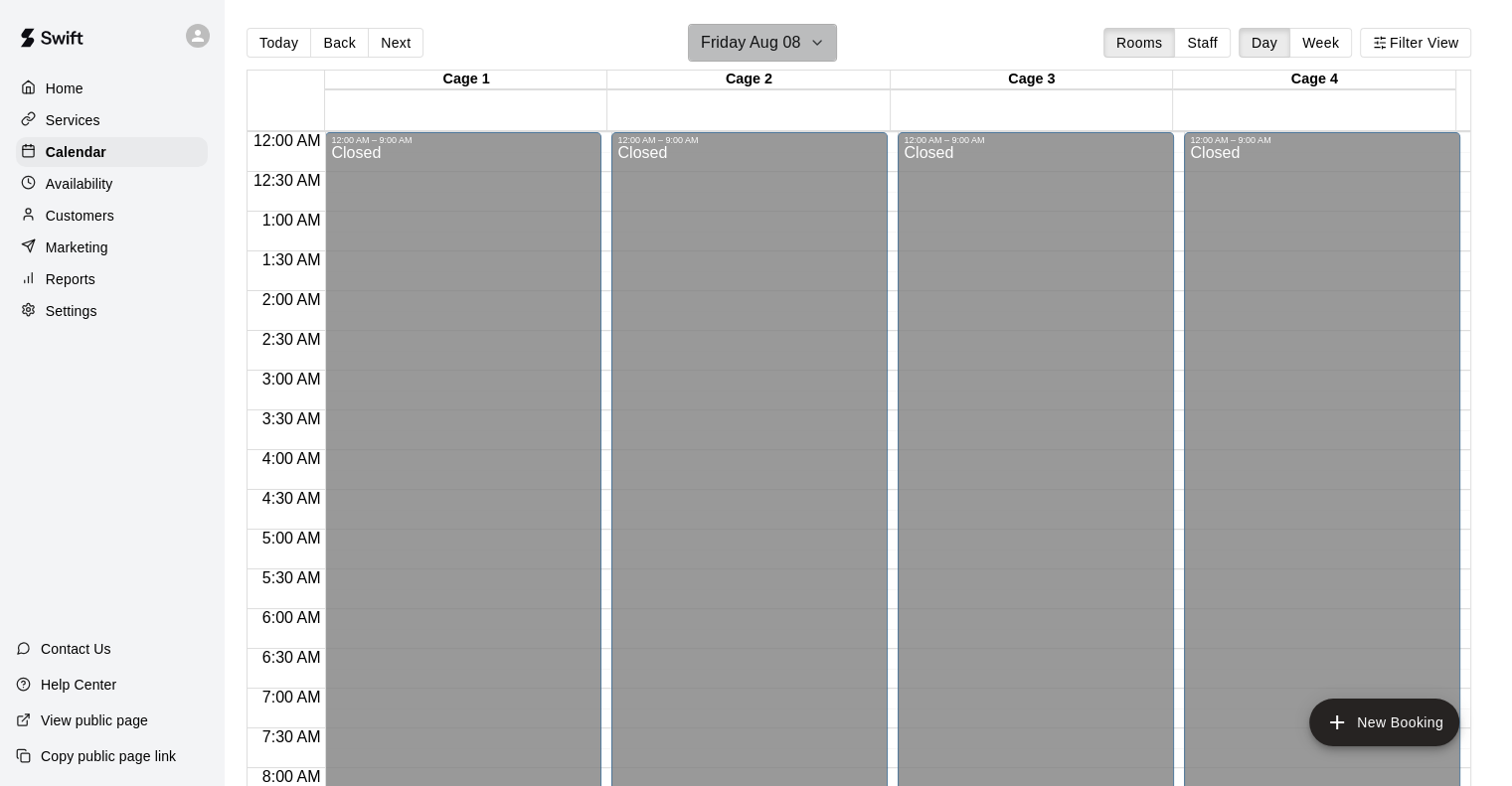 click on "Friday Aug 08" at bounding box center (762, 43) 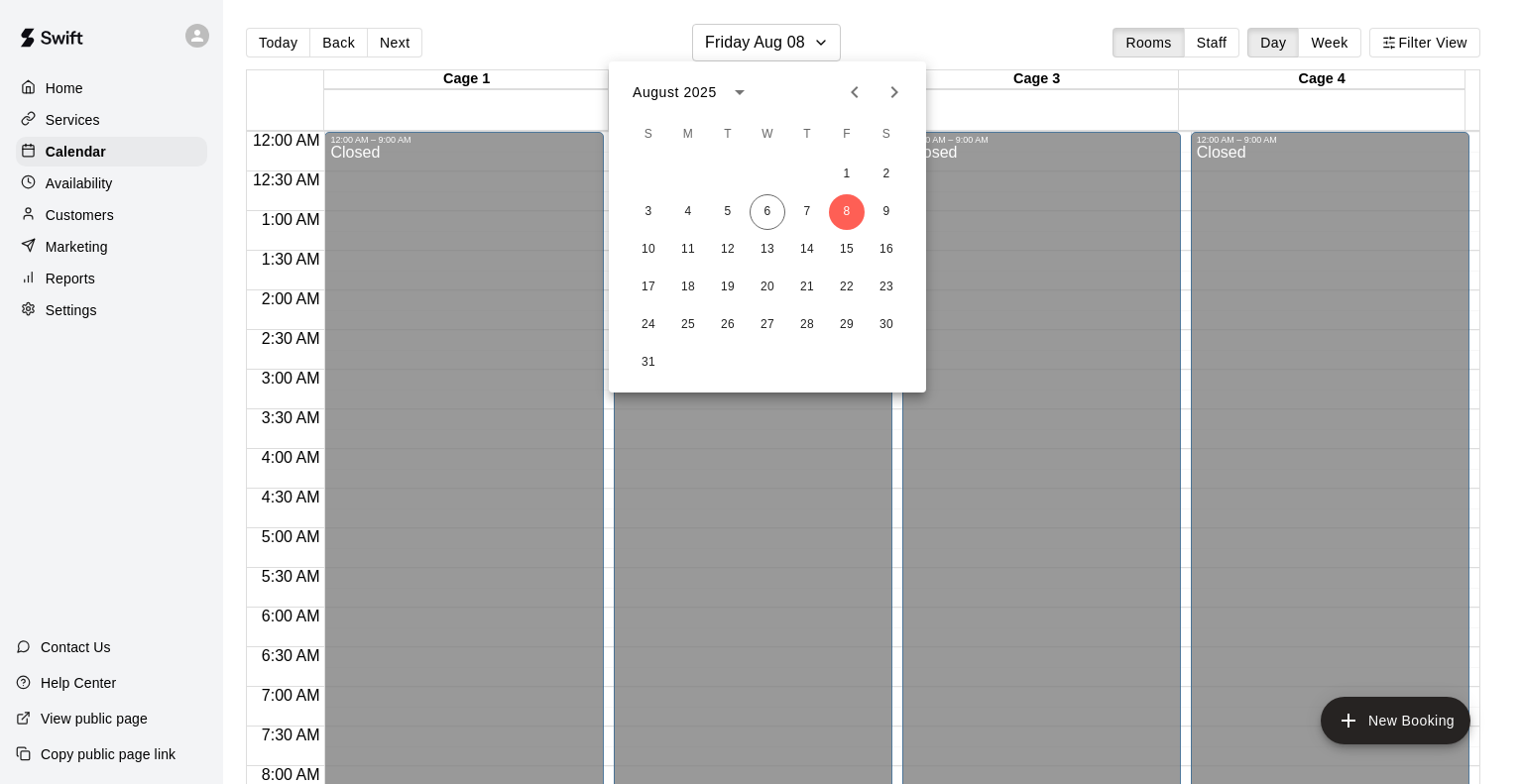 click at bounding box center (762, 392) 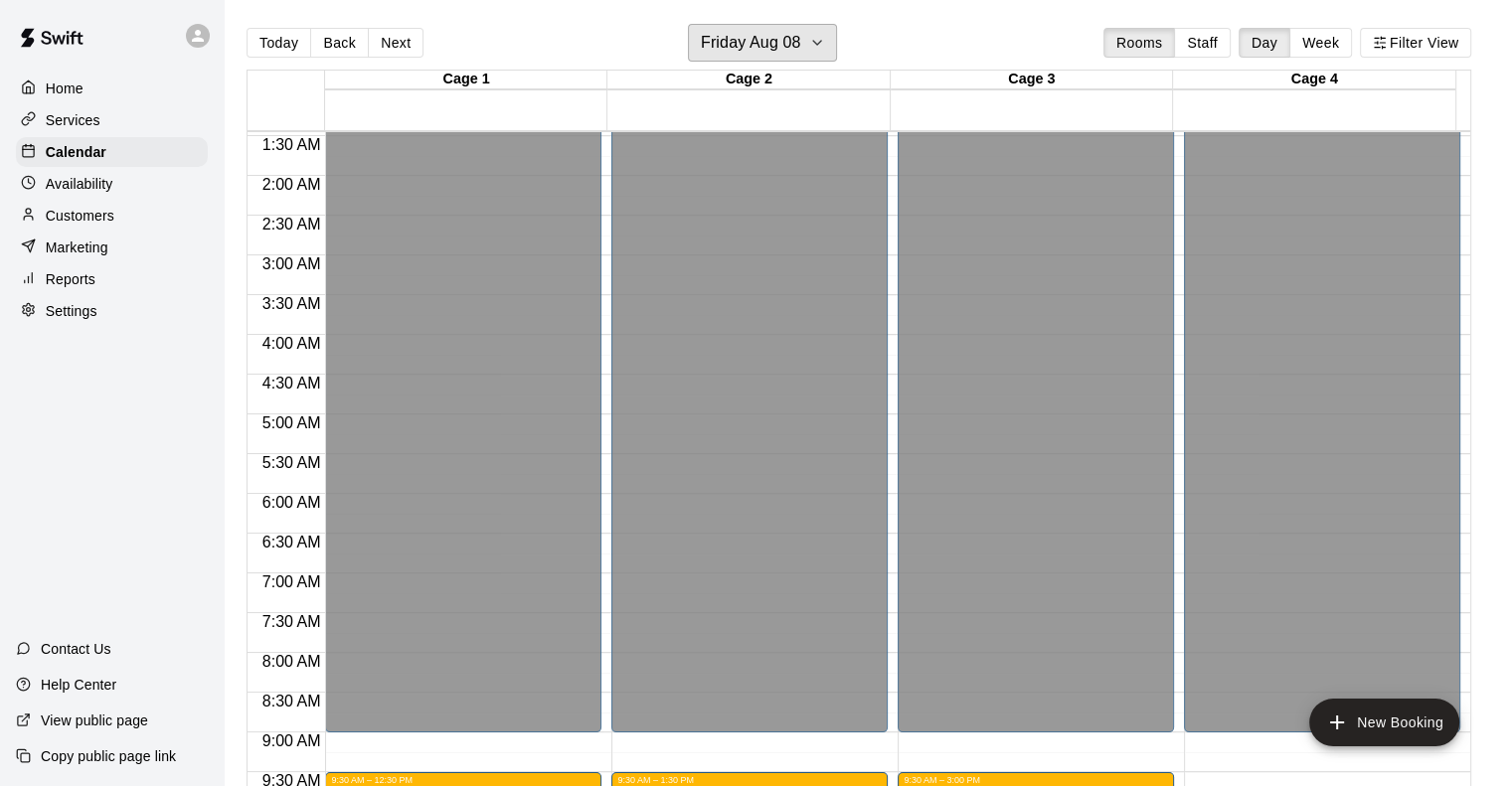scroll, scrollTop: 0, scrollLeft: 0, axis: both 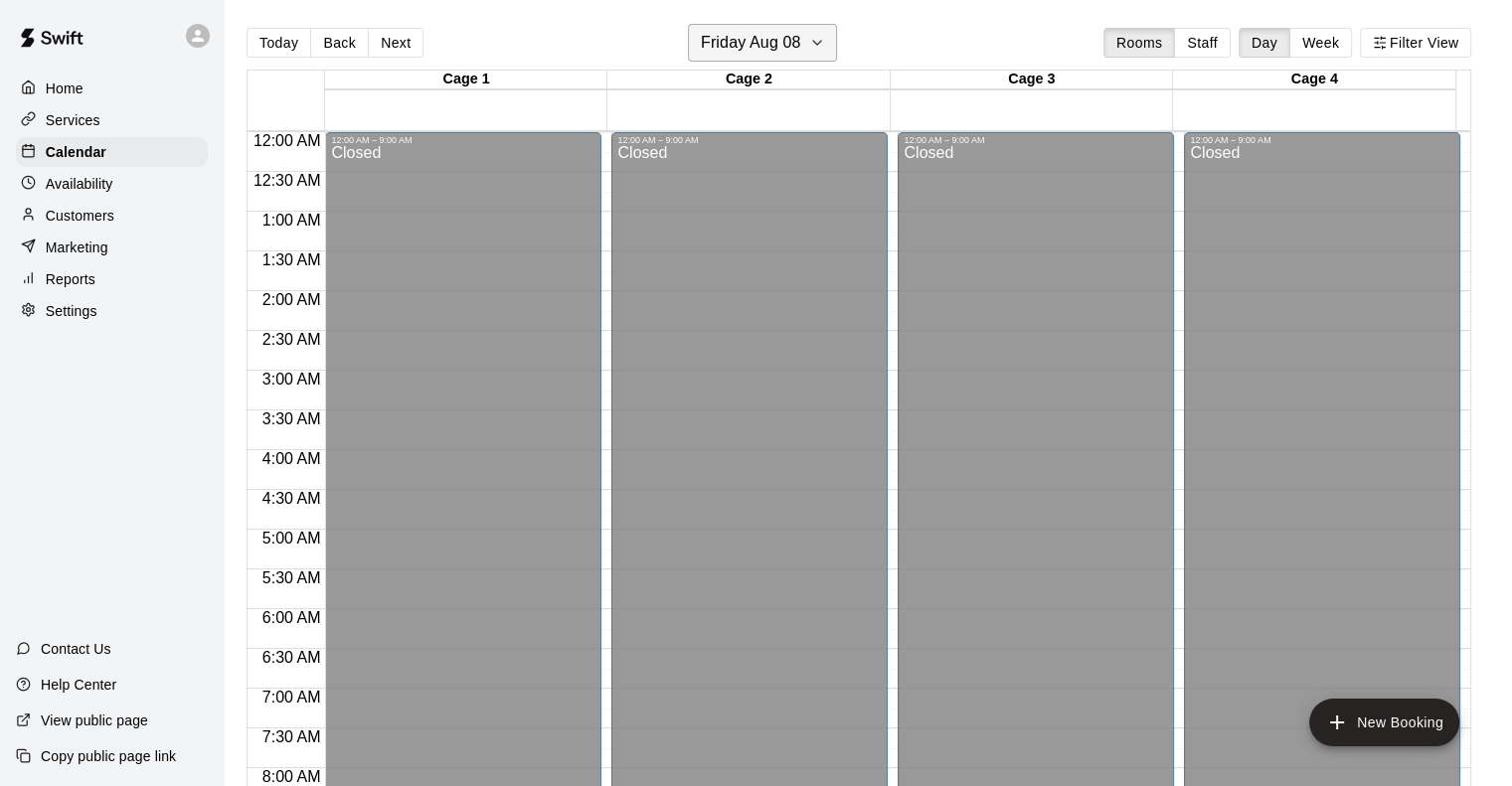 click 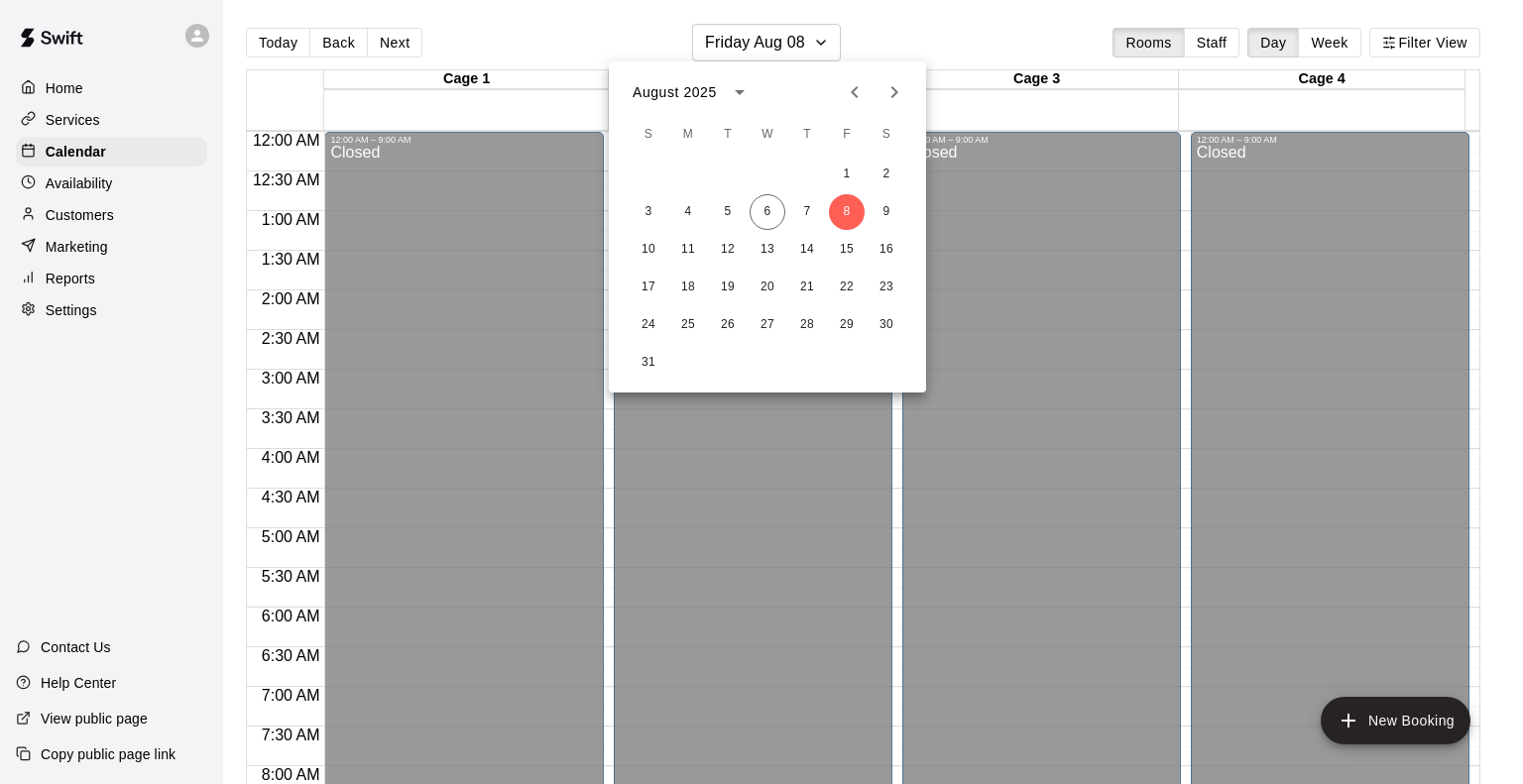 click 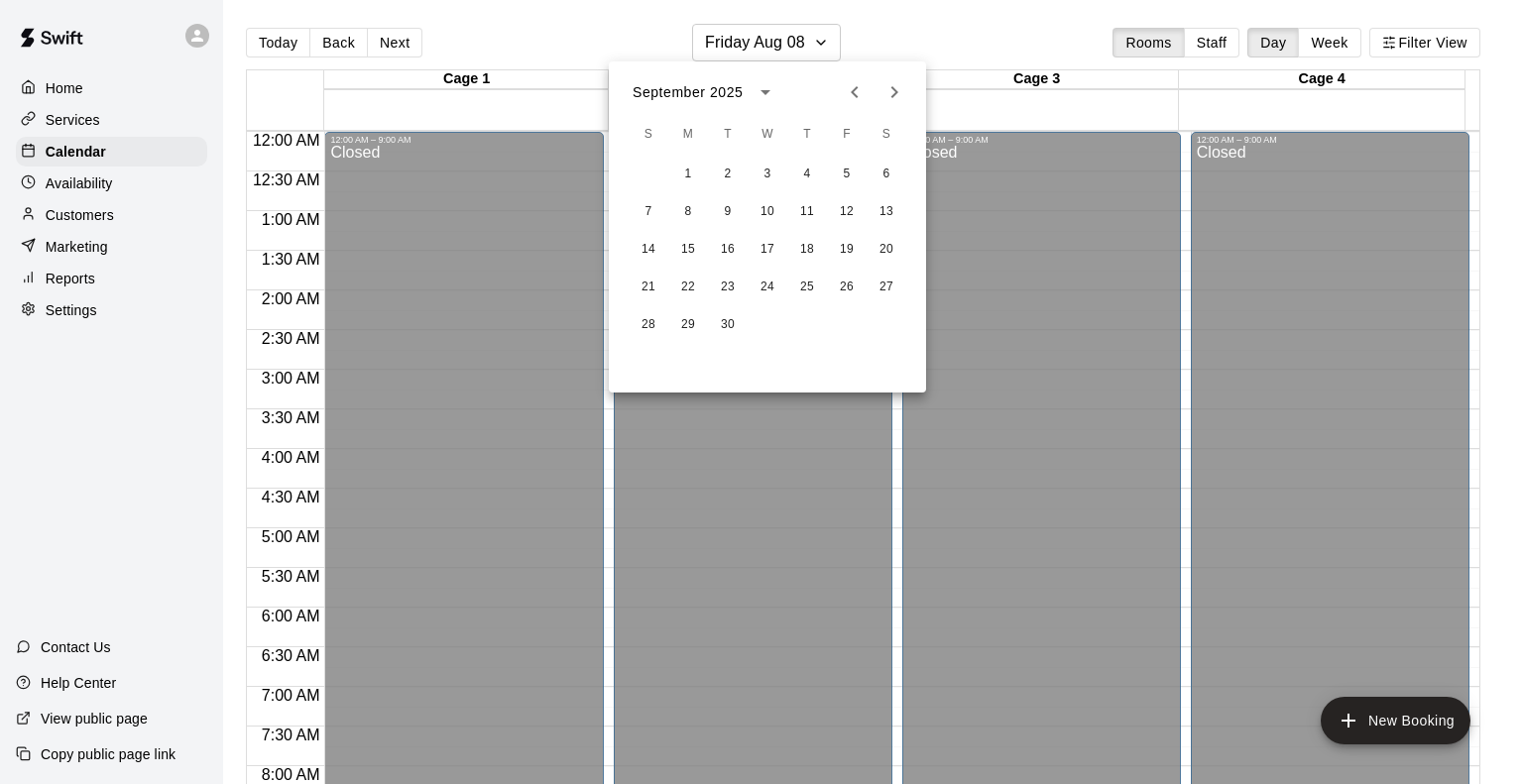 click 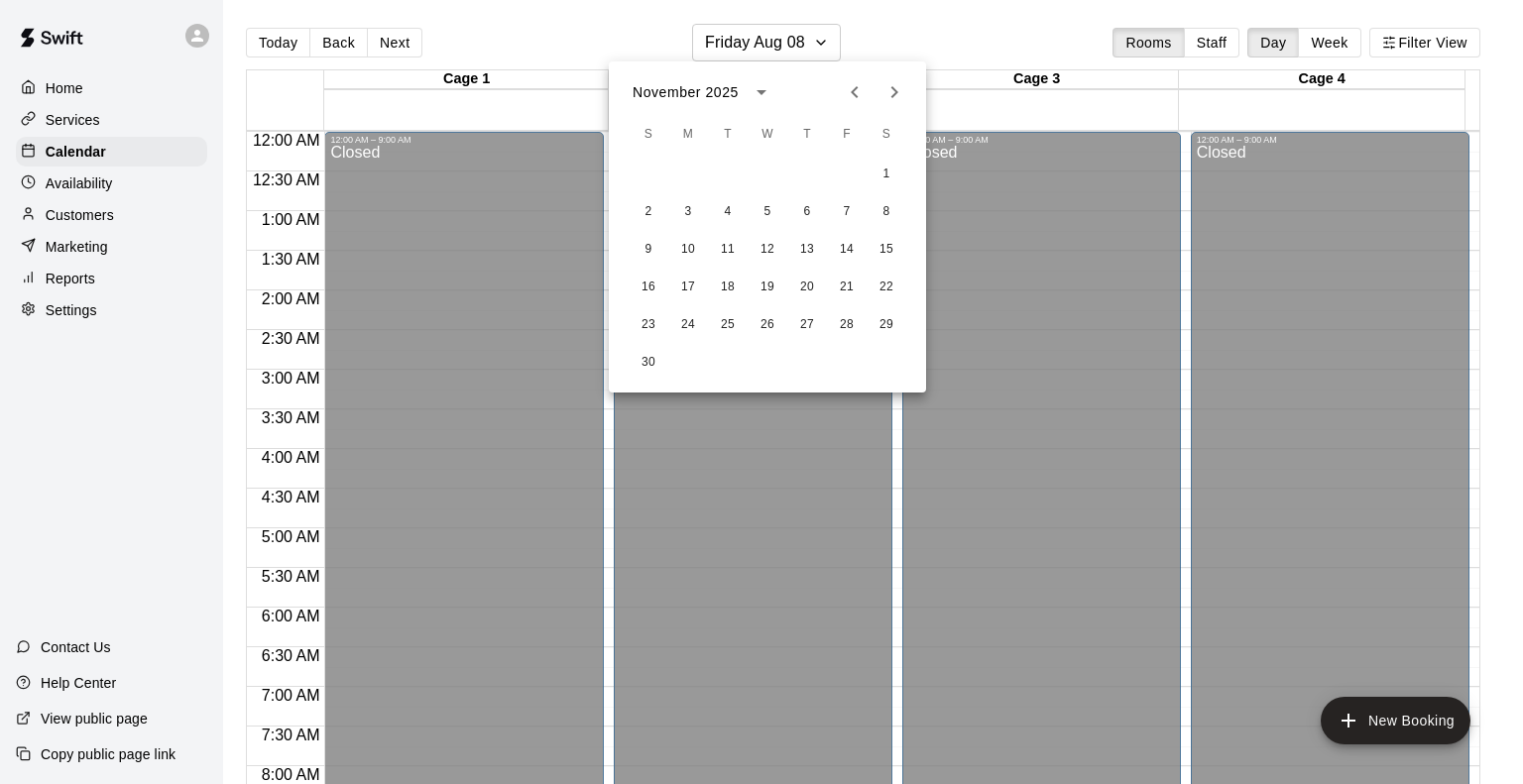 click 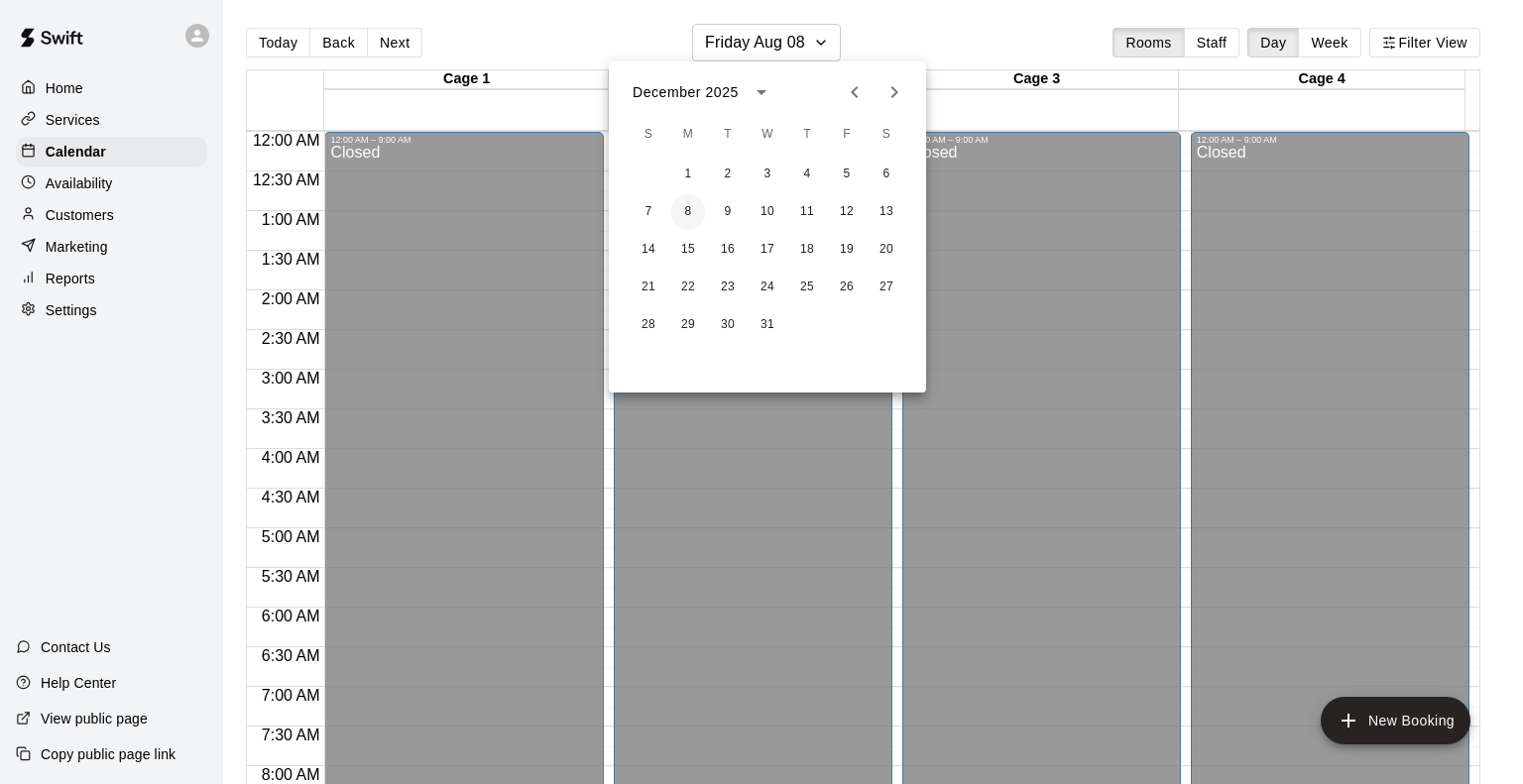 click on "8" at bounding box center (688, 212) 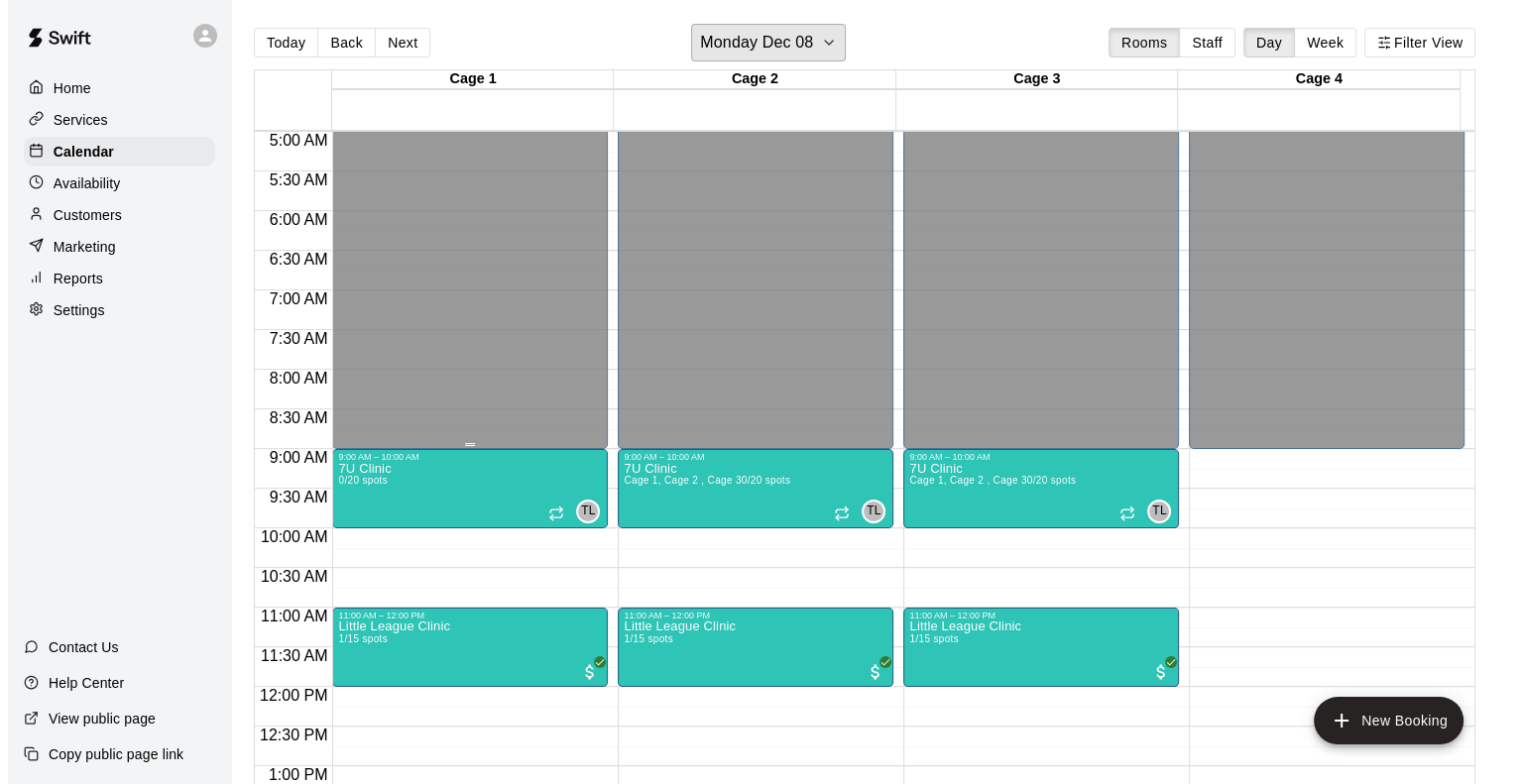 scroll, scrollTop: 694, scrollLeft: 0, axis: vertical 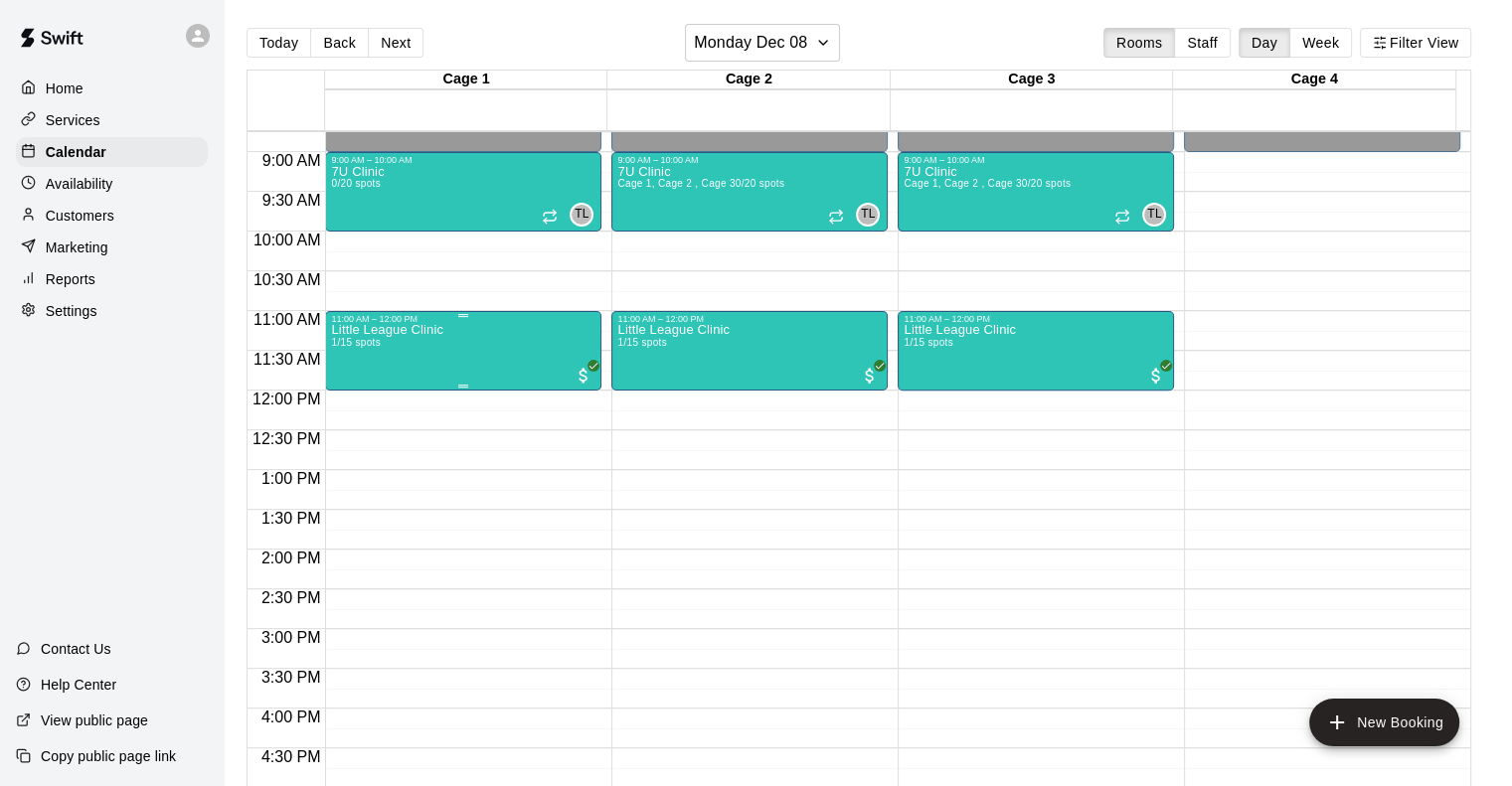 click on "Little League Clinic 1/15 spots" at bounding box center [463, 716] 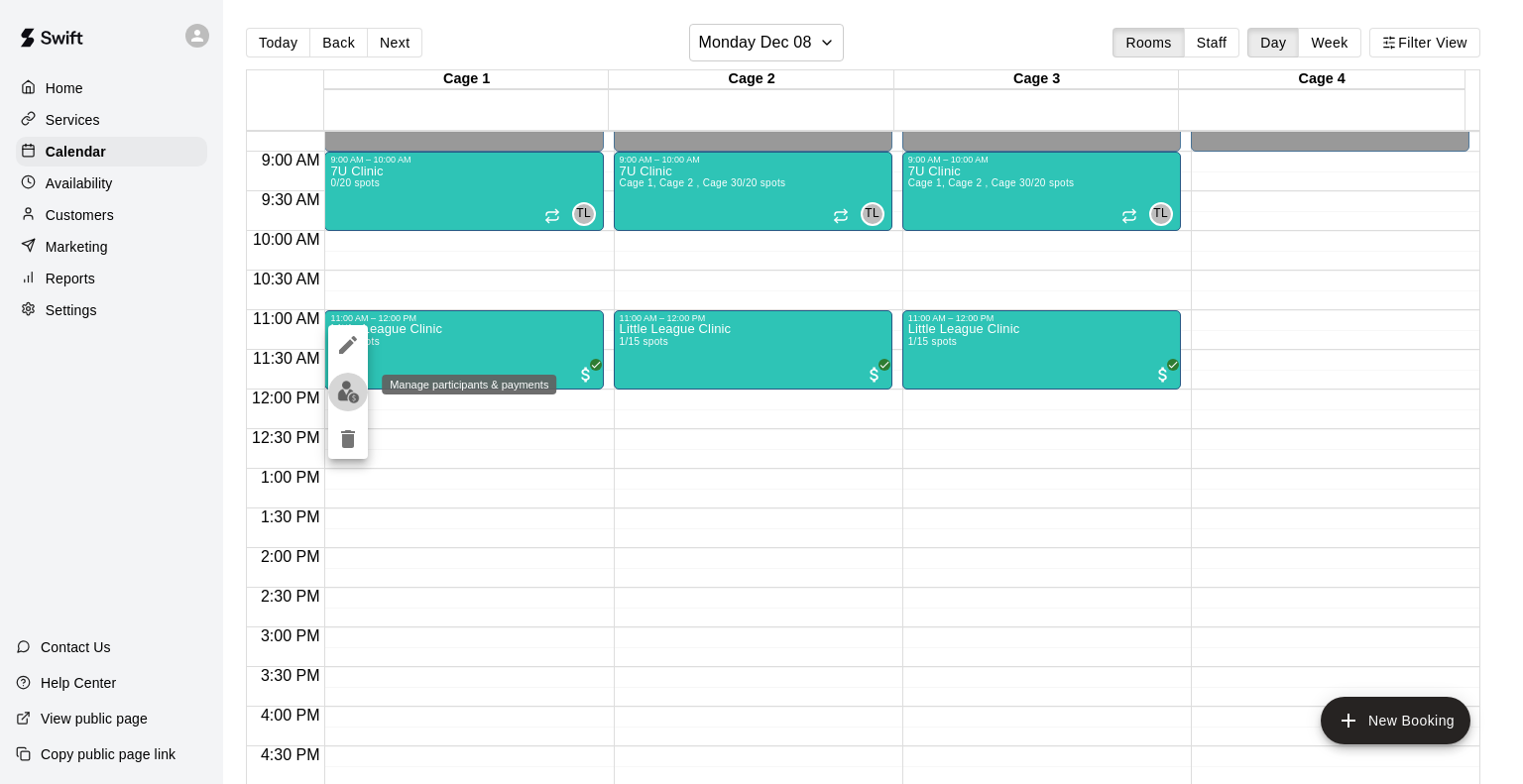 click at bounding box center [348, 392] 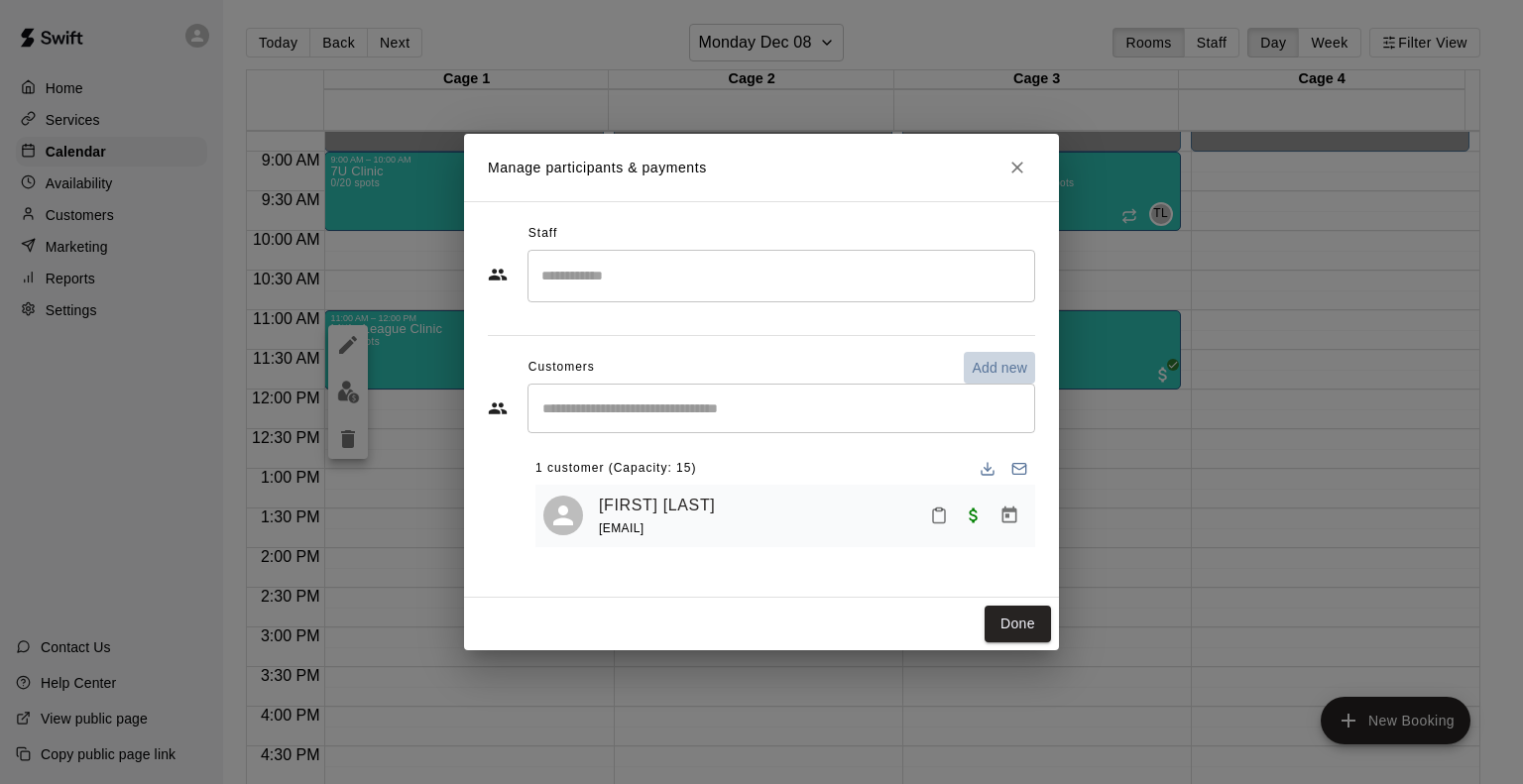click on "Add new" at bounding box center (999, 368) 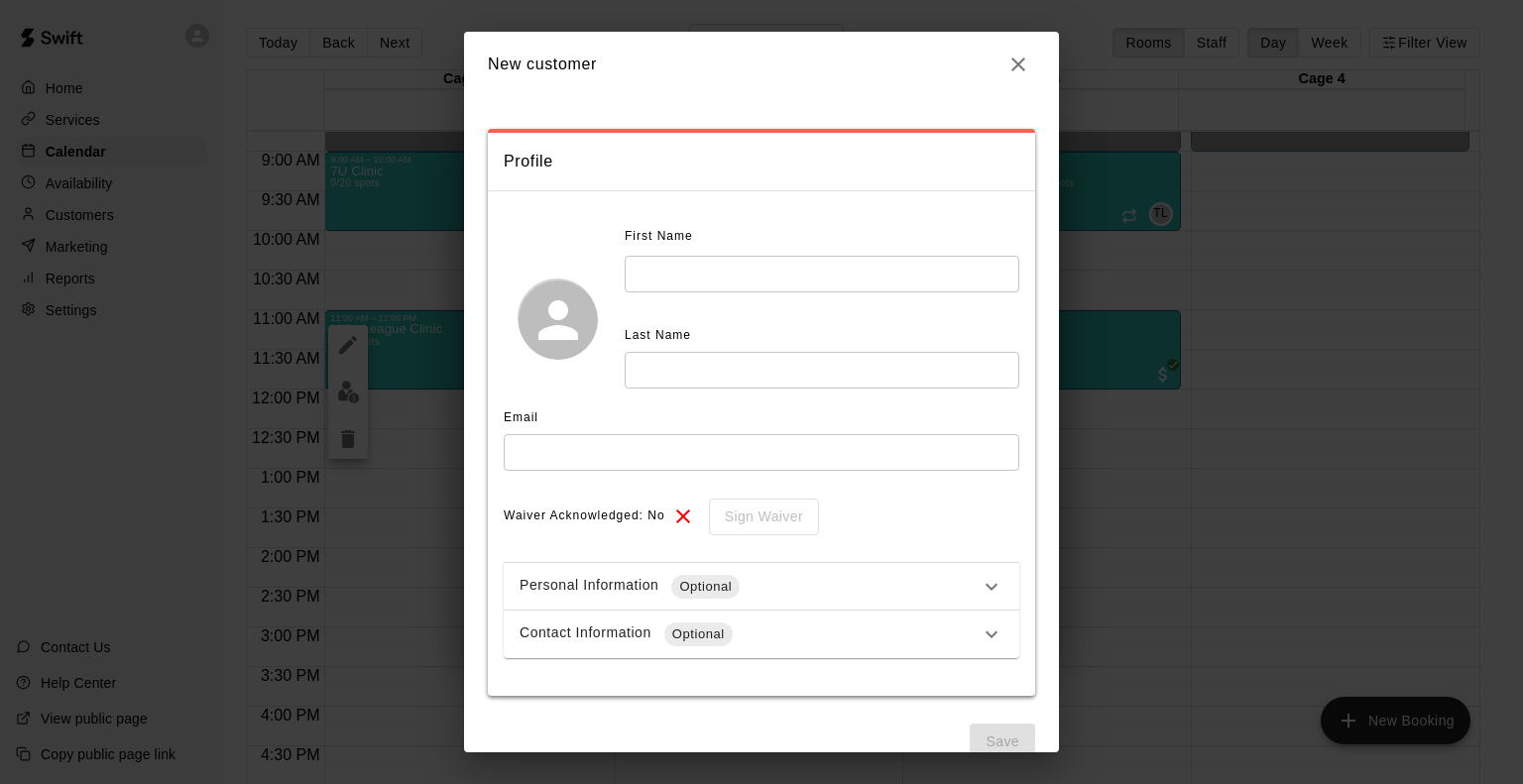 click at bounding box center (822, 274) 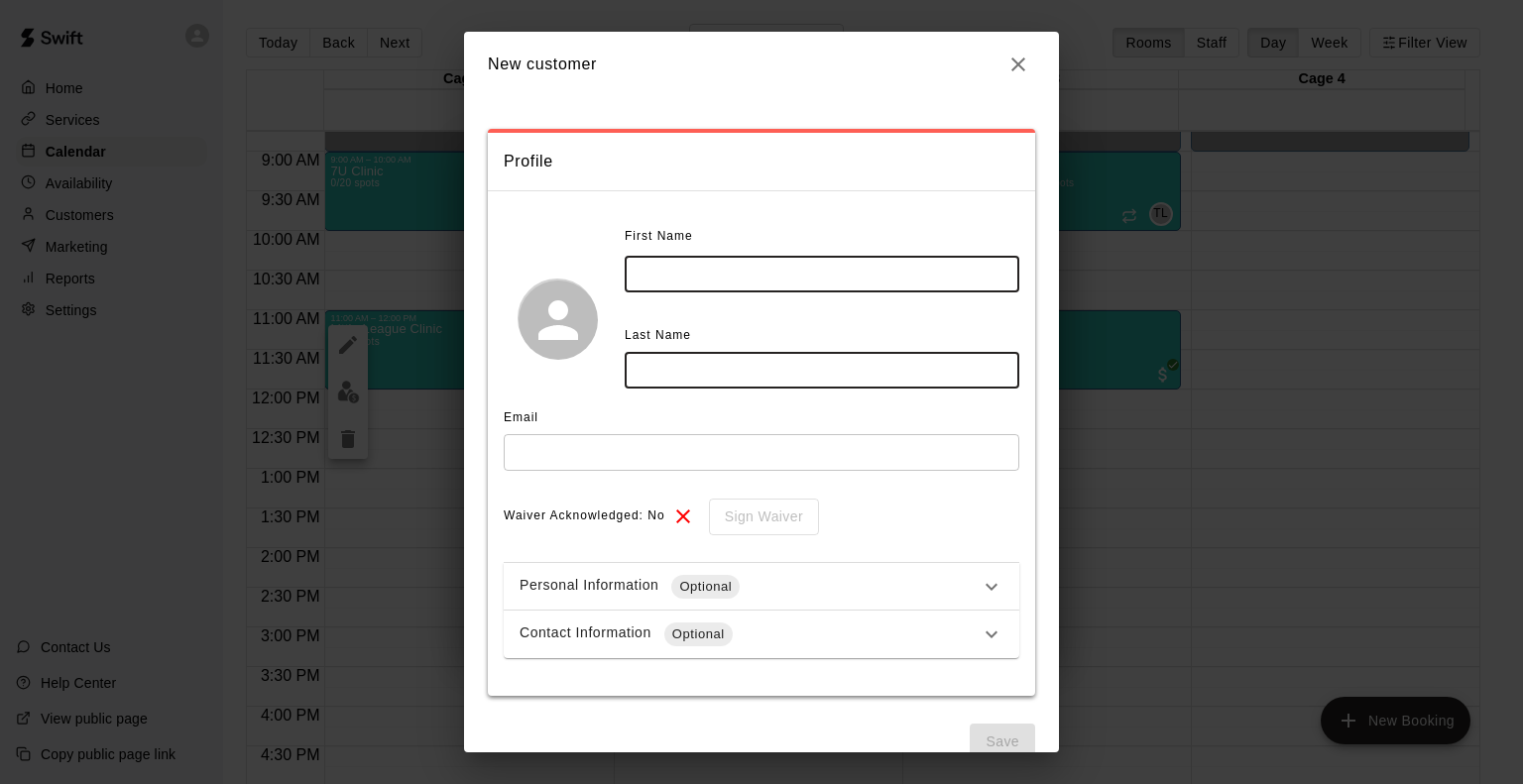 click at bounding box center [822, 274] 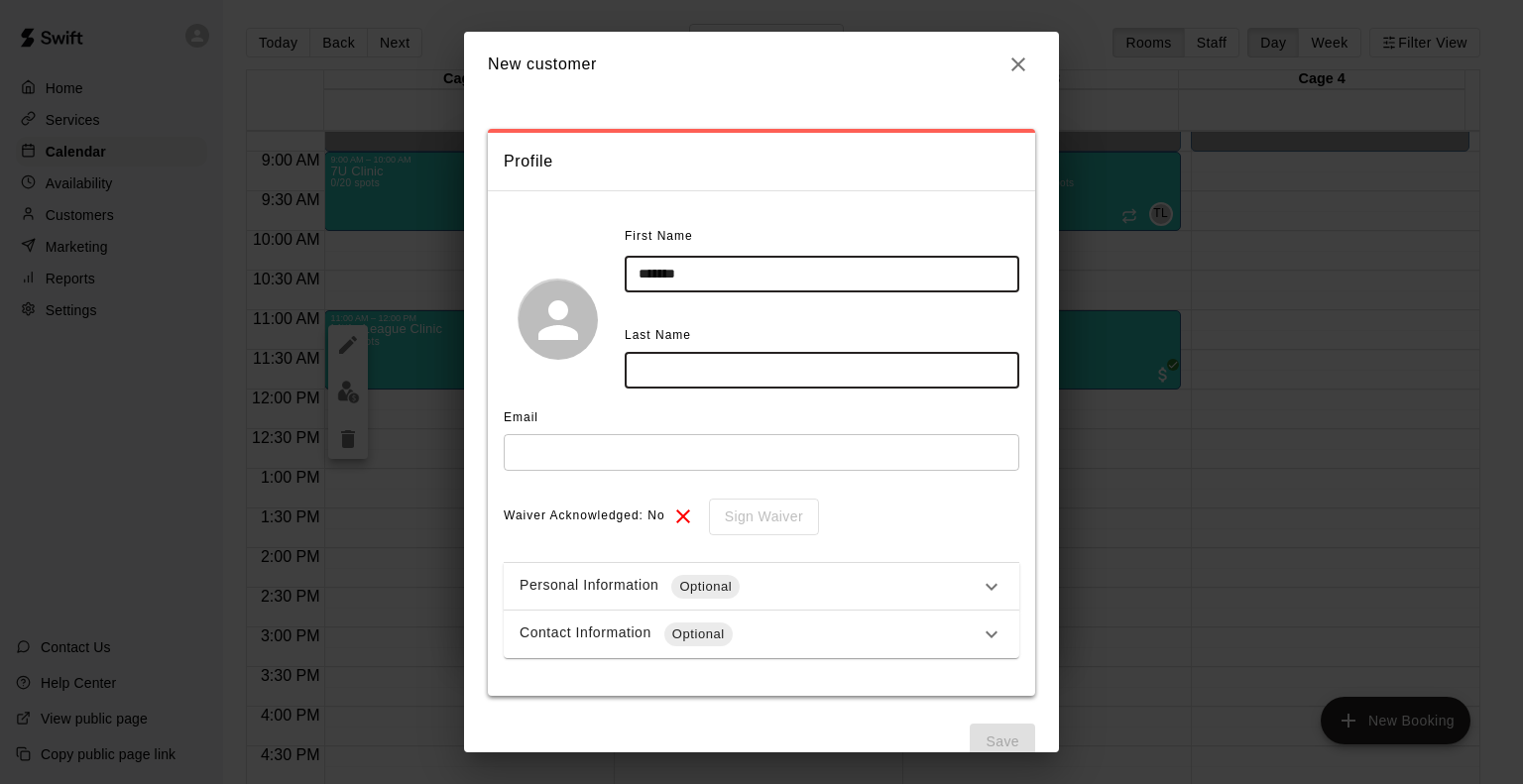 type on "*******" 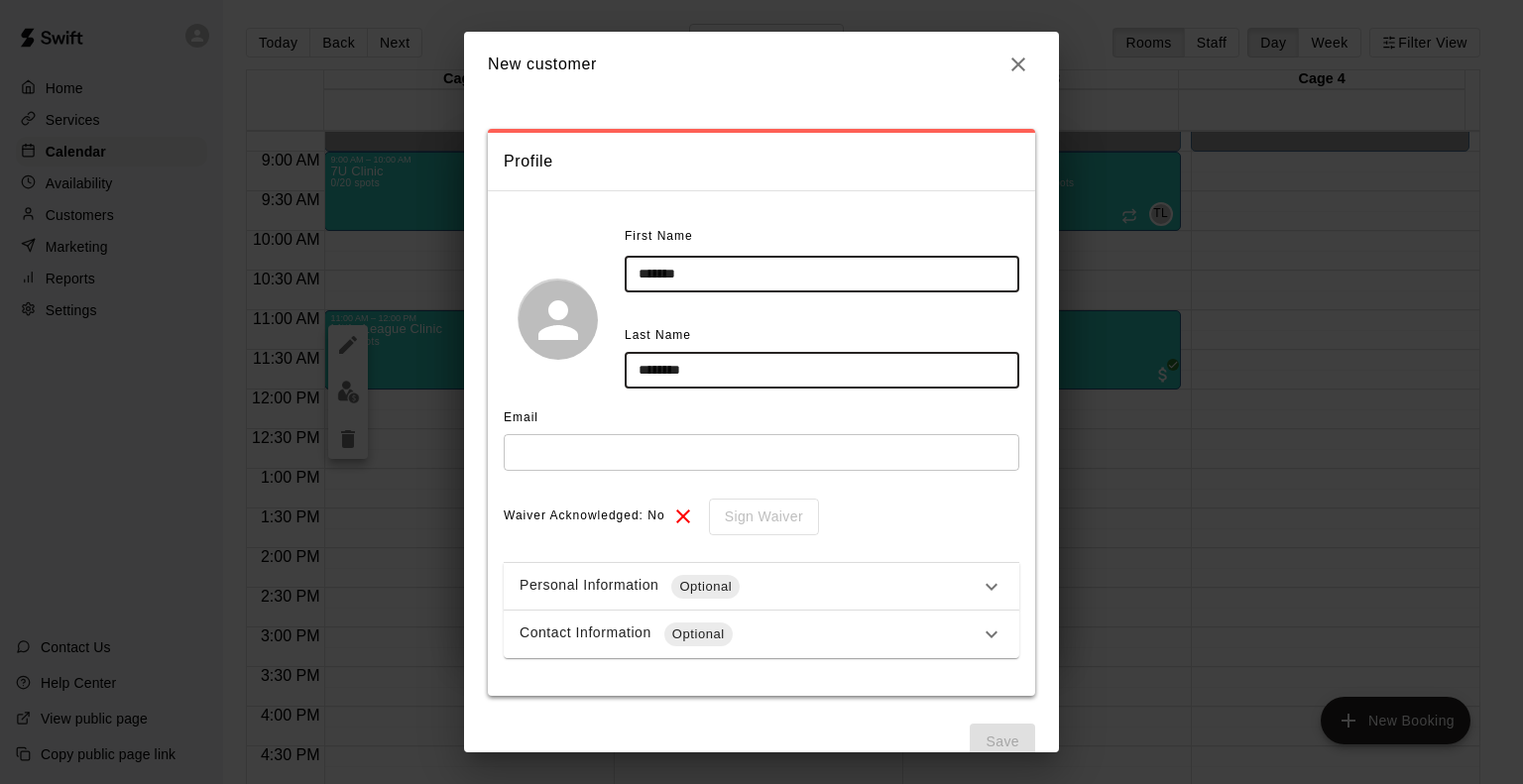 type on "********" 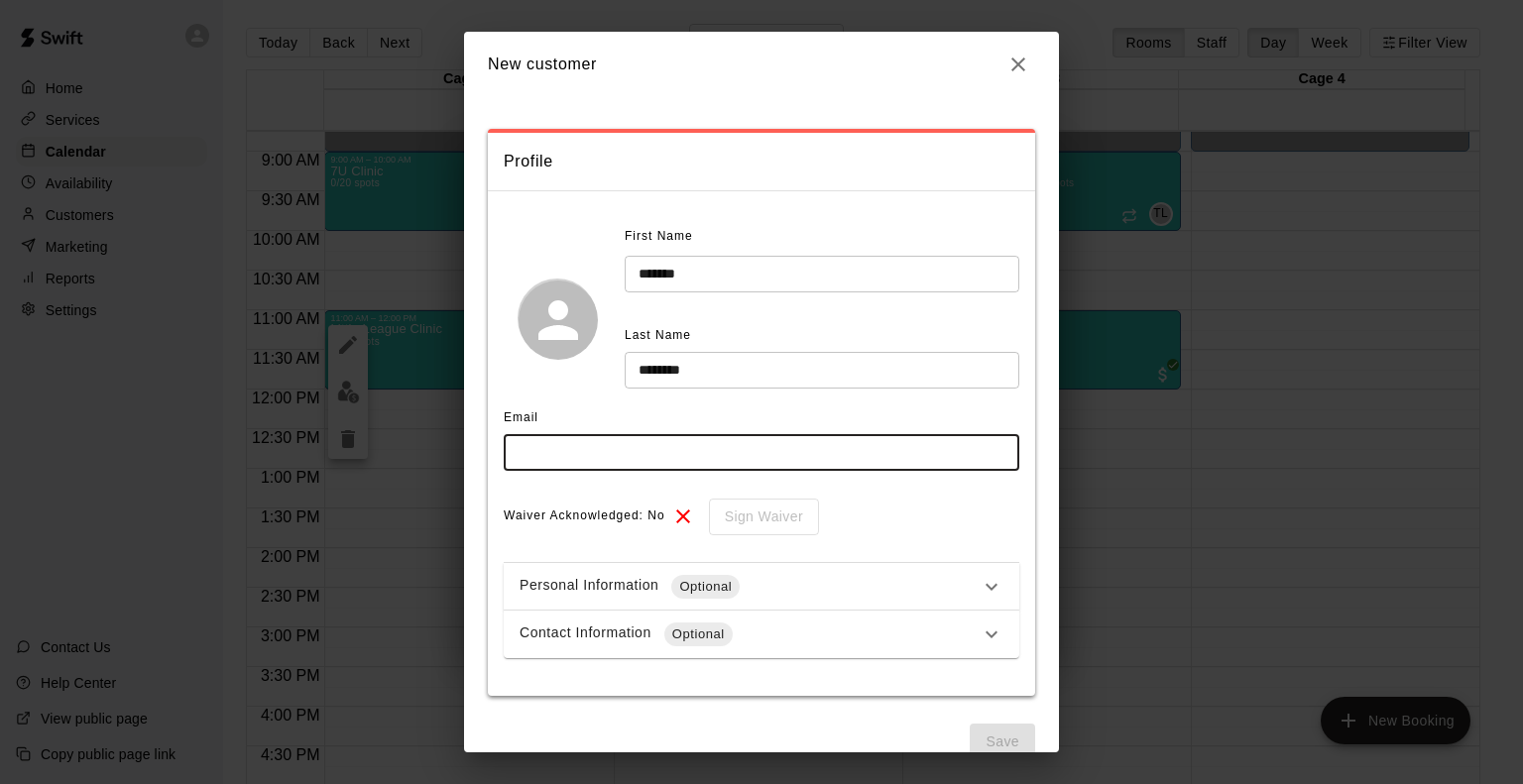 click at bounding box center [762, 452] 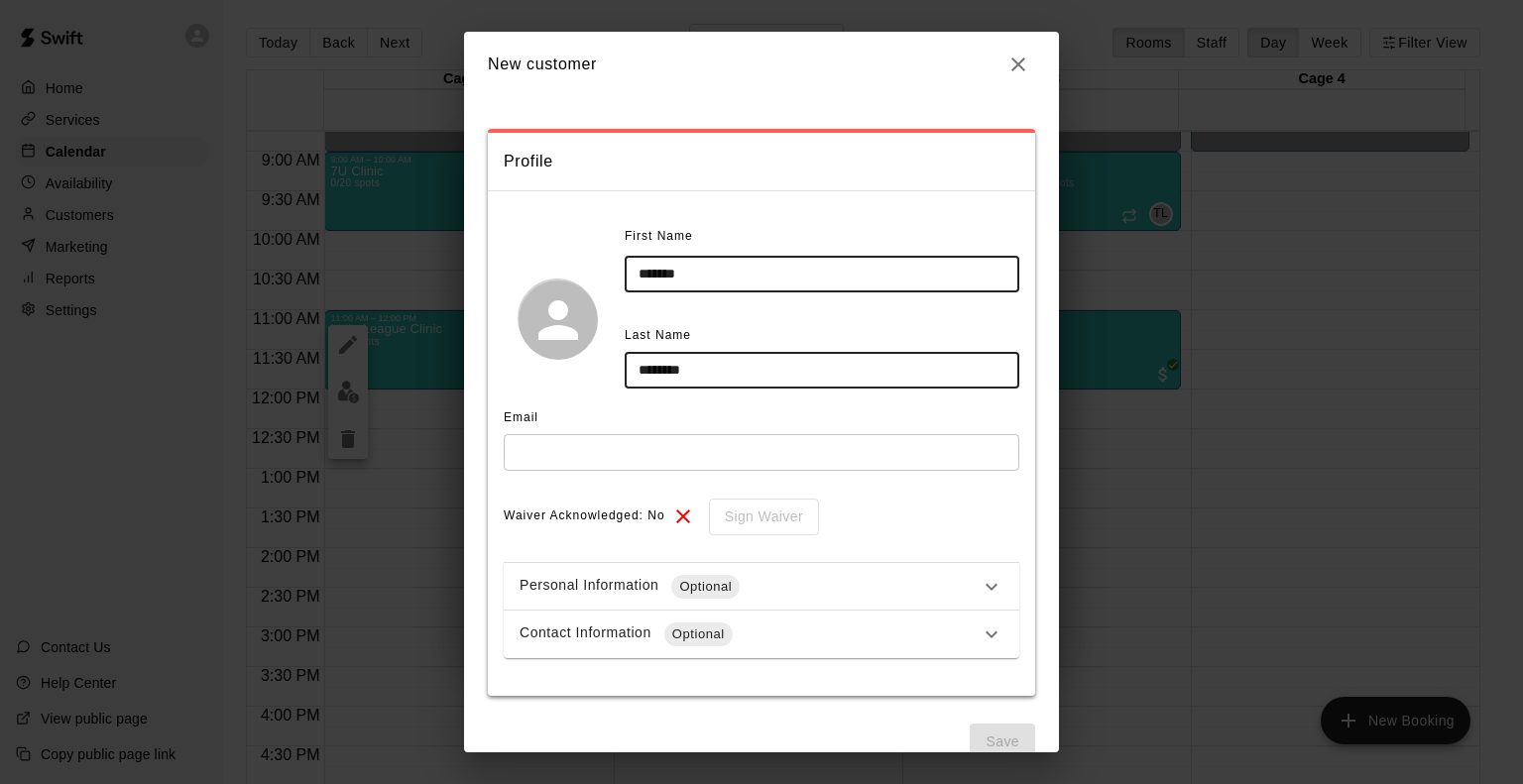 drag, startPoint x: 722, startPoint y: 274, endPoint x: 605, endPoint y: 268, distance: 117.15375 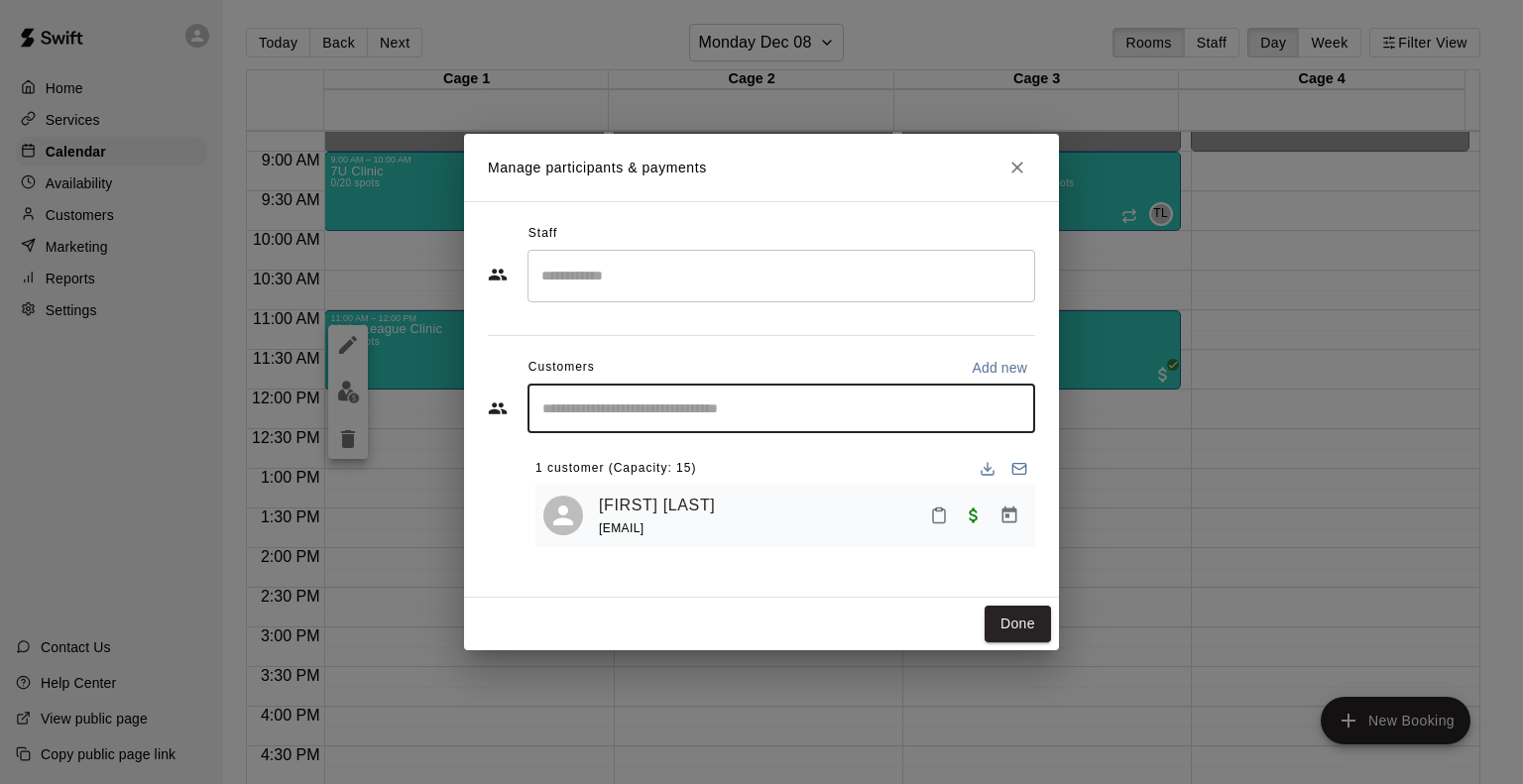 click at bounding box center [781, 408] 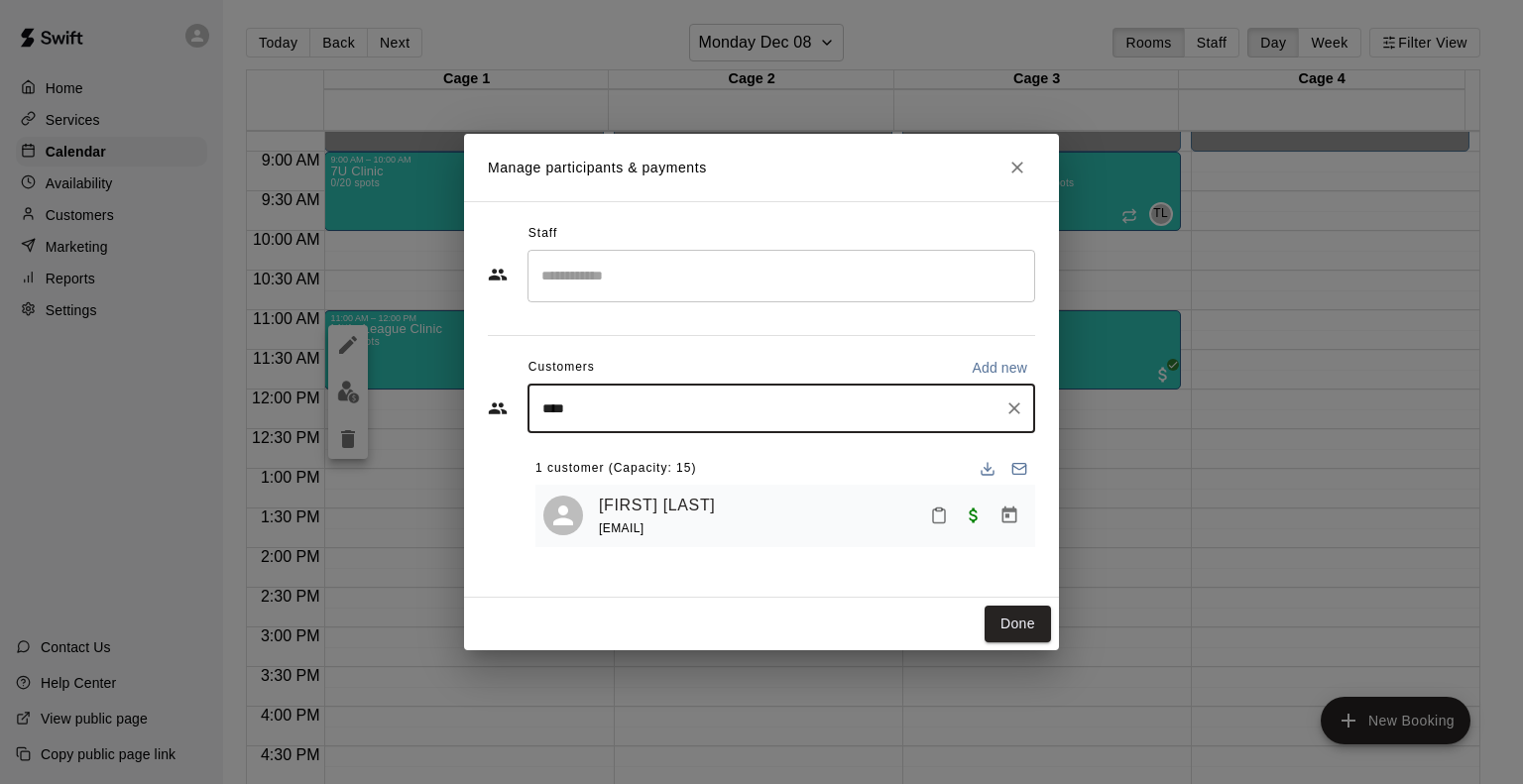 type on "*****" 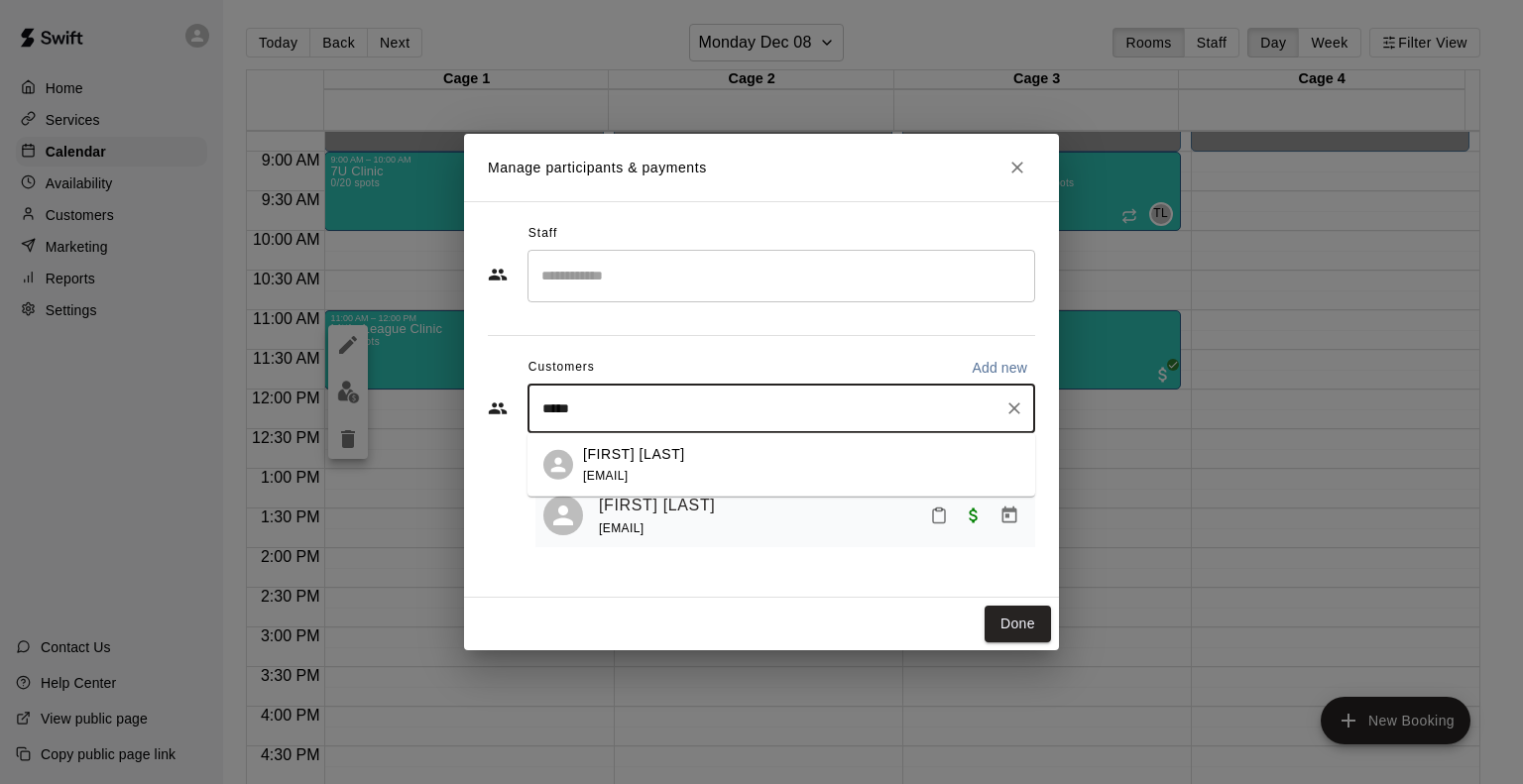 click on "[FIRST] [LAST] [EMAIL]" at bounding box center (781, 465) 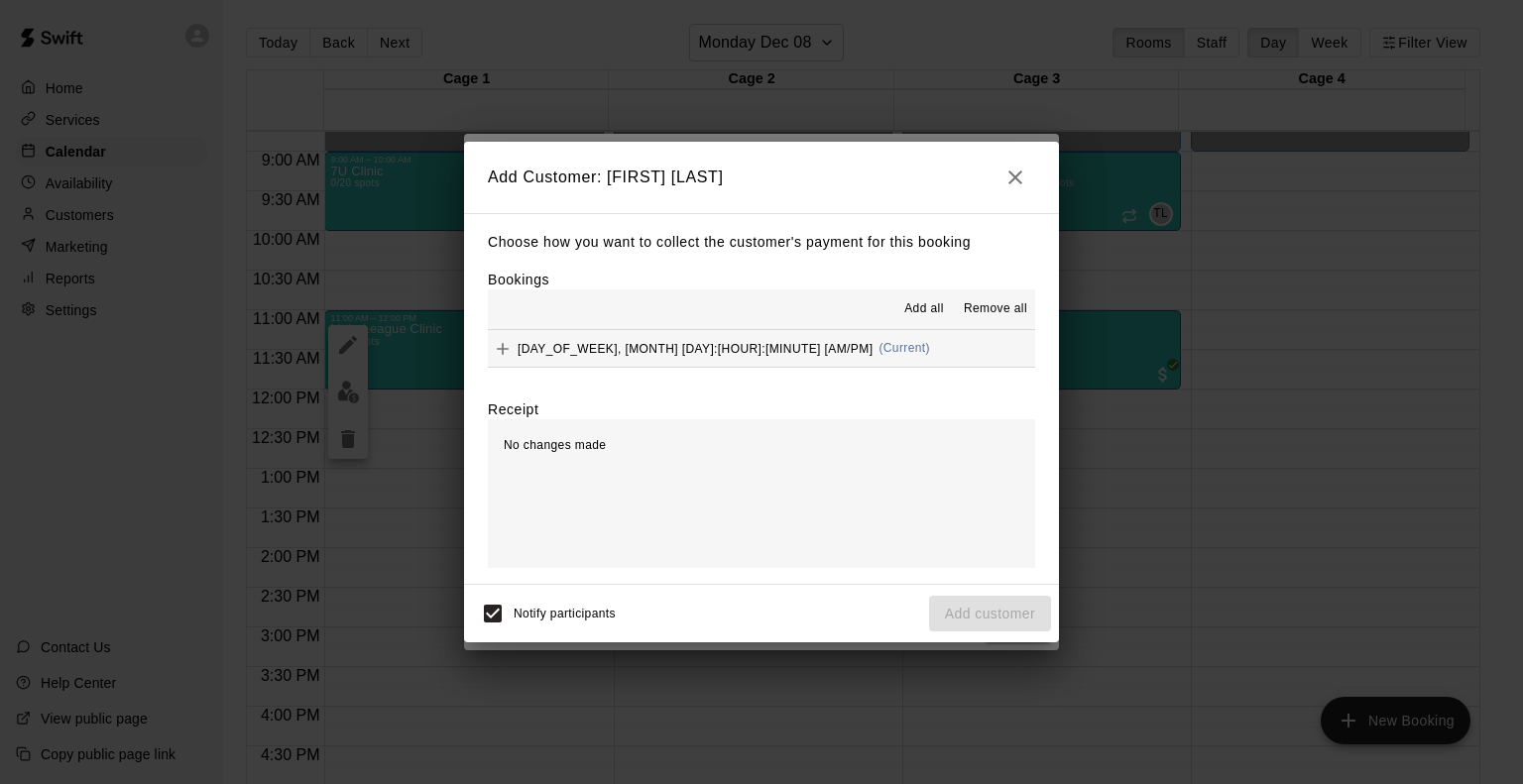 click on "Add all Remove all" at bounding box center (762, 309) 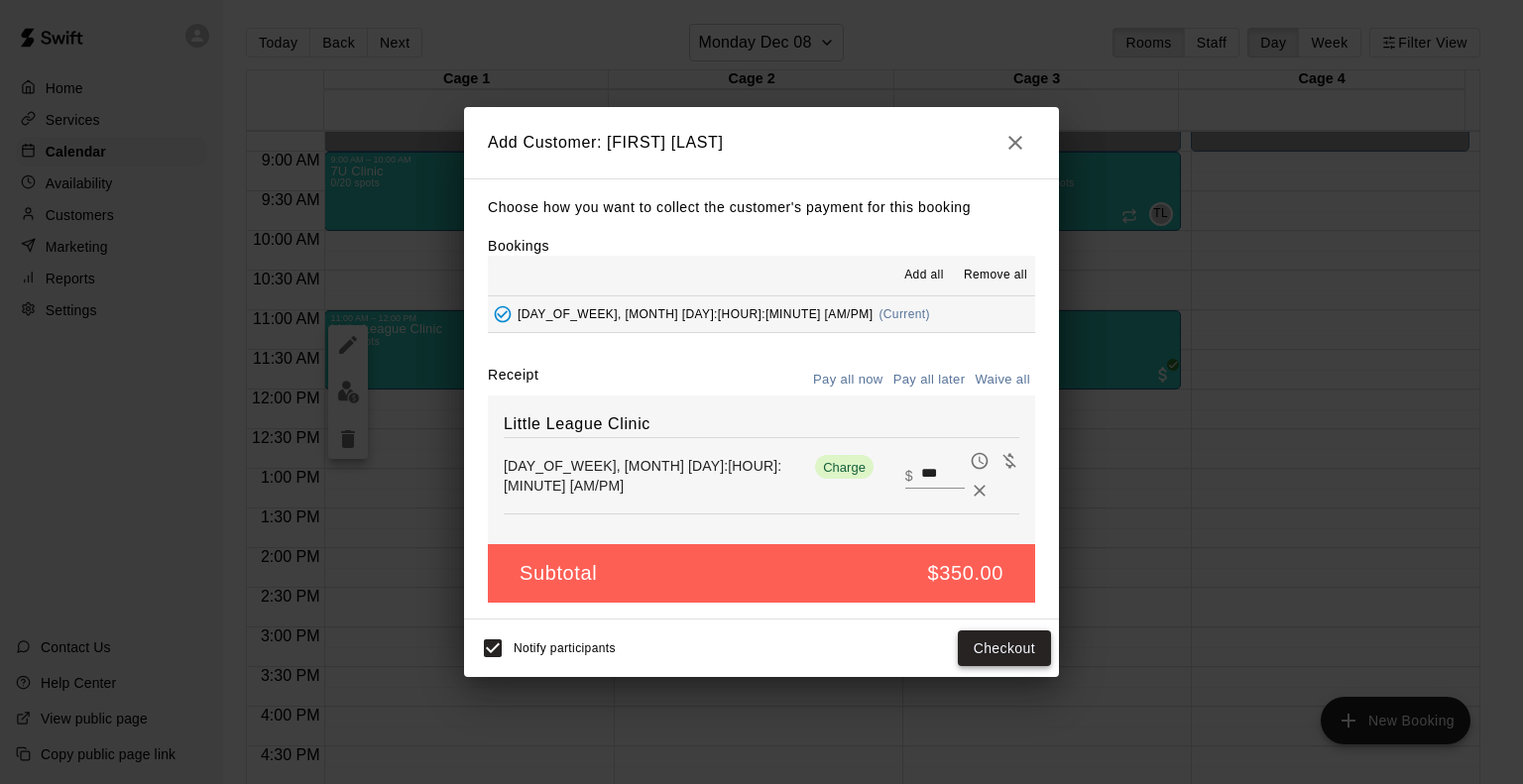 click on "Checkout" at bounding box center (1004, 648) 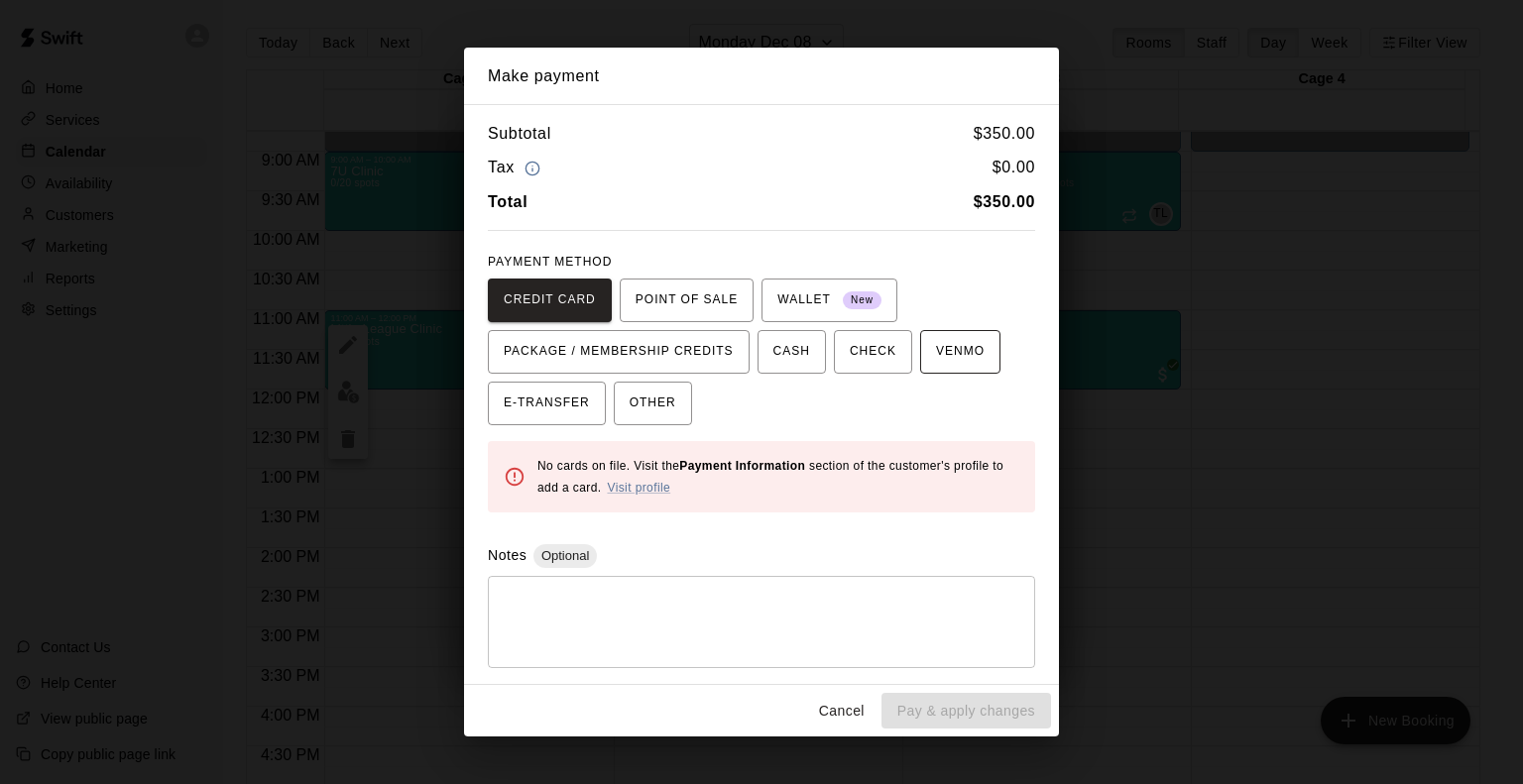 click on "VENMO" at bounding box center [960, 352] 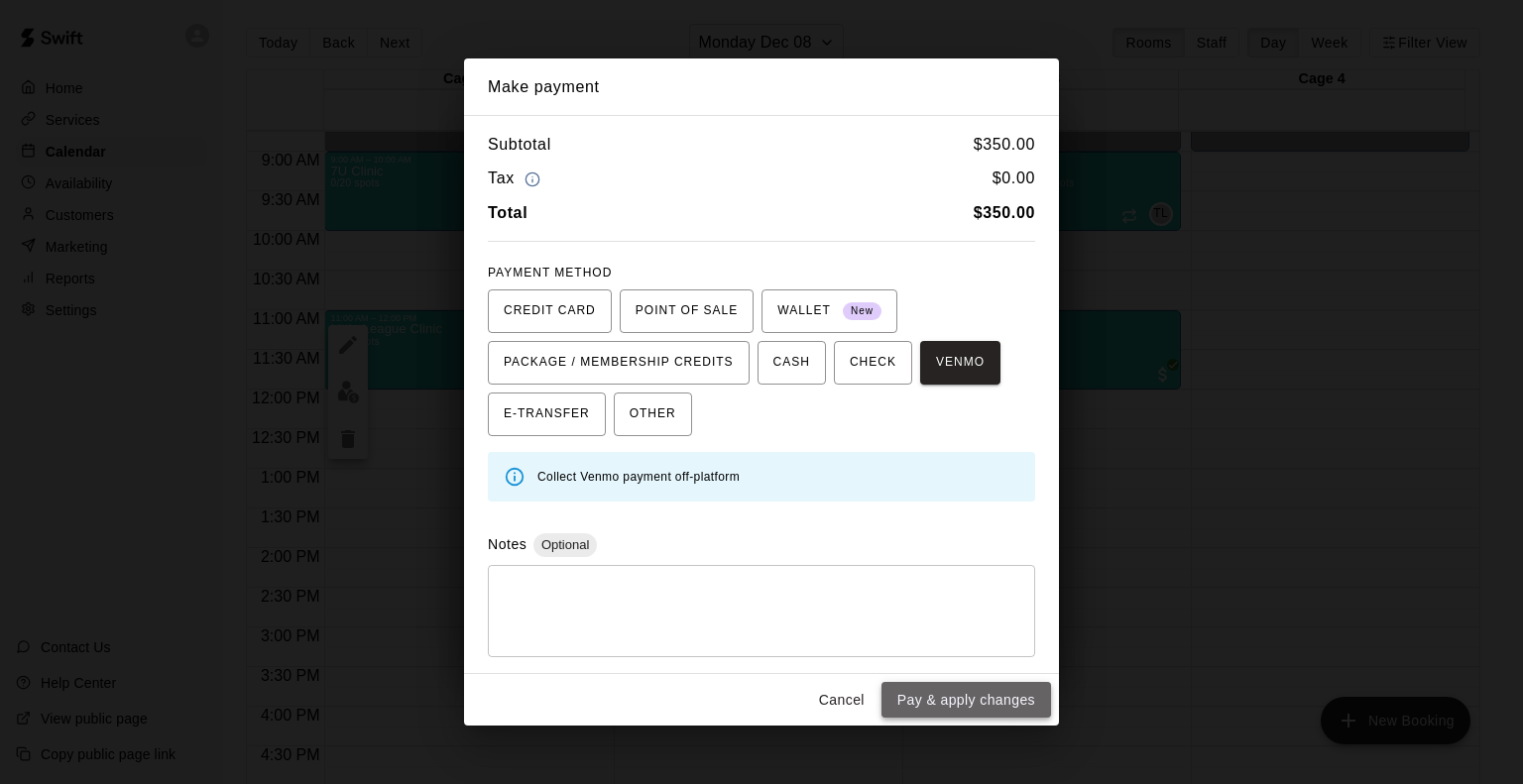 click on "Pay & apply changes" at bounding box center (966, 700) 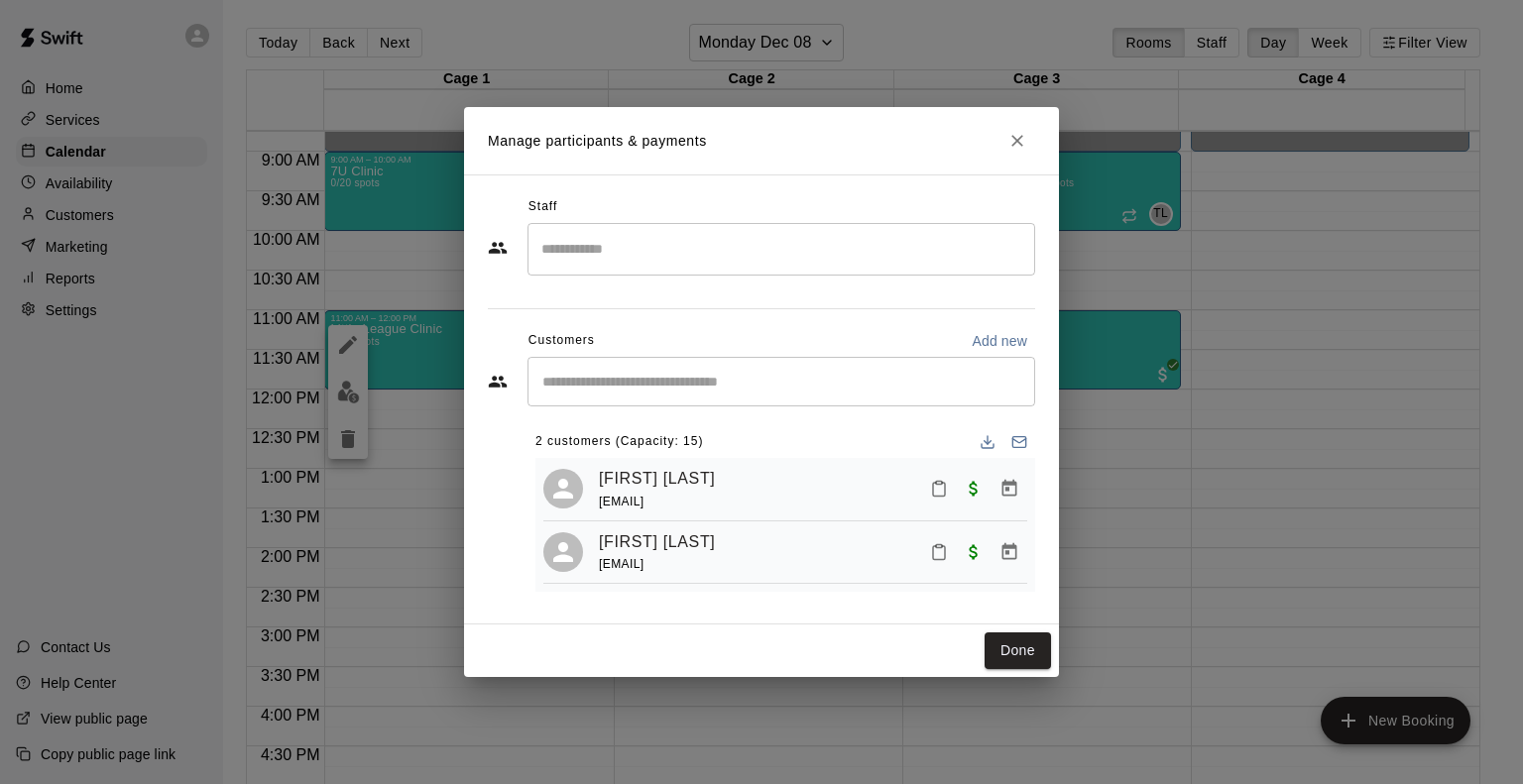 click on "Add new" at bounding box center (999, 341) 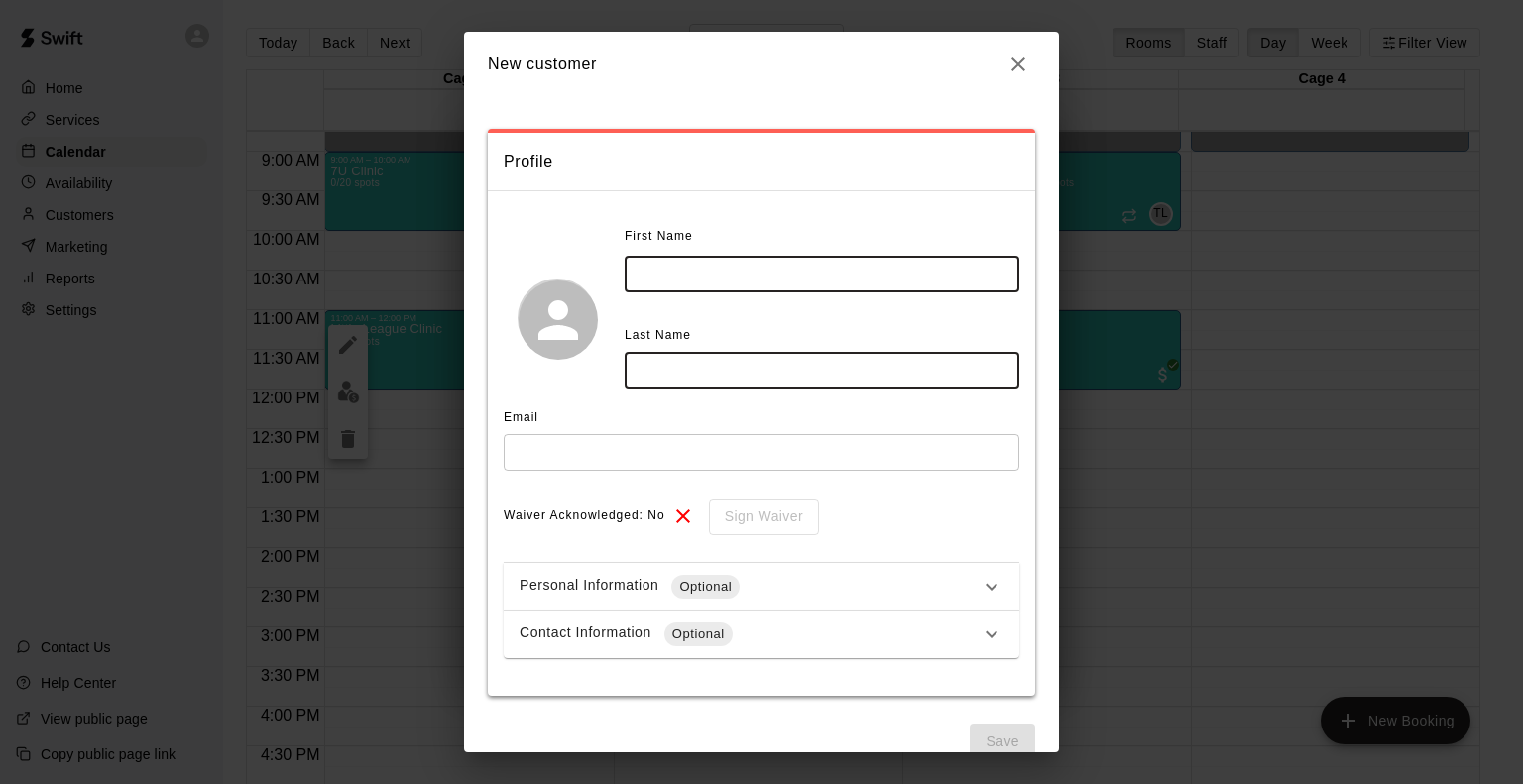click at bounding box center [822, 274] 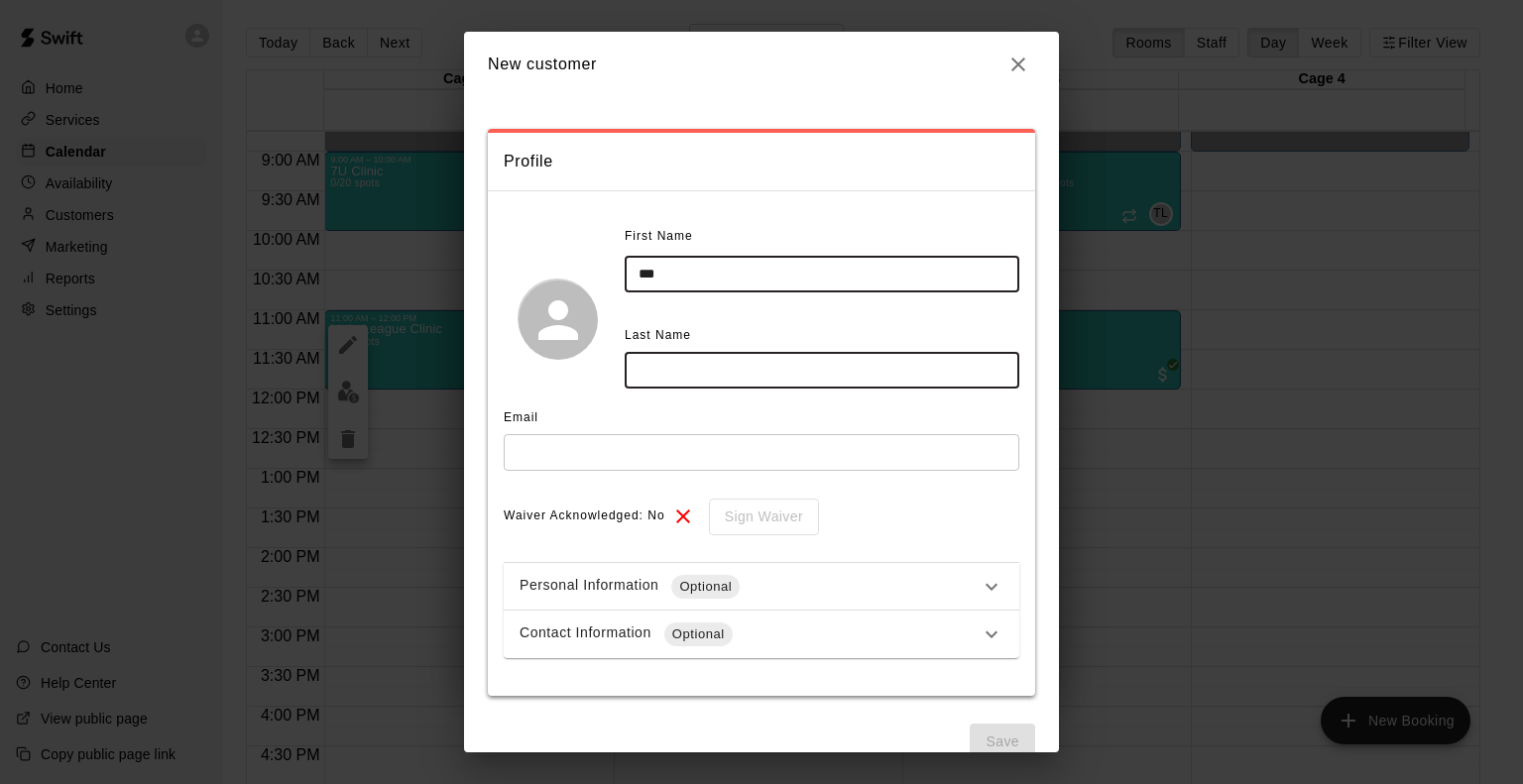 drag, startPoint x: 702, startPoint y: 277, endPoint x: 542, endPoint y: 237, distance: 164.92423 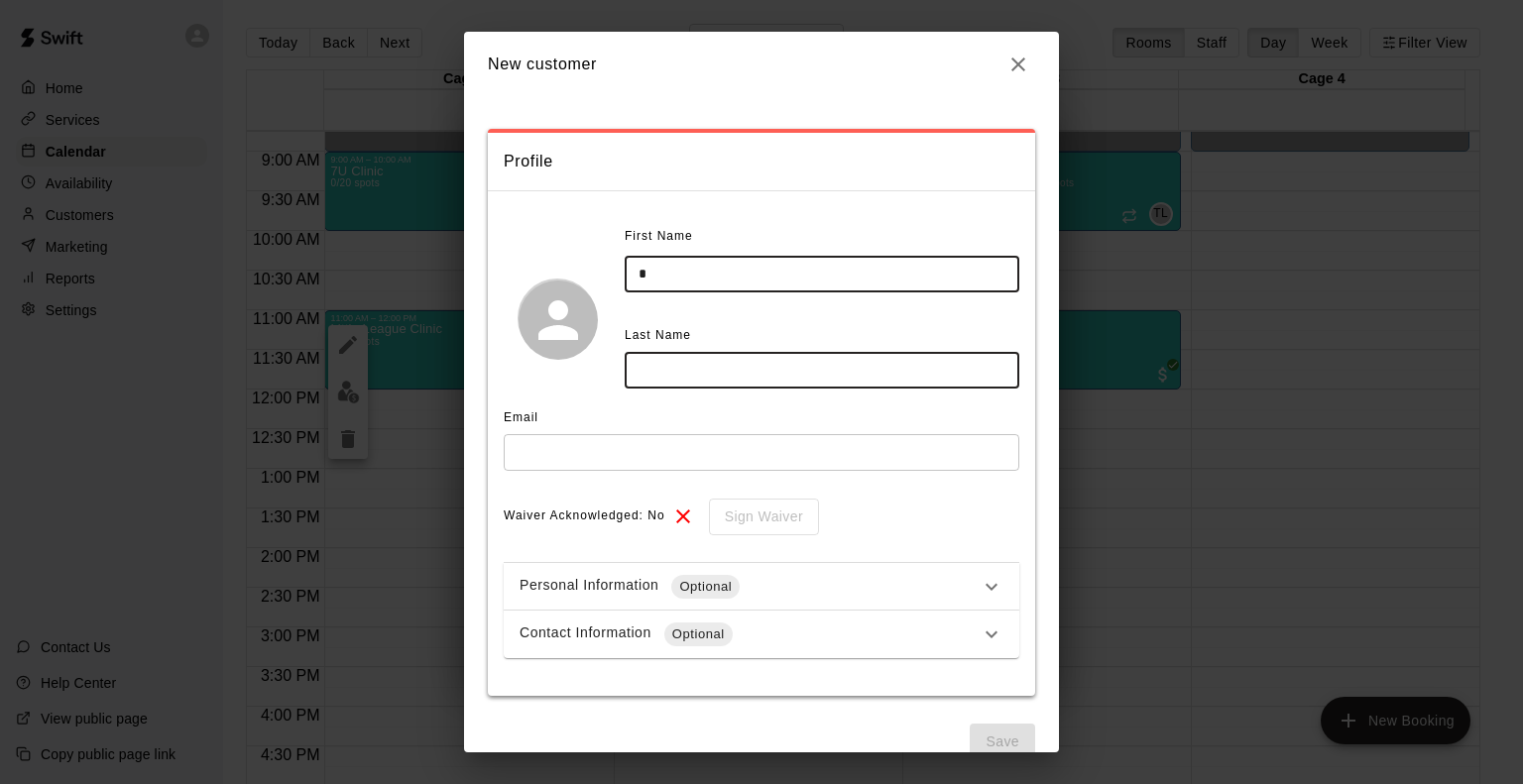 click on "*" at bounding box center (822, 274) 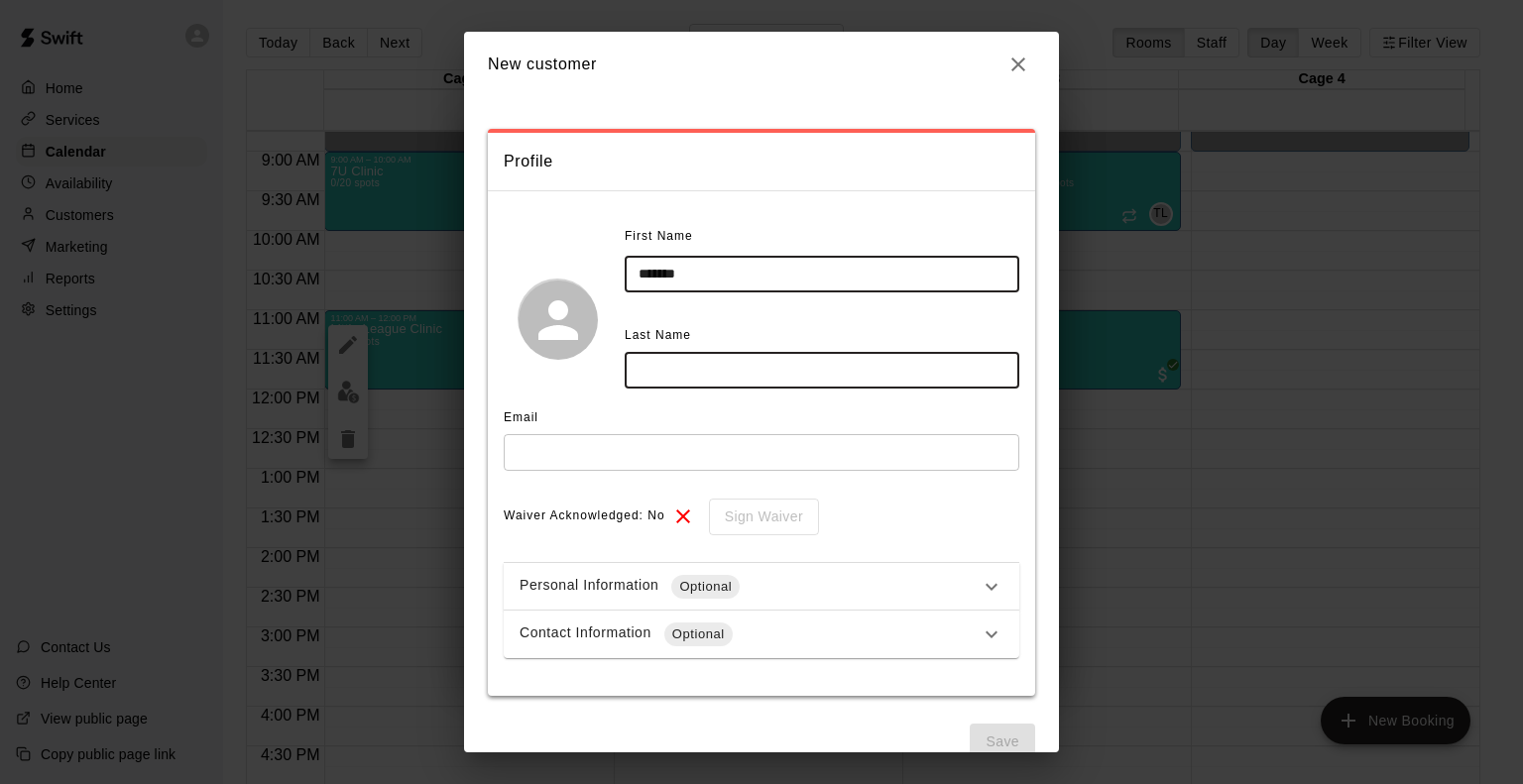 type on "*******" 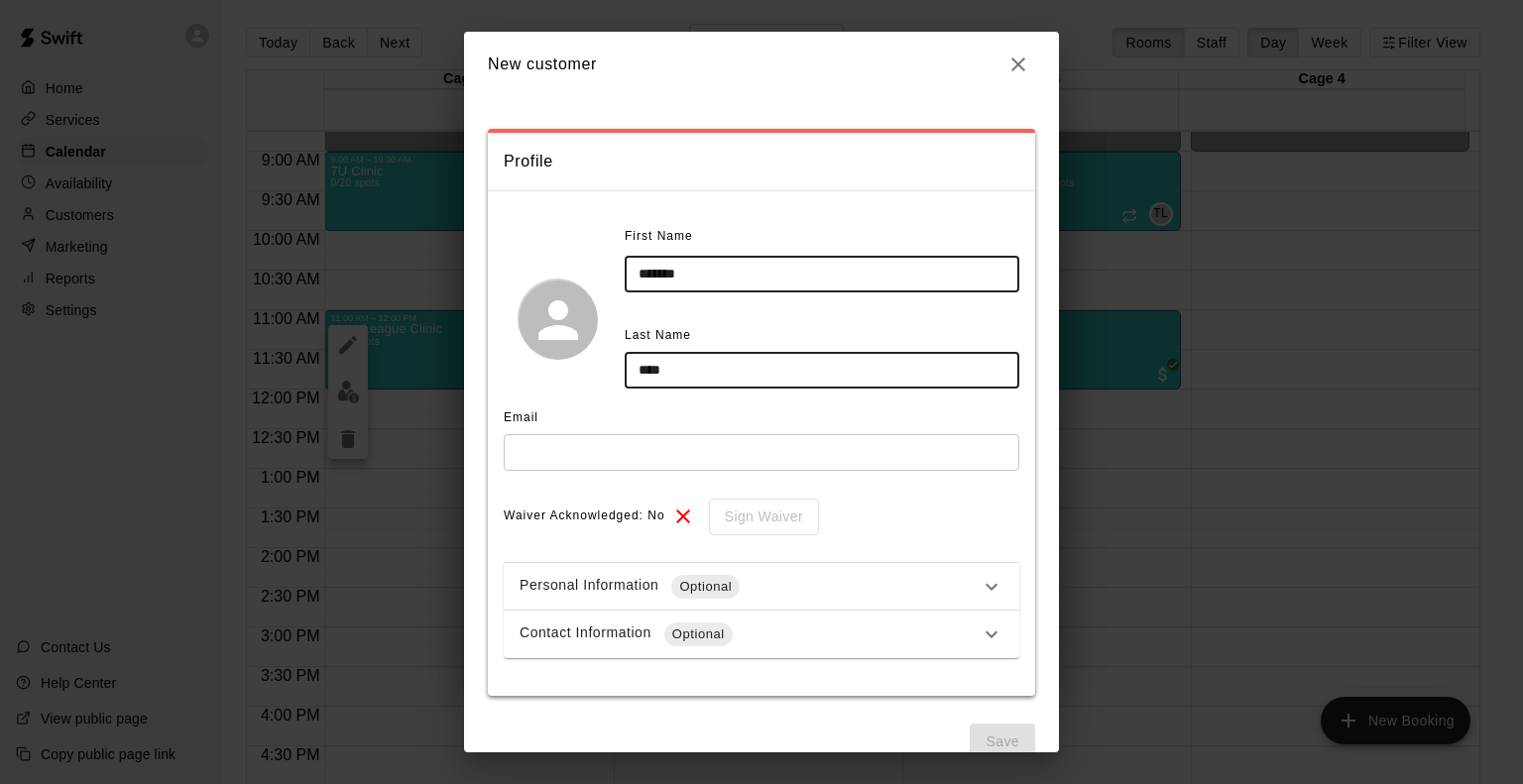 type on "****" 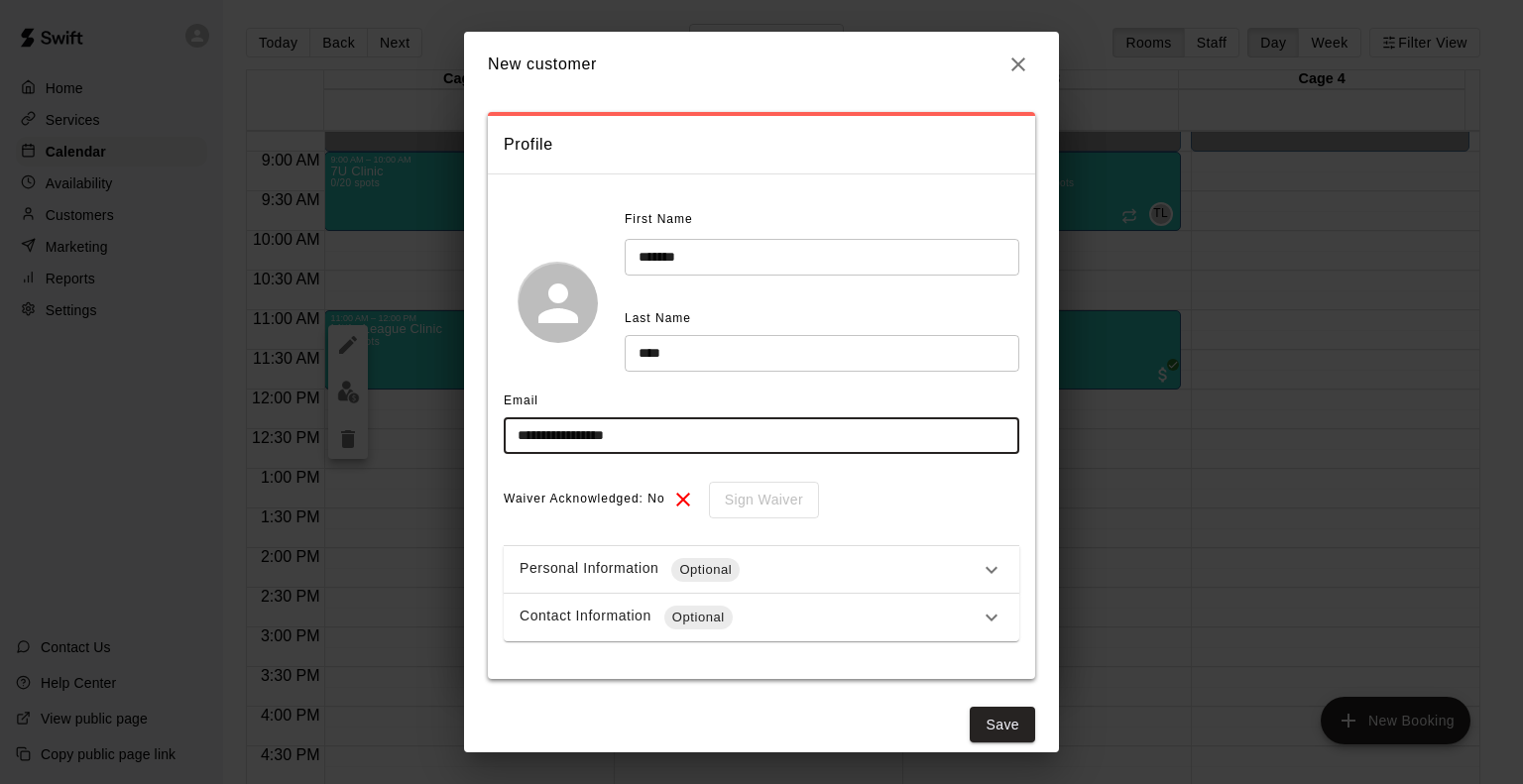 scroll, scrollTop: 34, scrollLeft: 0, axis: vertical 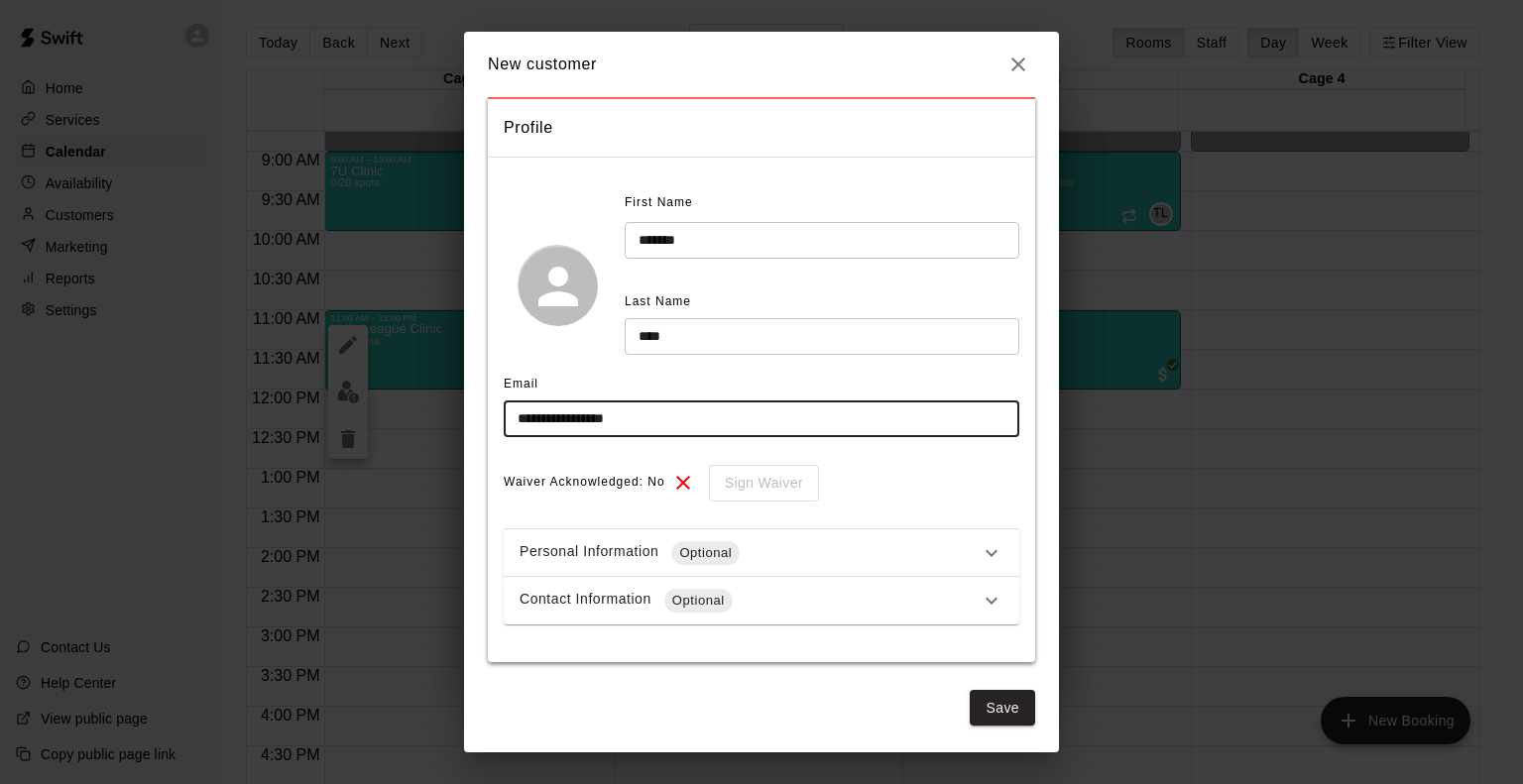 type on "**********" 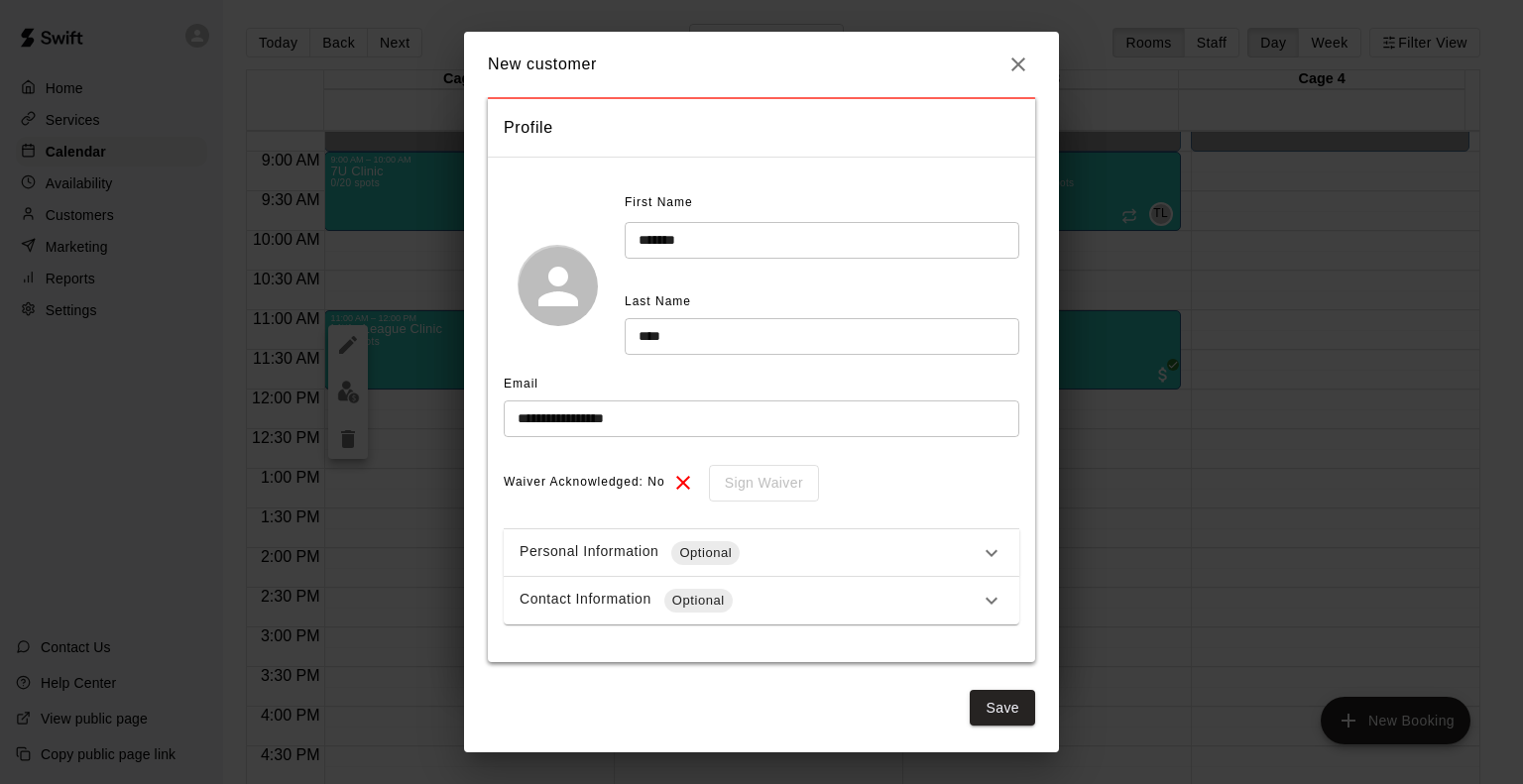 click on "Personal Information Optional" at bounding box center (750, 553) 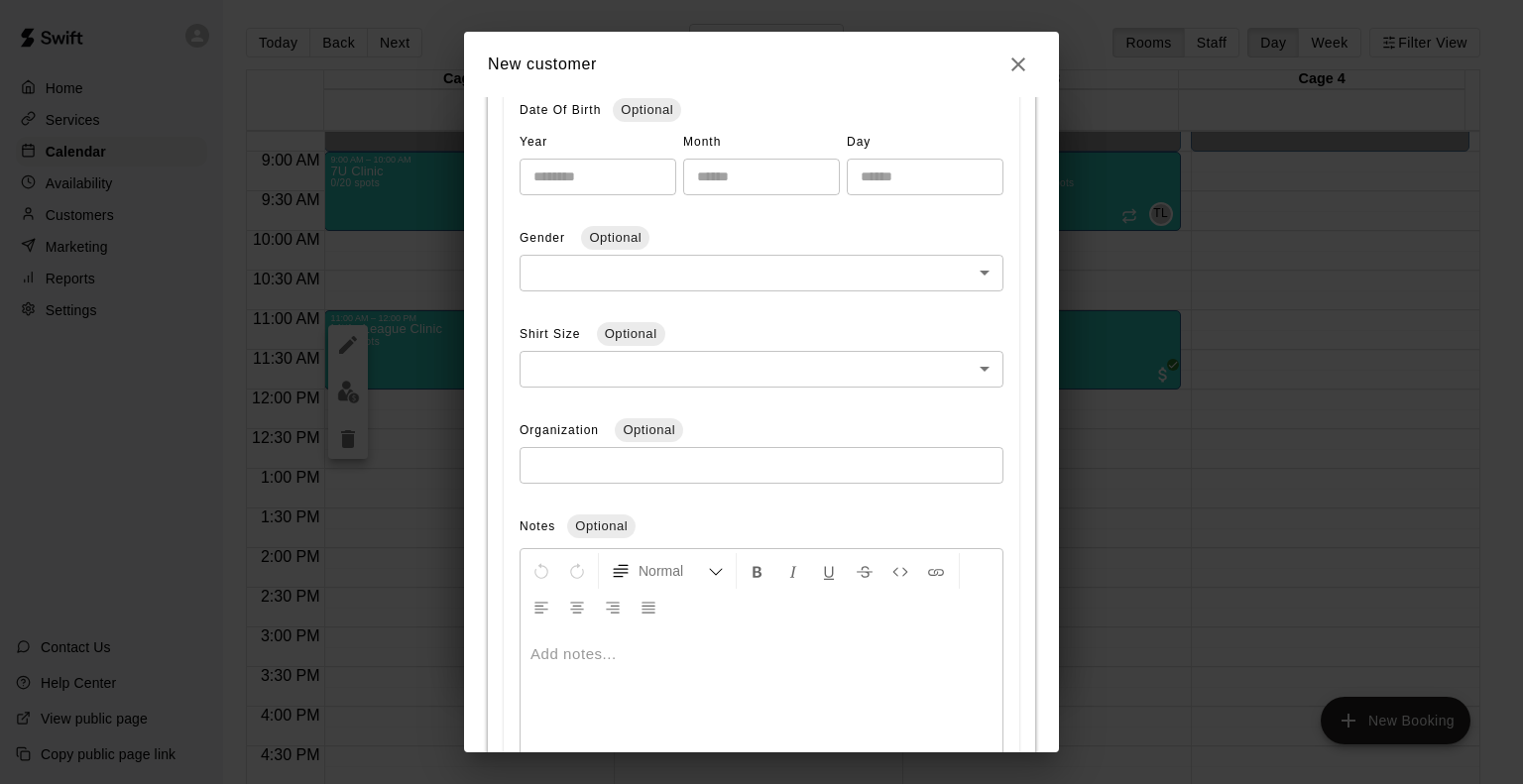 scroll, scrollTop: 728, scrollLeft: 0, axis: vertical 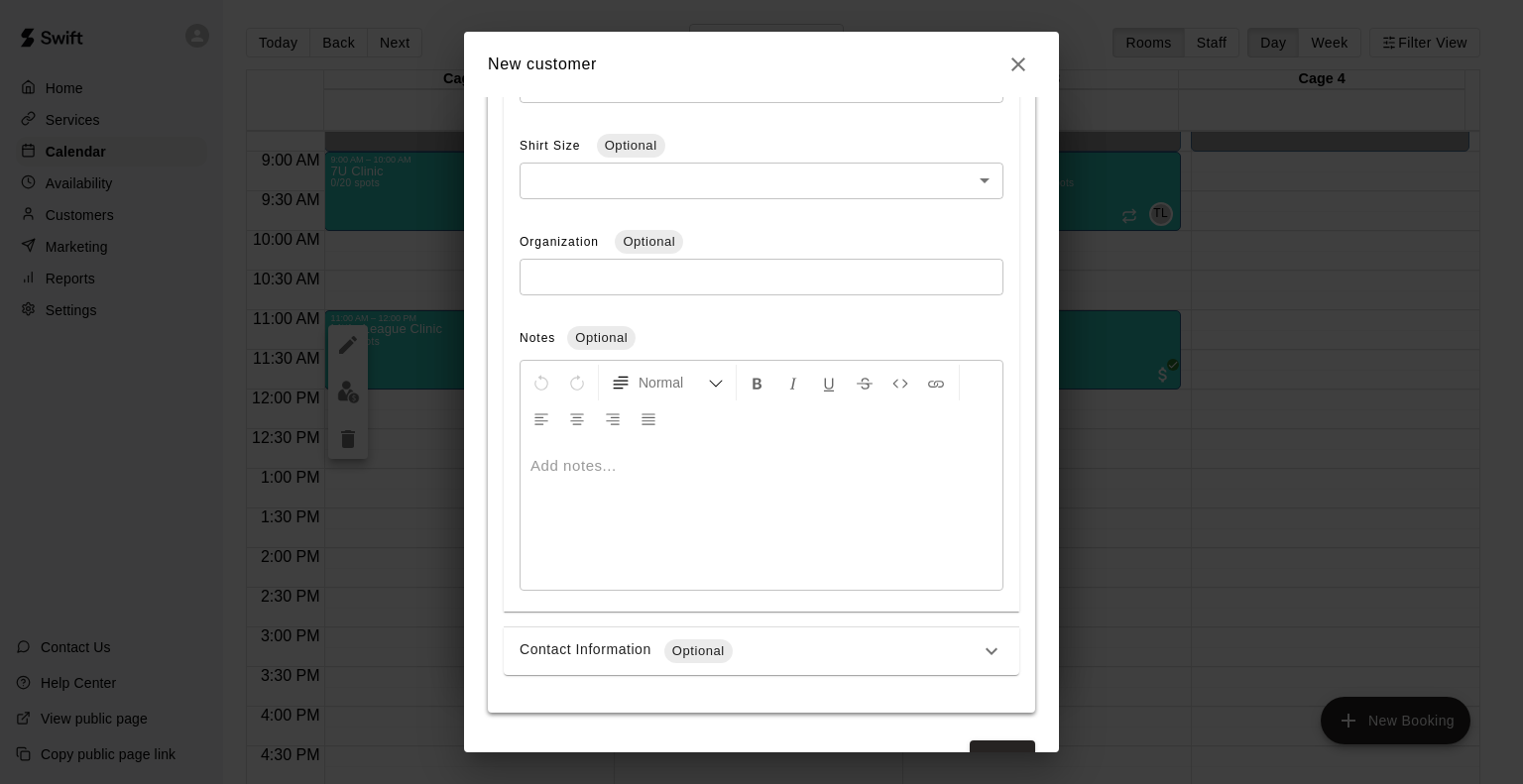 click at bounding box center [762, 515] 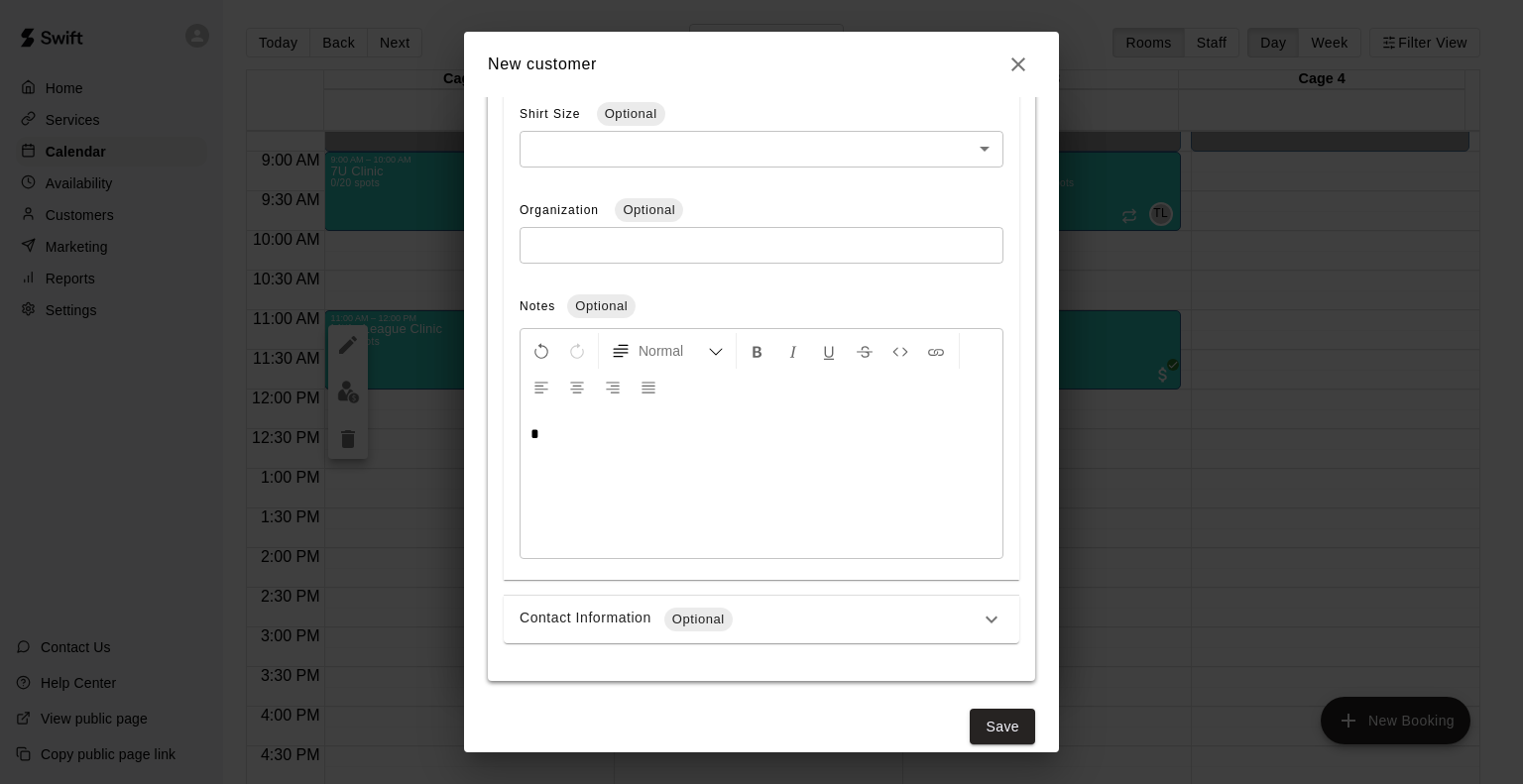 scroll, scrollTop: 777, scrollLeft: 0, axis: vertical 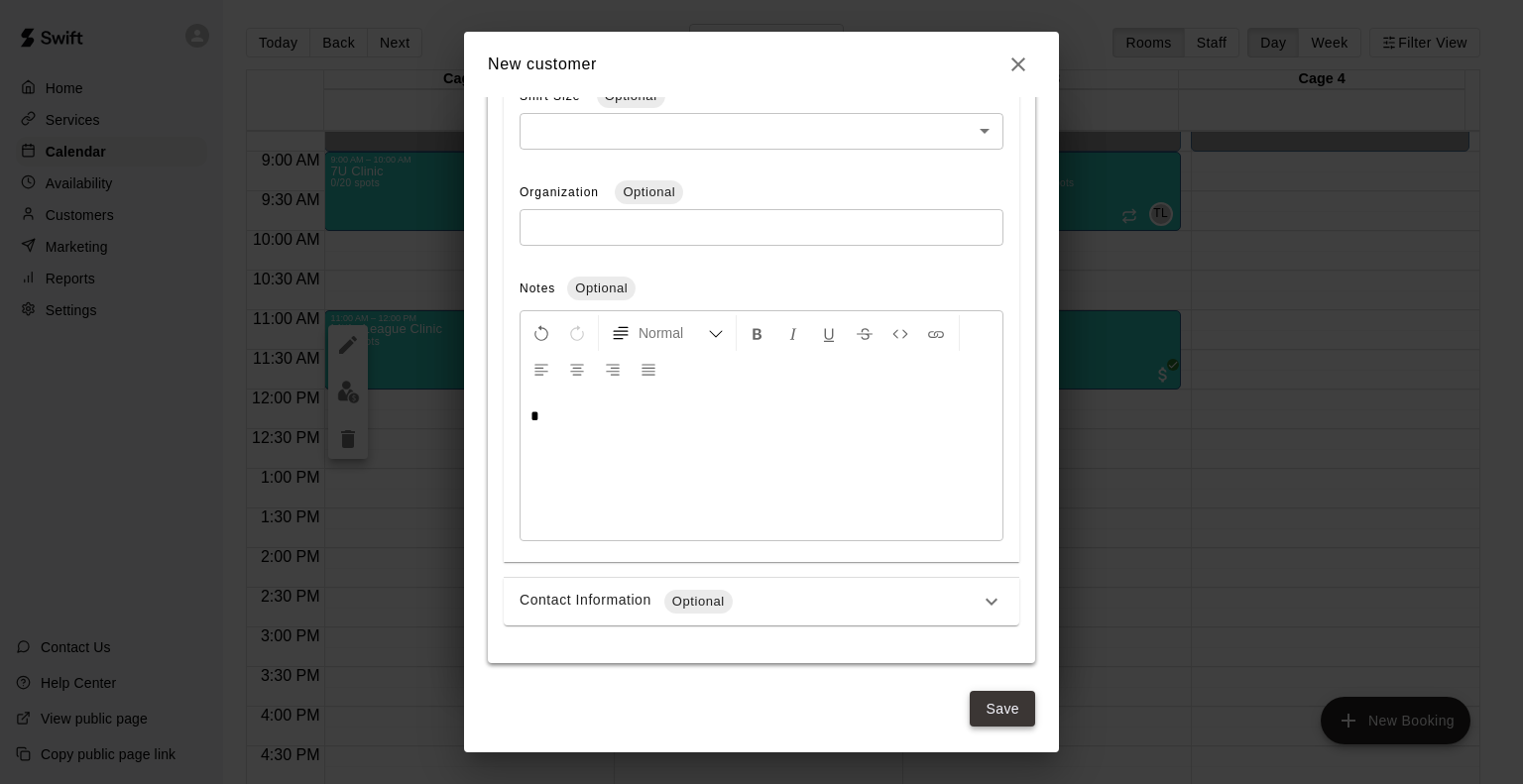 click on "Save" at bounding box center (1002, 709) 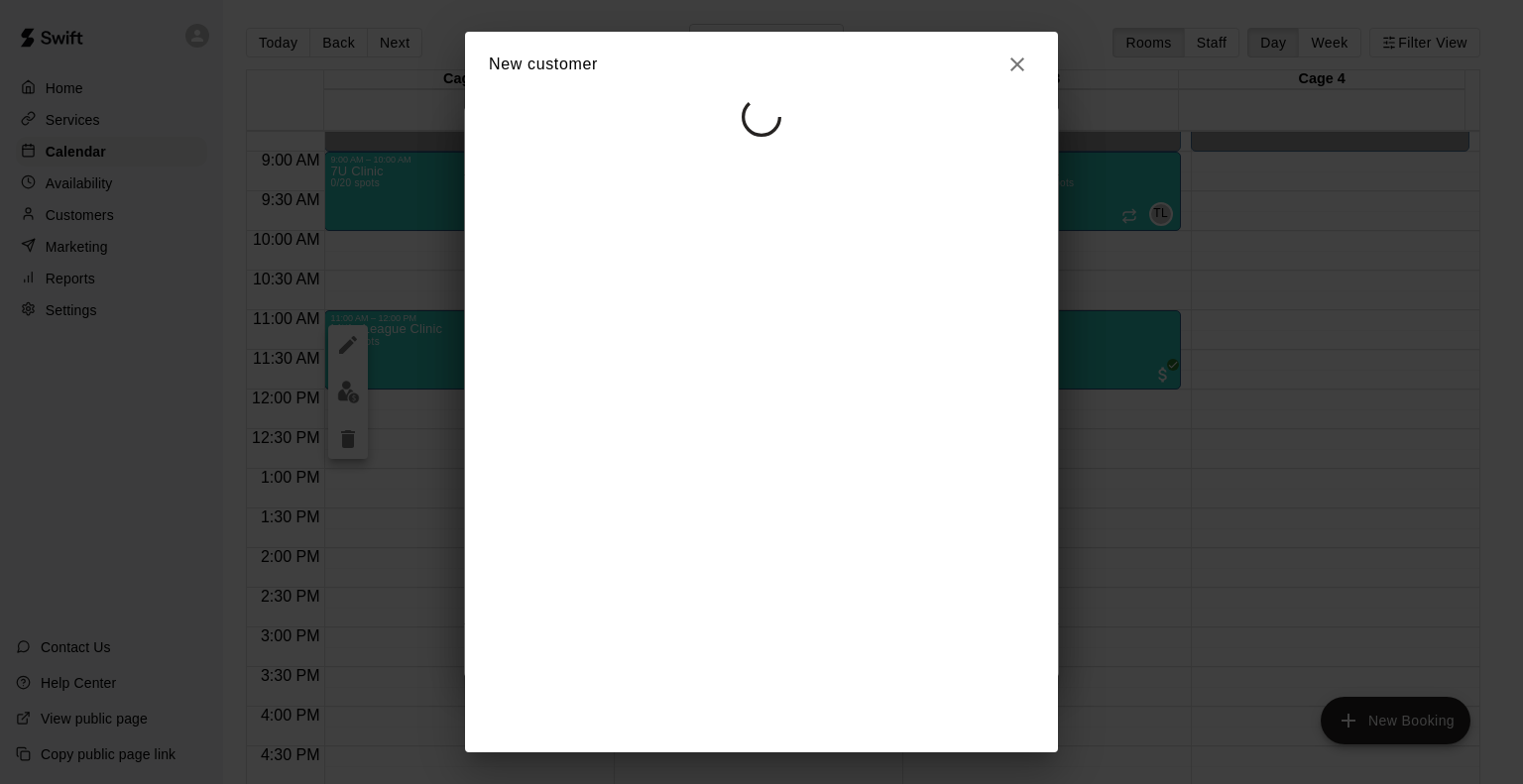 select on "**" 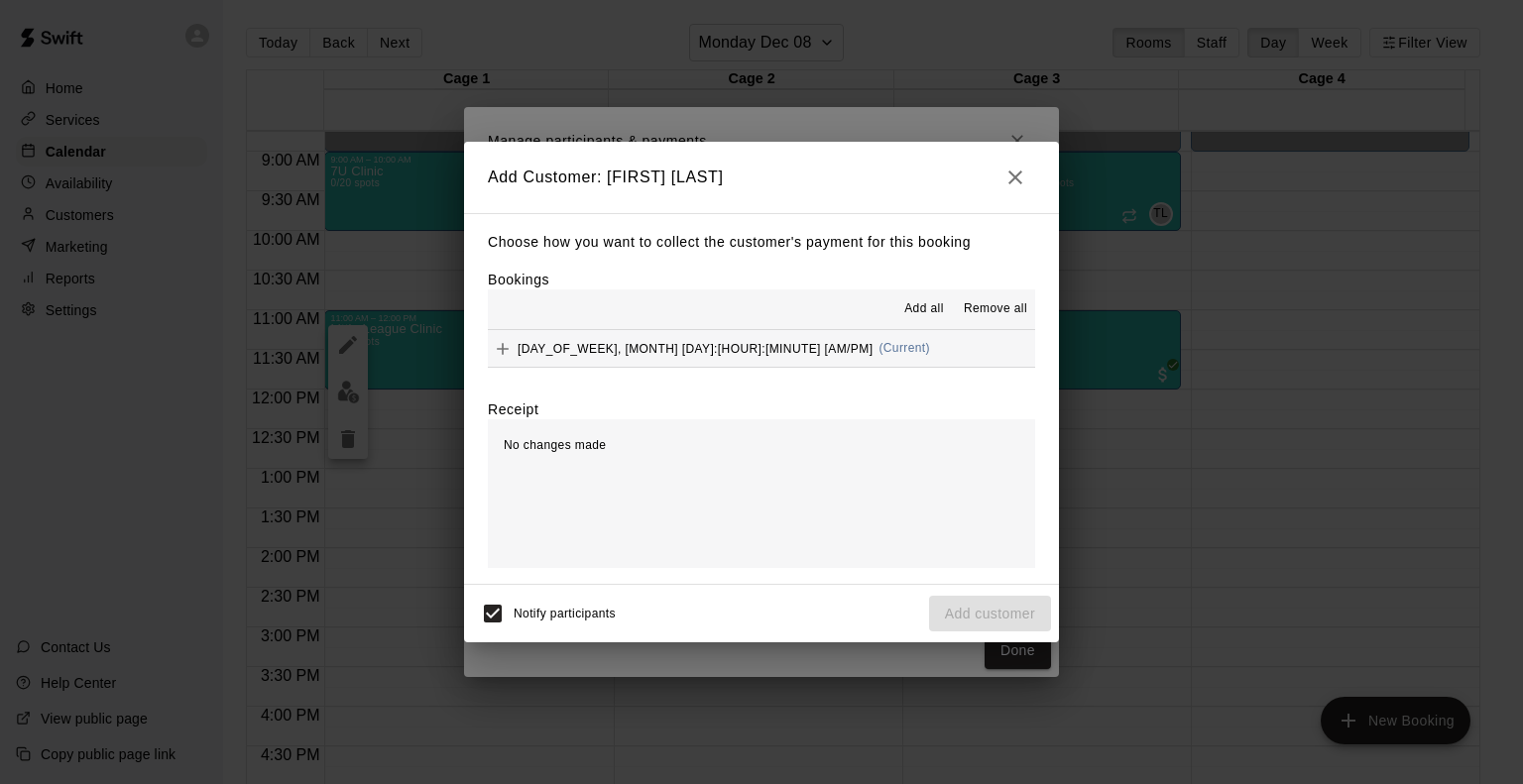 click on "[DAY_OF_WEEK], [MONTH] [DAY]:[HOUR]:[MINUTE] [AM/PM]" at bounding box center (695, 348) 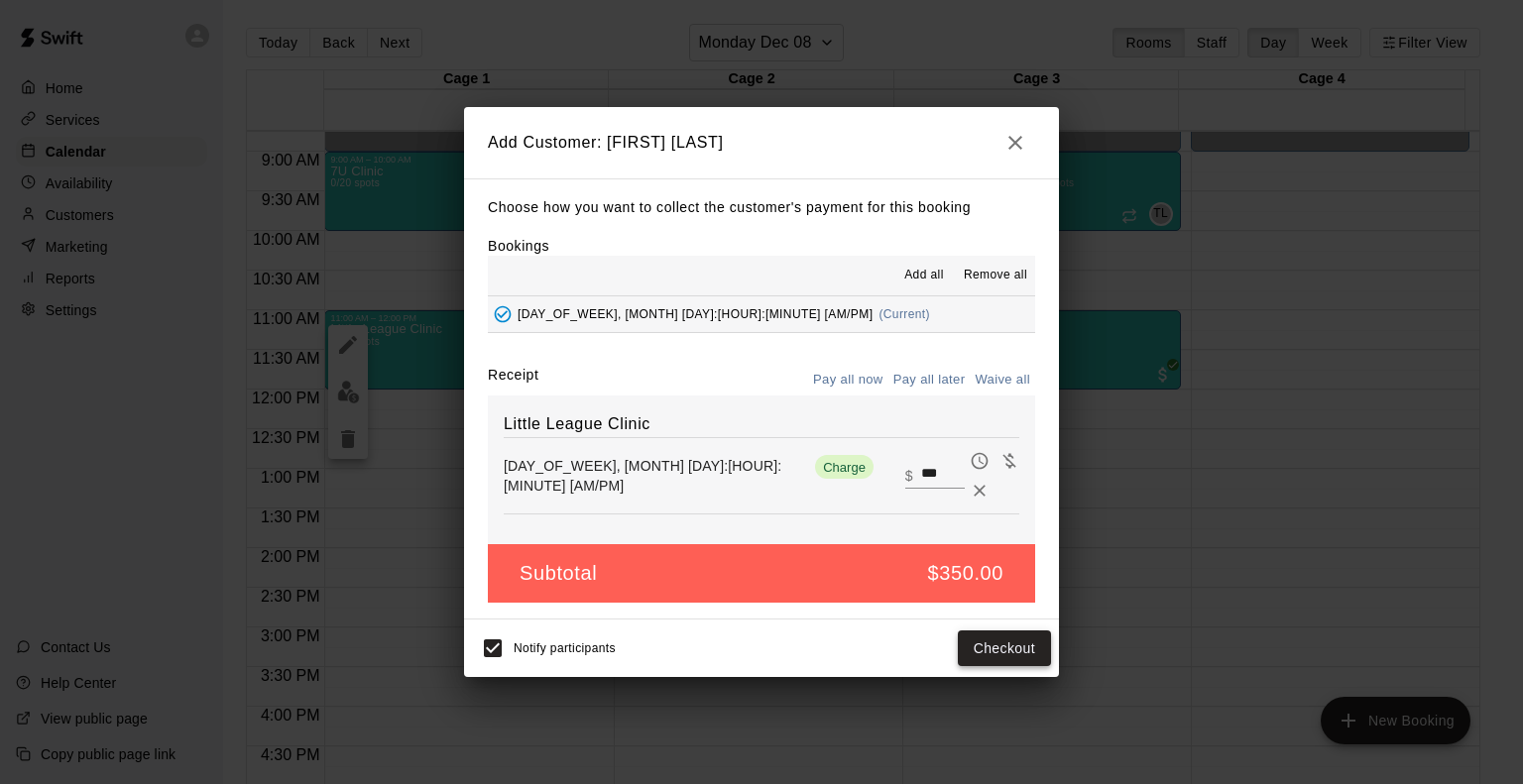 click on "Checkout" at bounding box center (1004, 648) 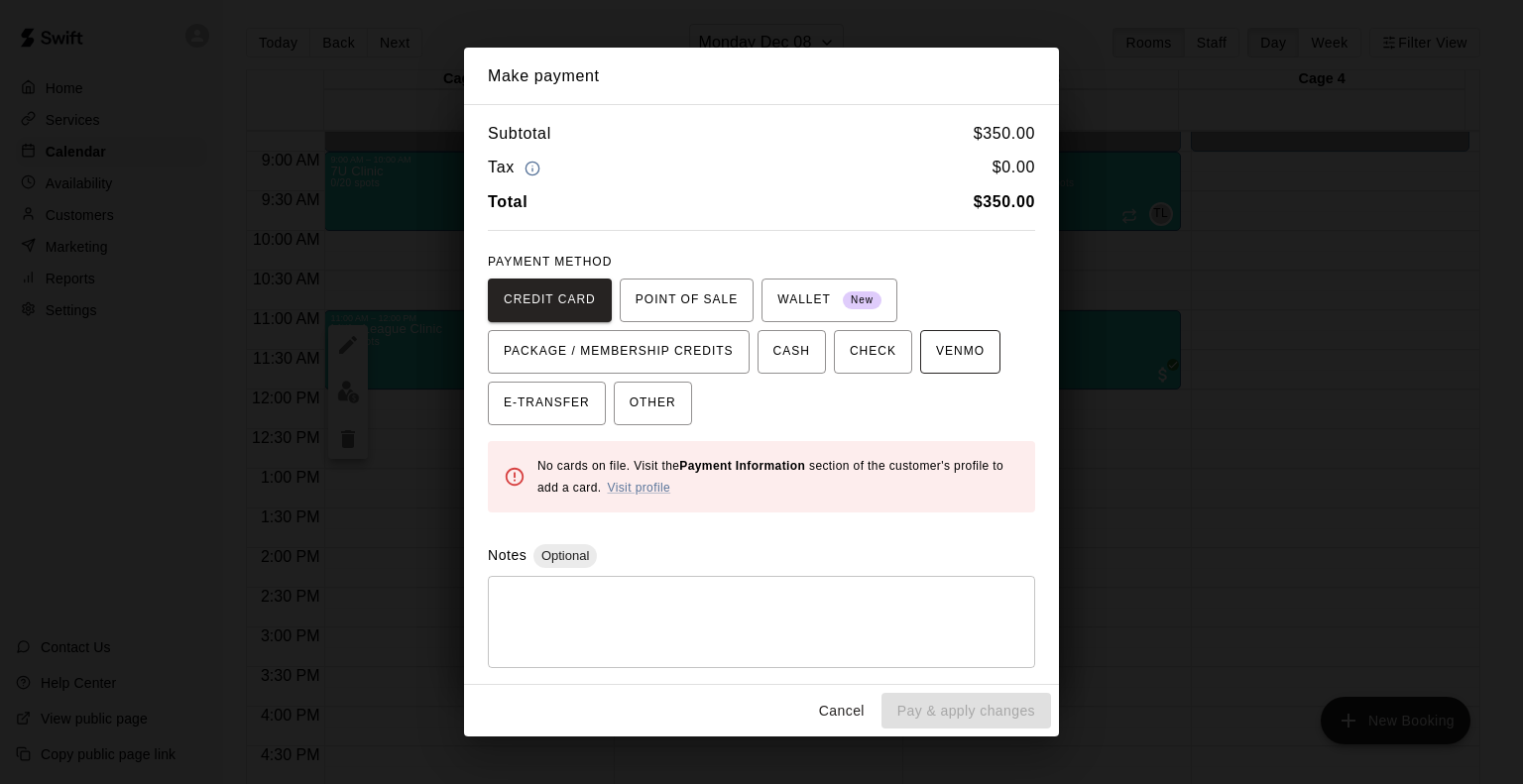 click on "VENMO" at bounding box center (960, 352) 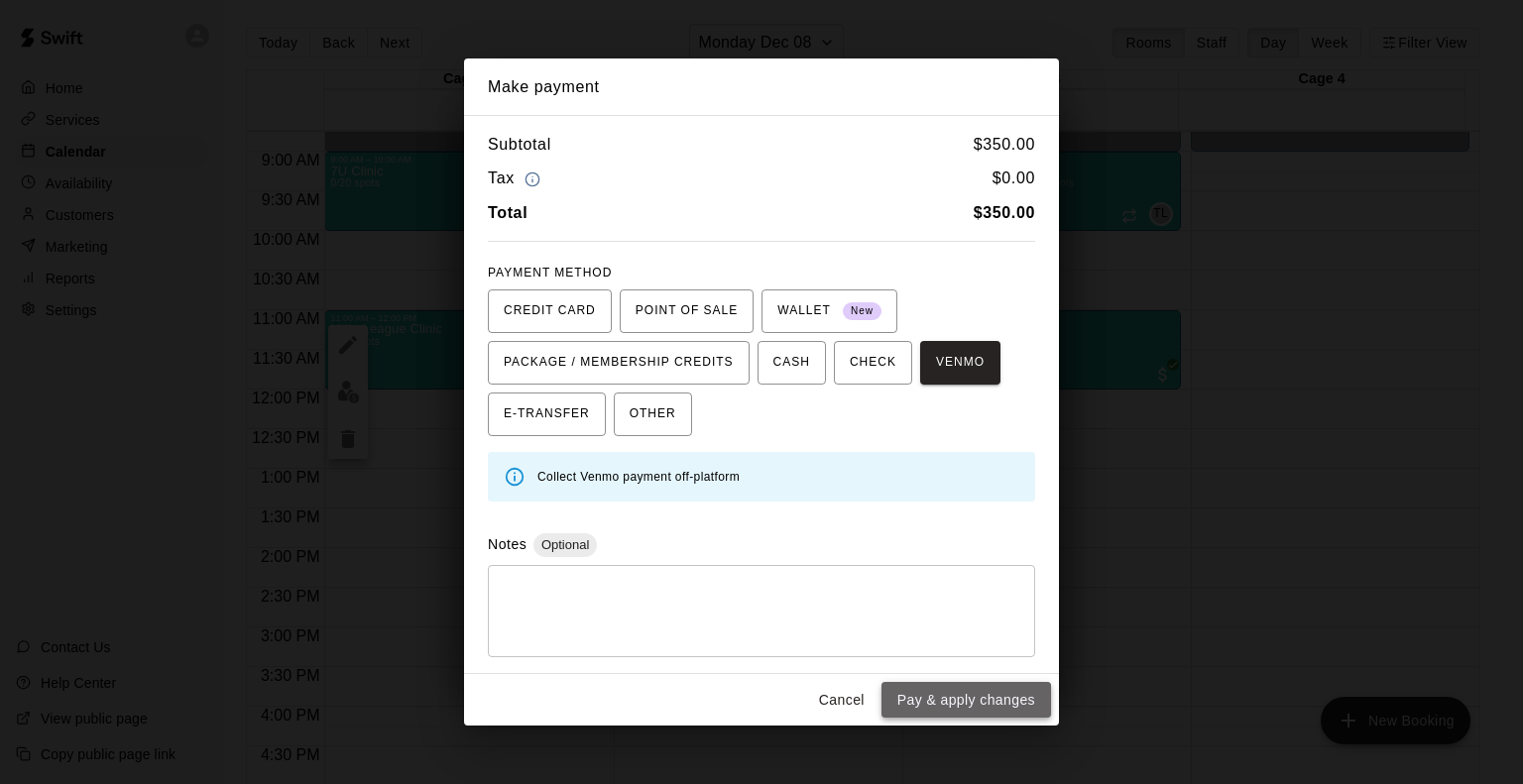 click on "Pay & apply changes" at bounding box center [966, 700] 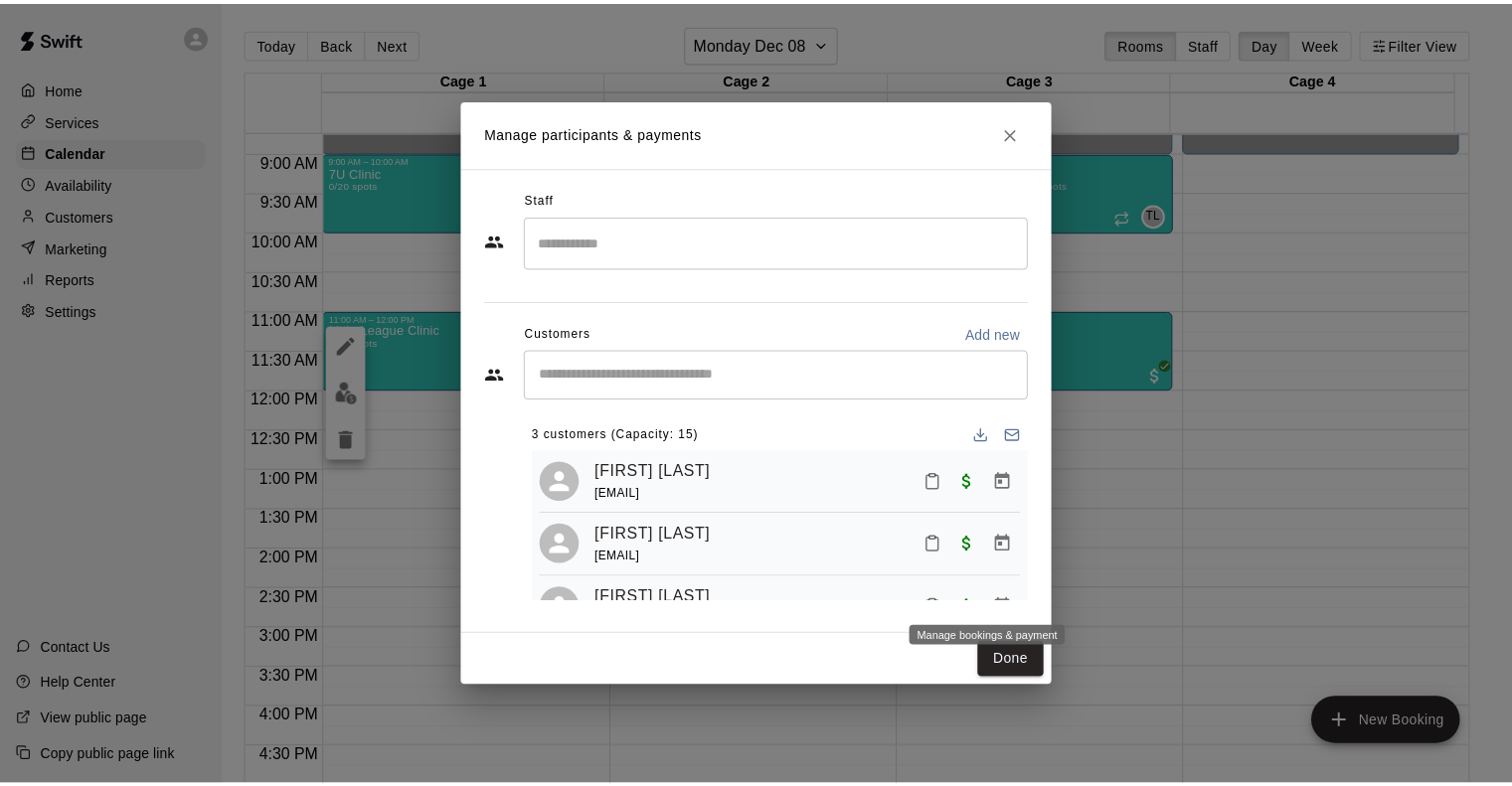 scroll, scrollTop: 55, scrollLeft: 0, axis: vertical 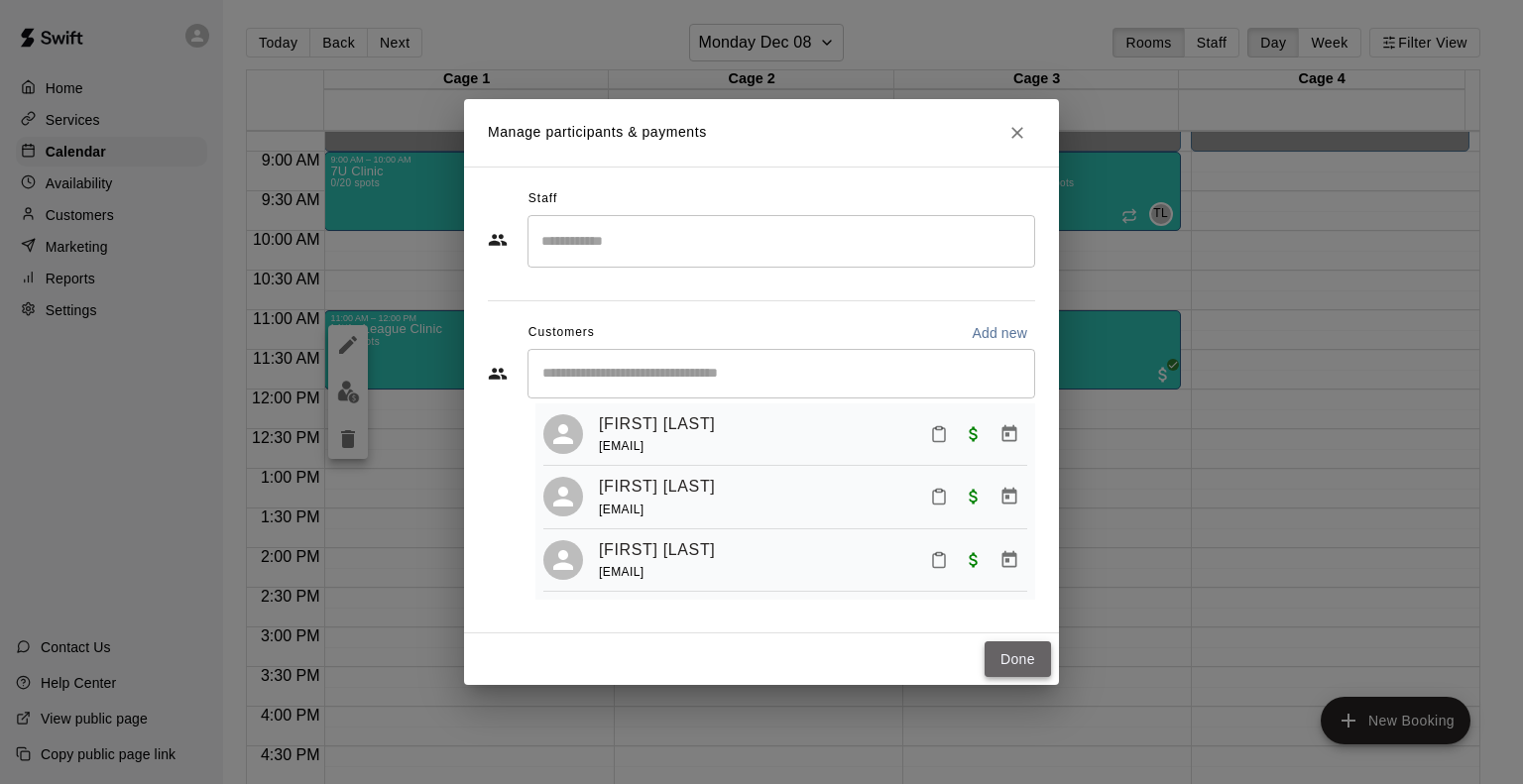 click on "Done" at bounding box center (1017, 659) 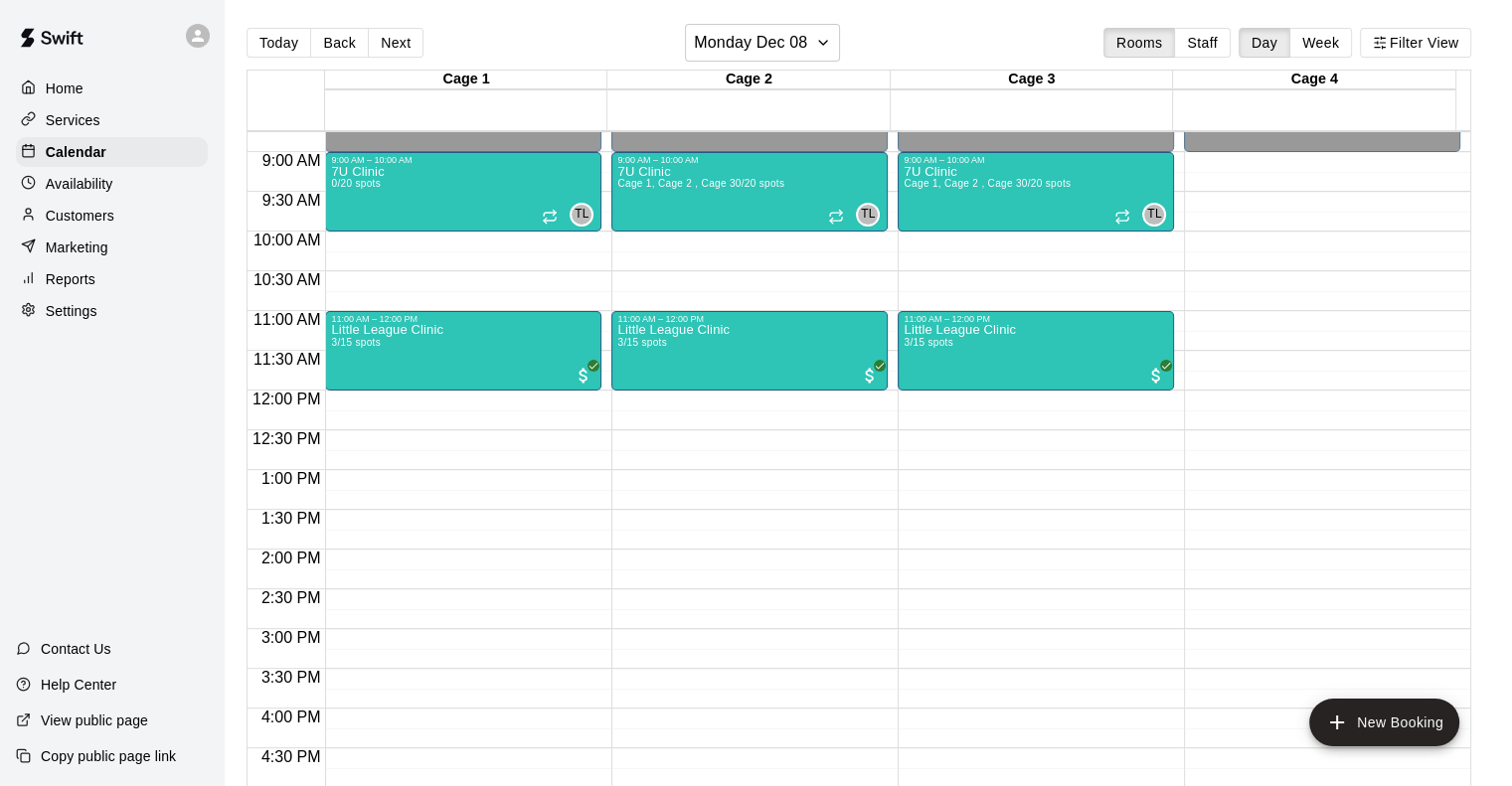 scroll, scrollTop: 397, scrollLeft: 0, axis: vertical 